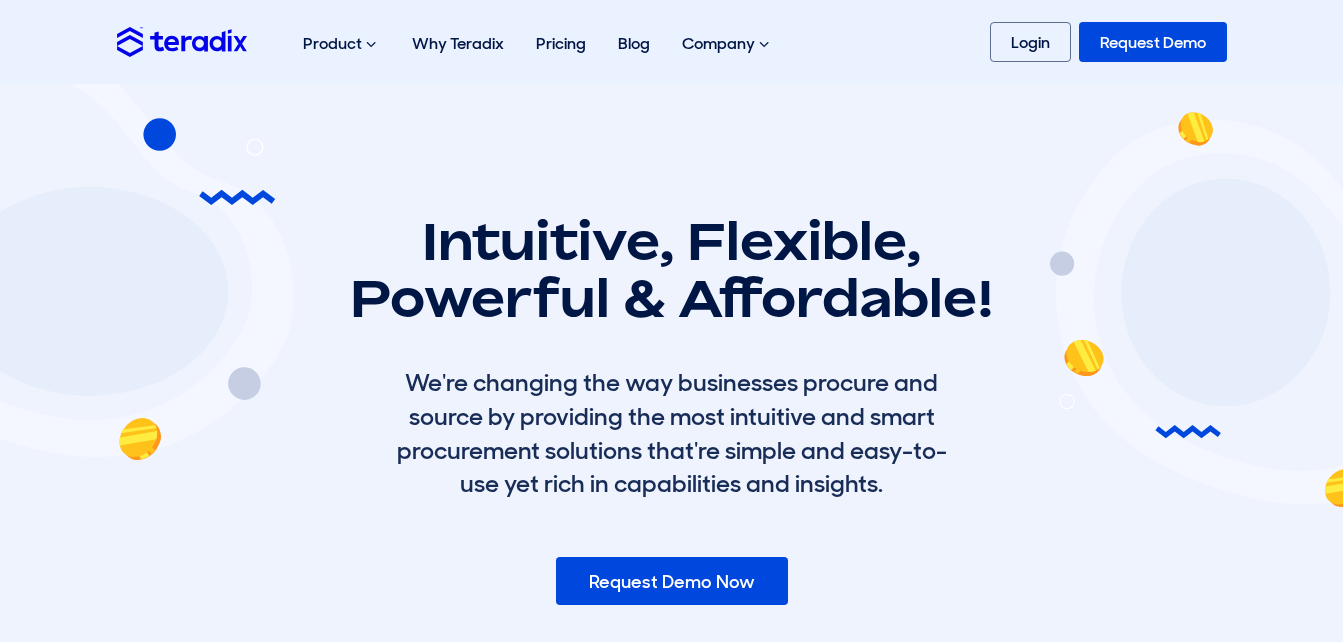scroll, scrollTop: 3424, scrollLeft: 0, axis: vertical 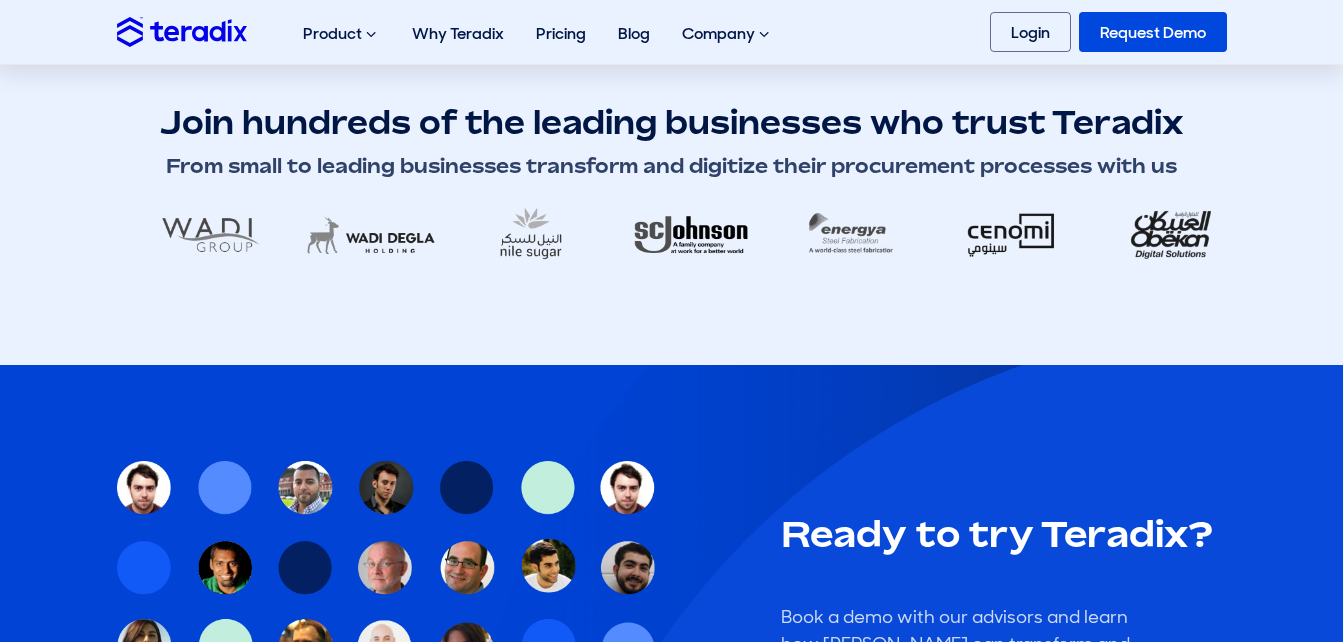 click on "Join hundreds of the leading businesses who trust Teradix
From small to leading businesses transform and digitize their procurement processes with us" at bounding box center (671, 184) 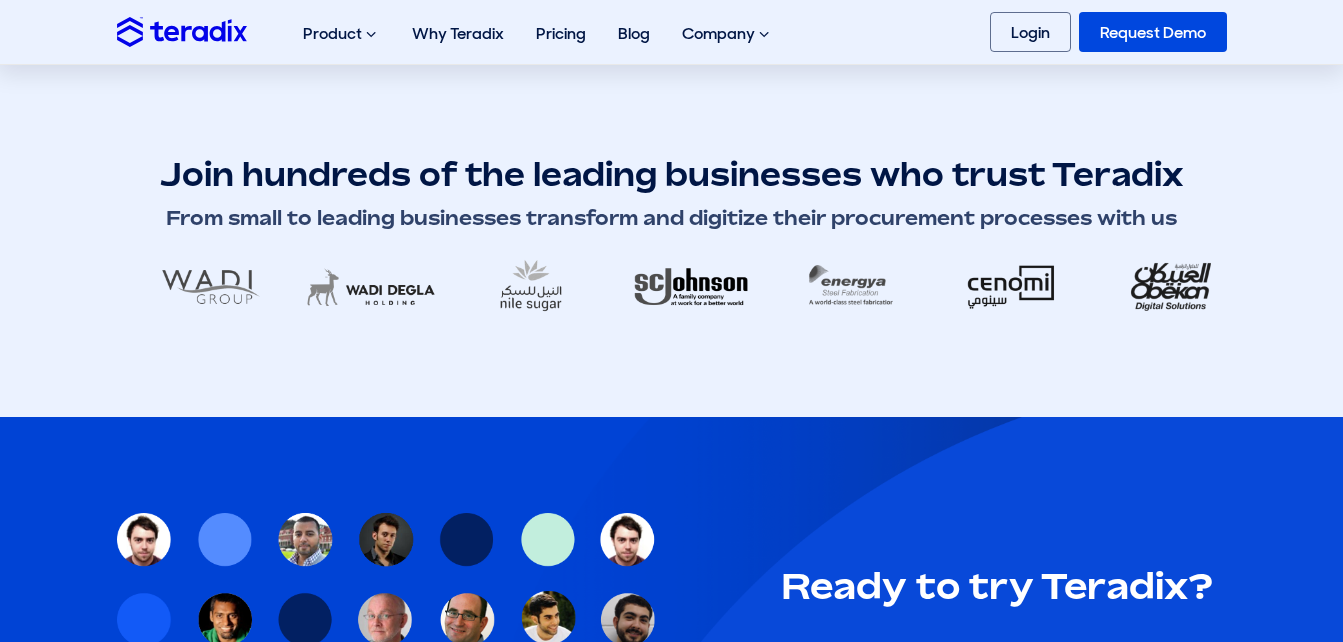 scroll, scrollTop: 3442, scrollLeft: 0, axis: vertical 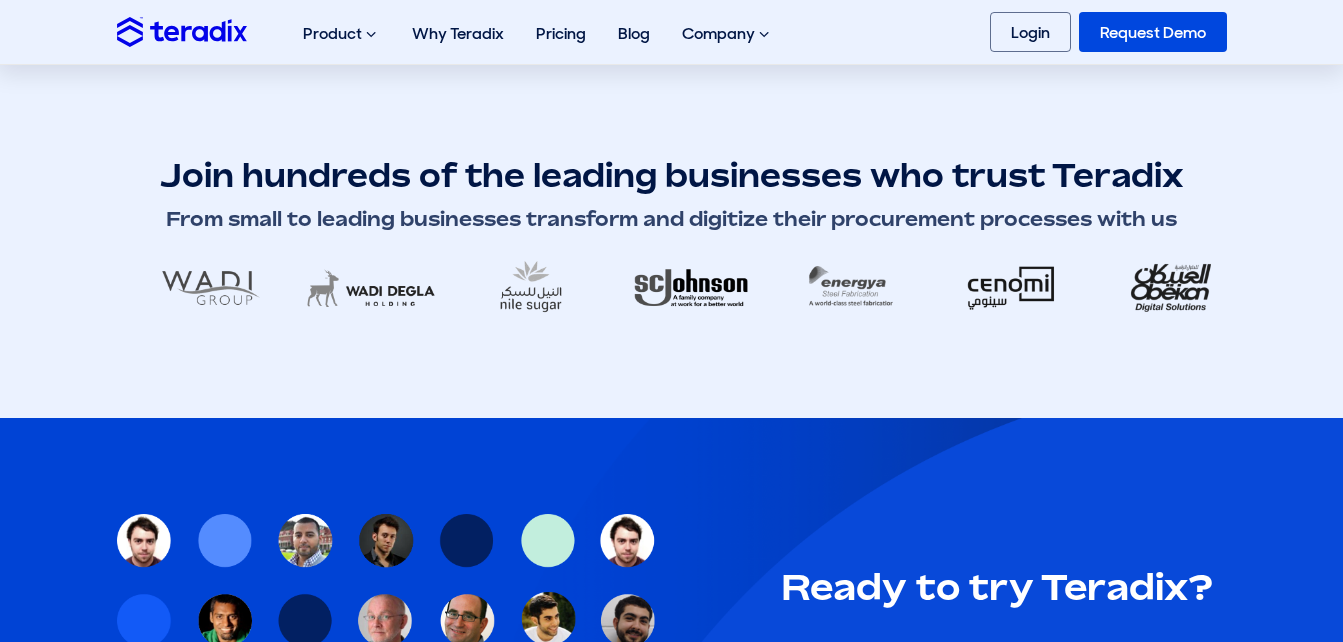 click on "Join hundreds of the leading businesses who trust Teradix" at bounding box center [672, 175] 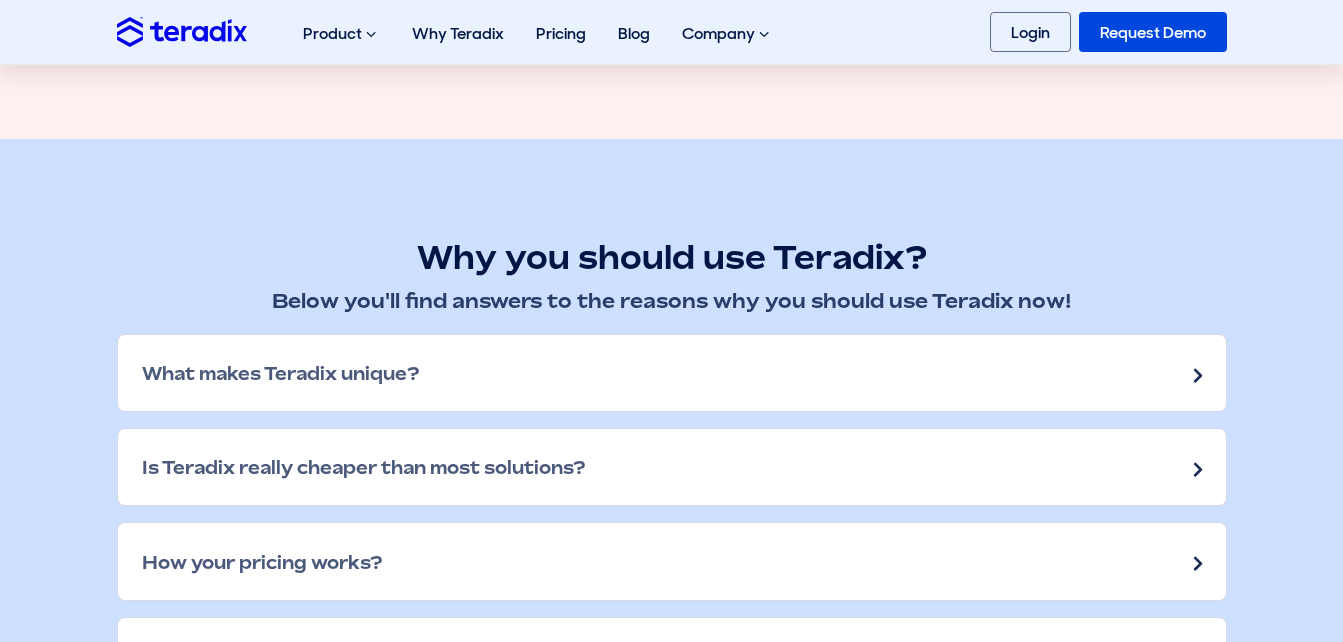scroll, scrollTop: 2458, scrollLeft: 0, axis: vertical 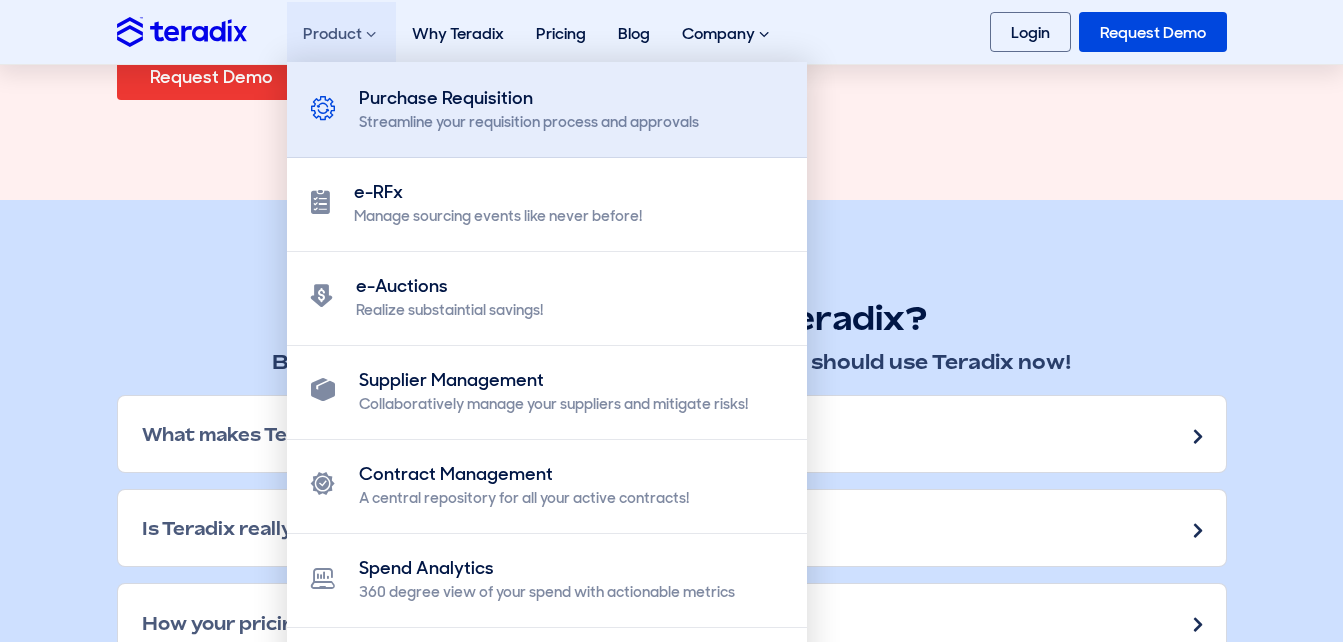 click on "Purchase Requisition
Streamline your requisition process and approvals" at bounding box center [547, 110] 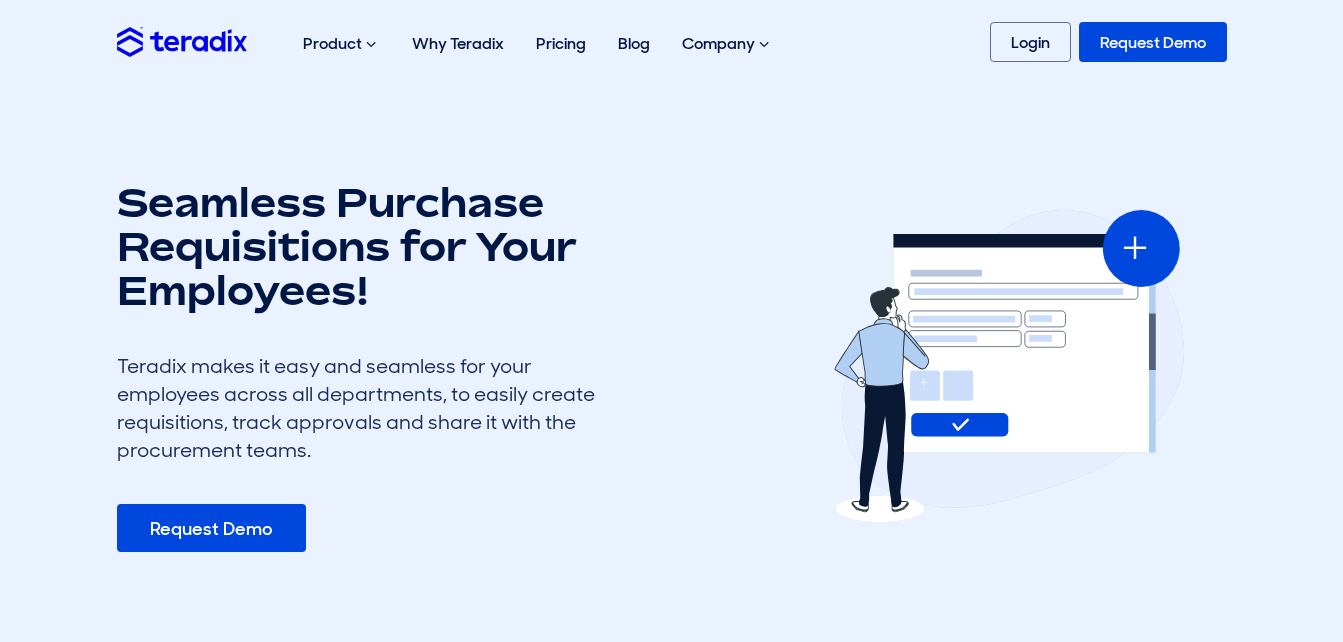 scroll, scrollTop: 0, scrollLeft: 0, axis: both 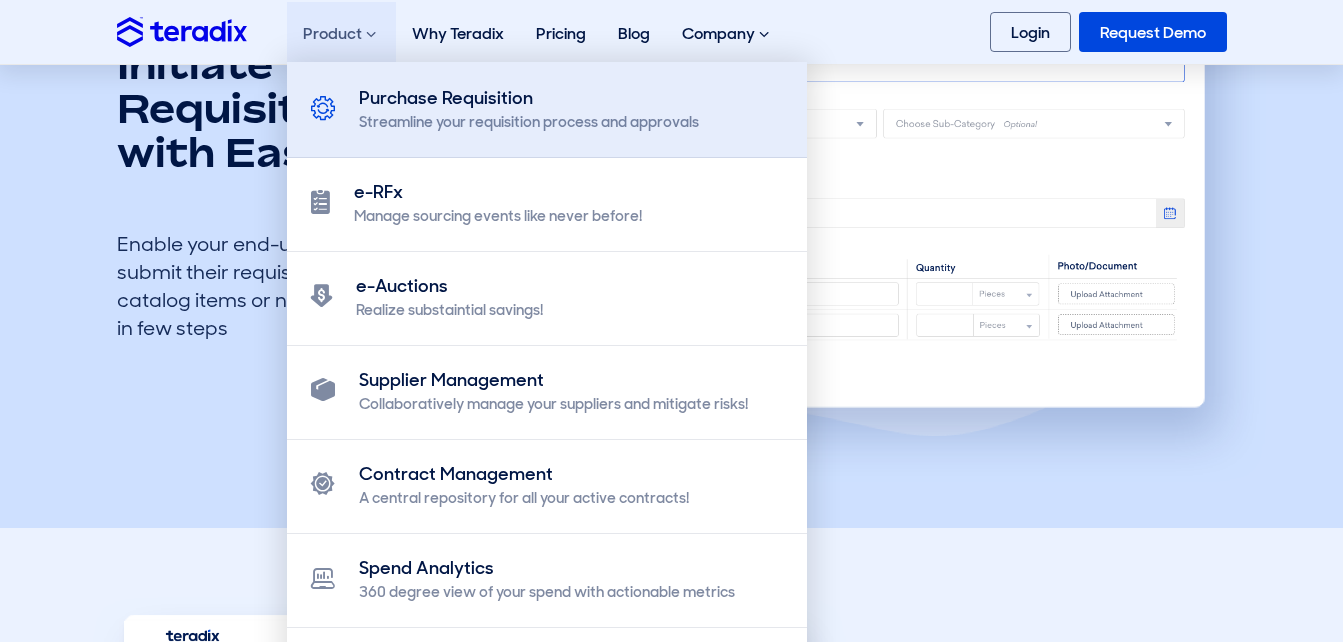 click on "Purchase Requisition" at bounding box center [529, 98] 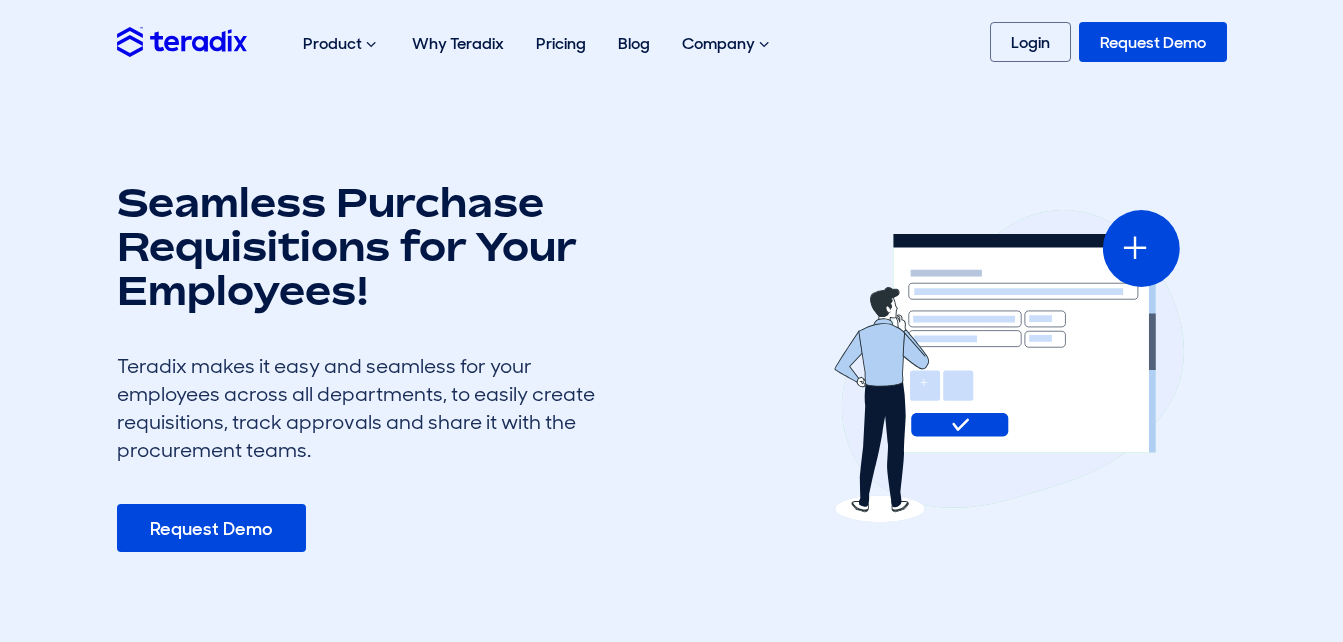 scroll, scrollTop: 0, scrollLeft: 0, axis: both 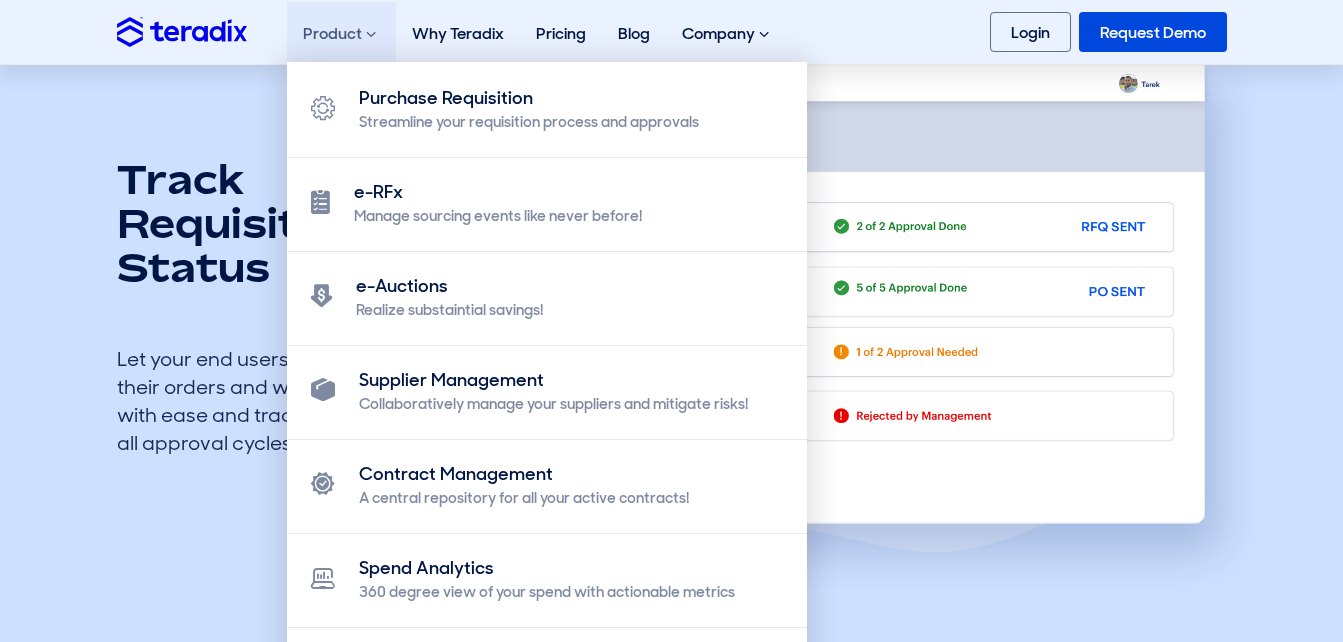 click on "Product
Purchase Requisition
Streamline your requisition process and approvals
e-RFx
Manage sourcing events like never before!
e-Auctions
Realize substaintial savings!
Supplier Management
Collaboratively manage your suppliers and mitigate risks!
Contract Management" at bounding box center [341, 34] 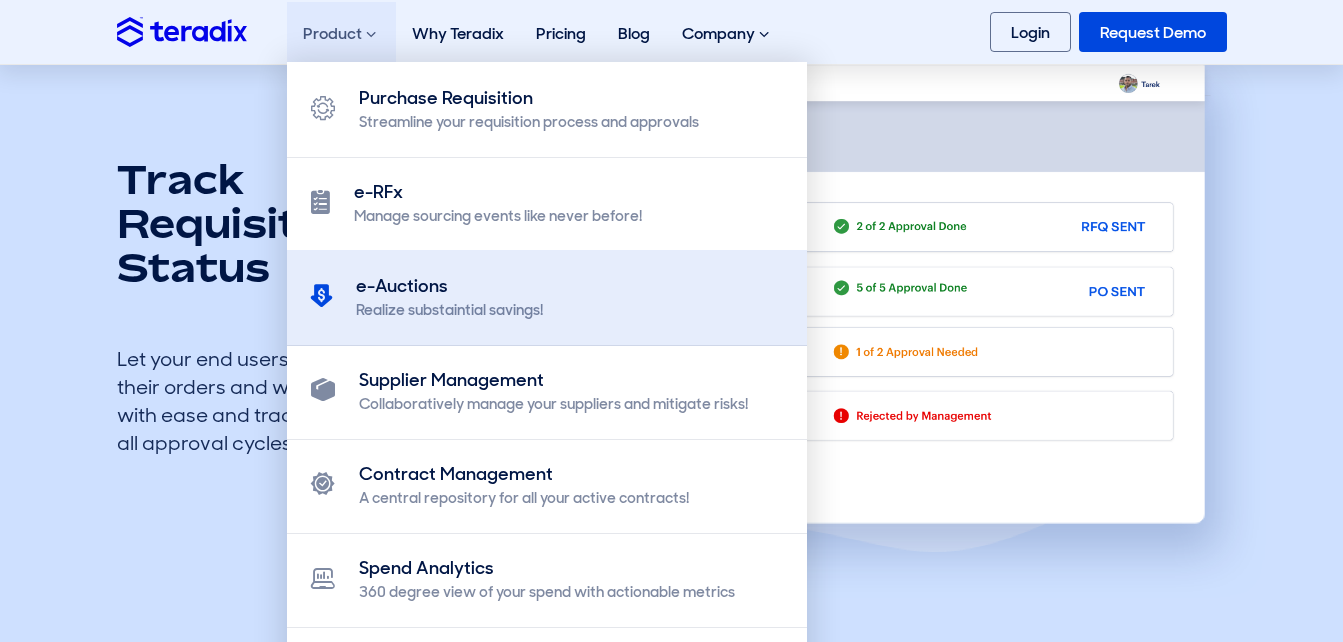 click on "e-Auctions
Realize substaintial savings!" at bounding box center (547, 298) 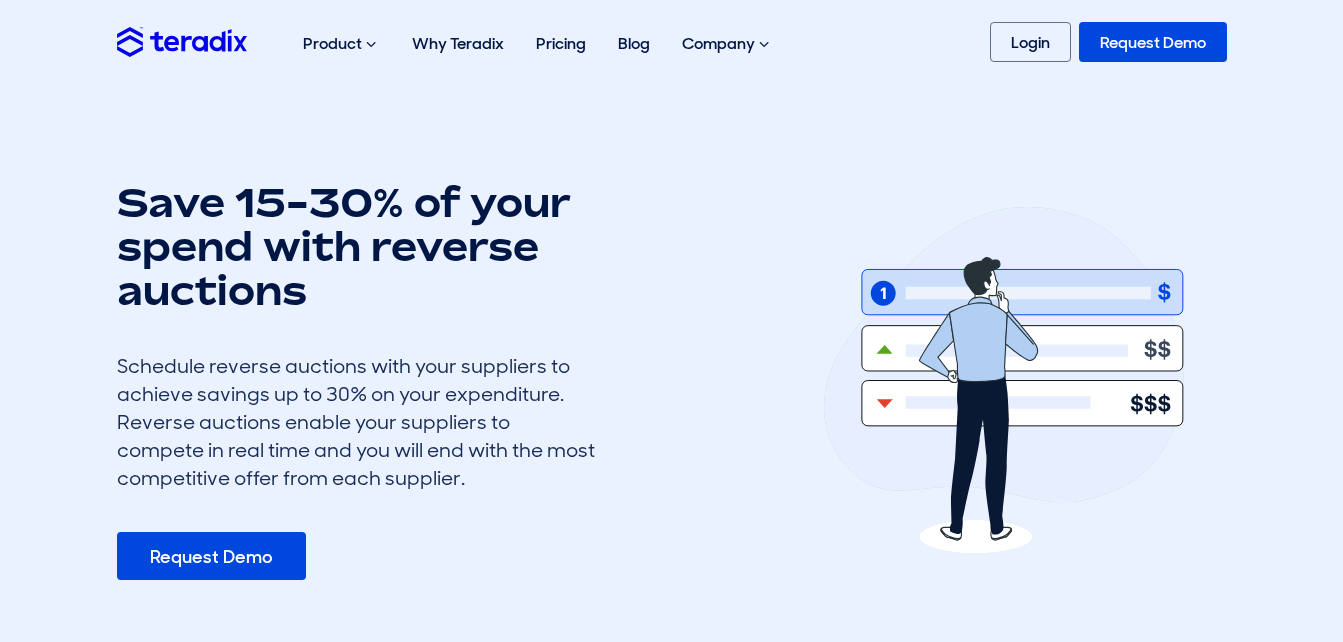 scroll, scrollTop: 0, scrollLeft: 0, axis: both 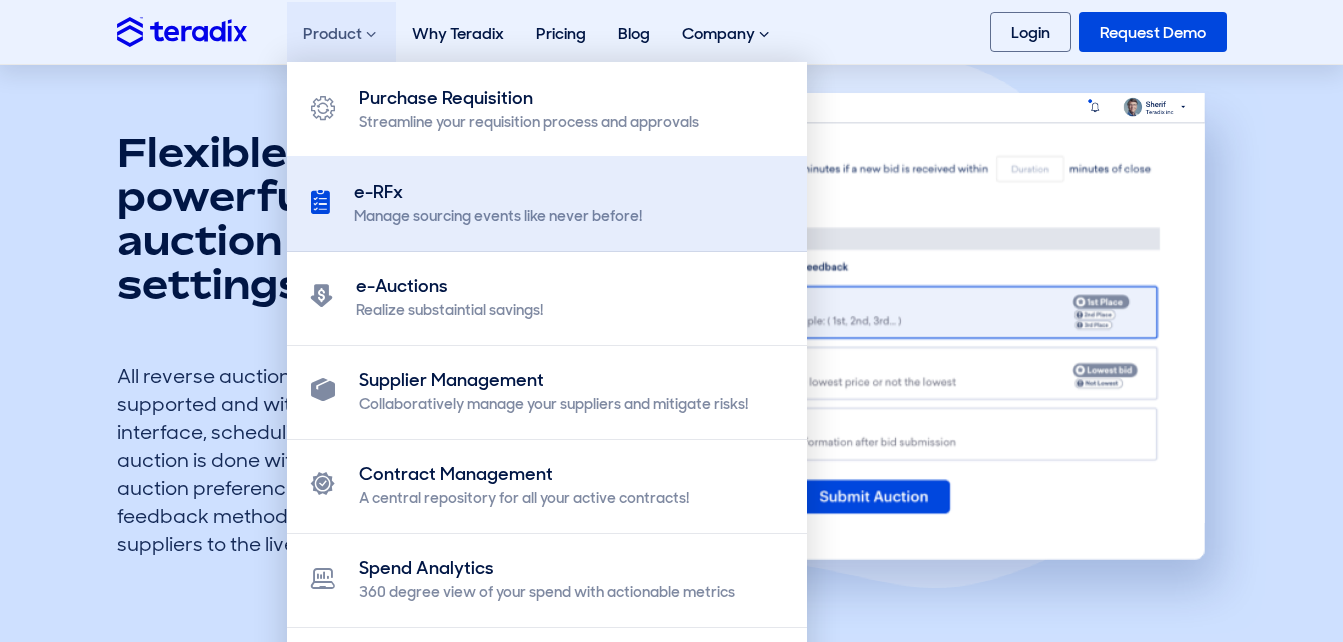 click on "e-RFx" at bounding box center [498, 192] 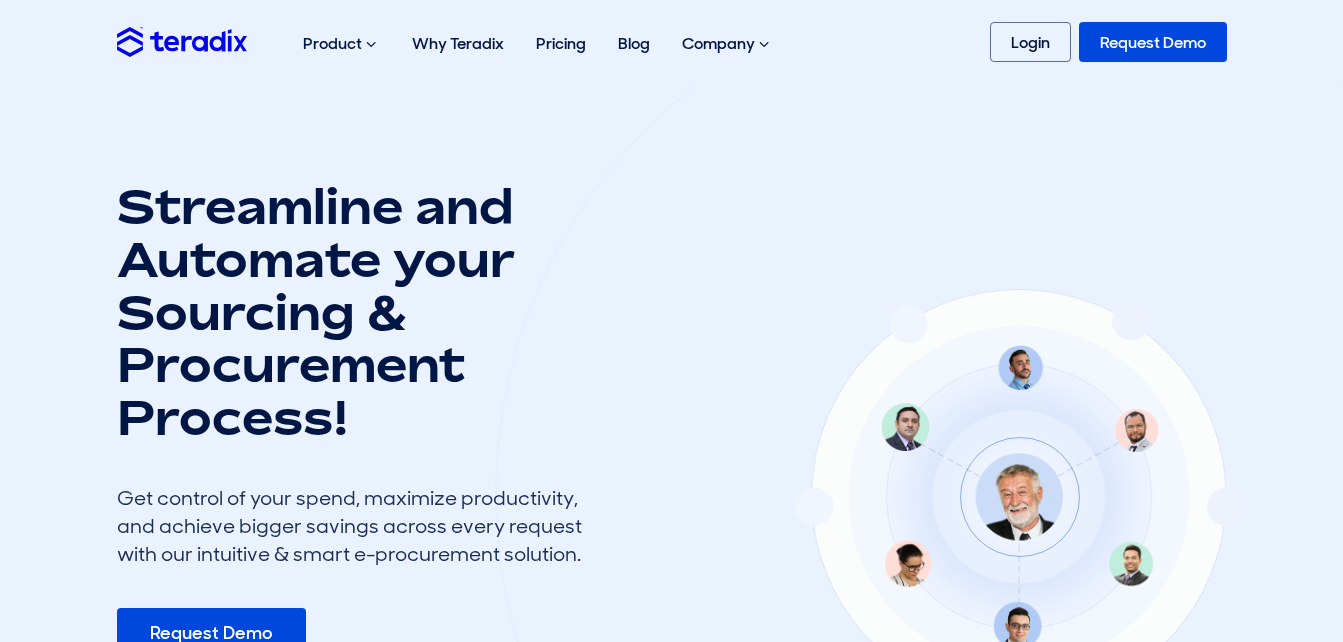 scroll, scrollTop: 0, scrollLeft: 0, axis: both 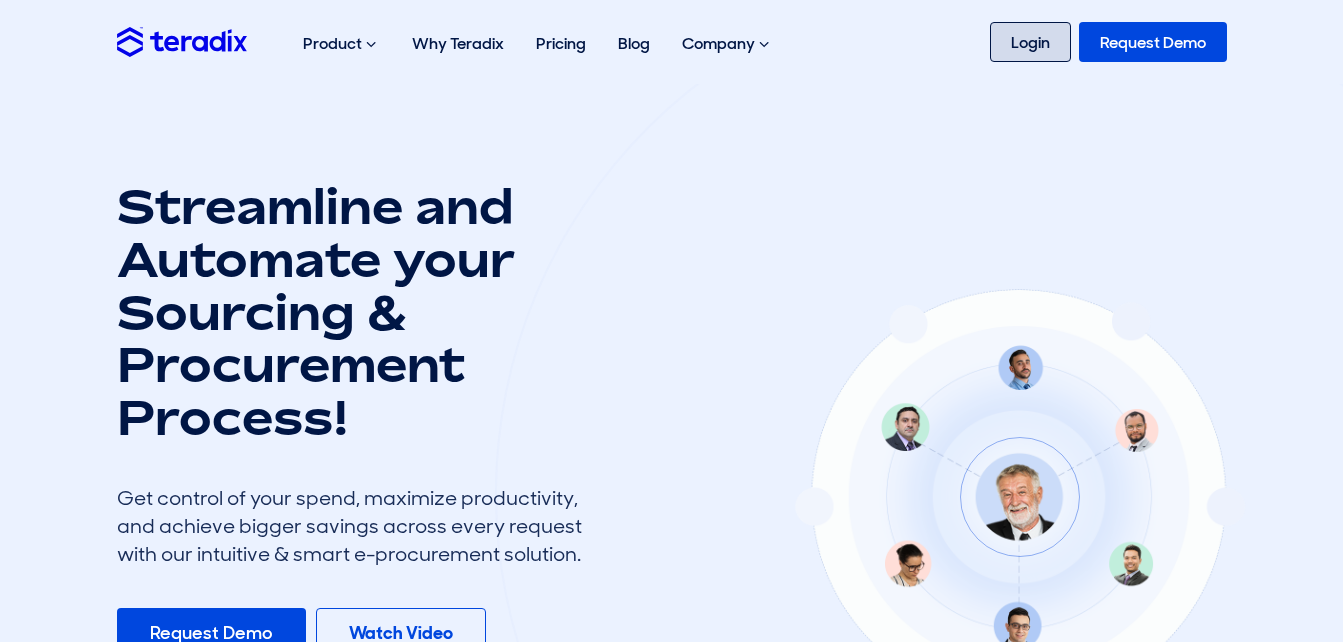 click on "Login" at bounding box center [1030, 42] 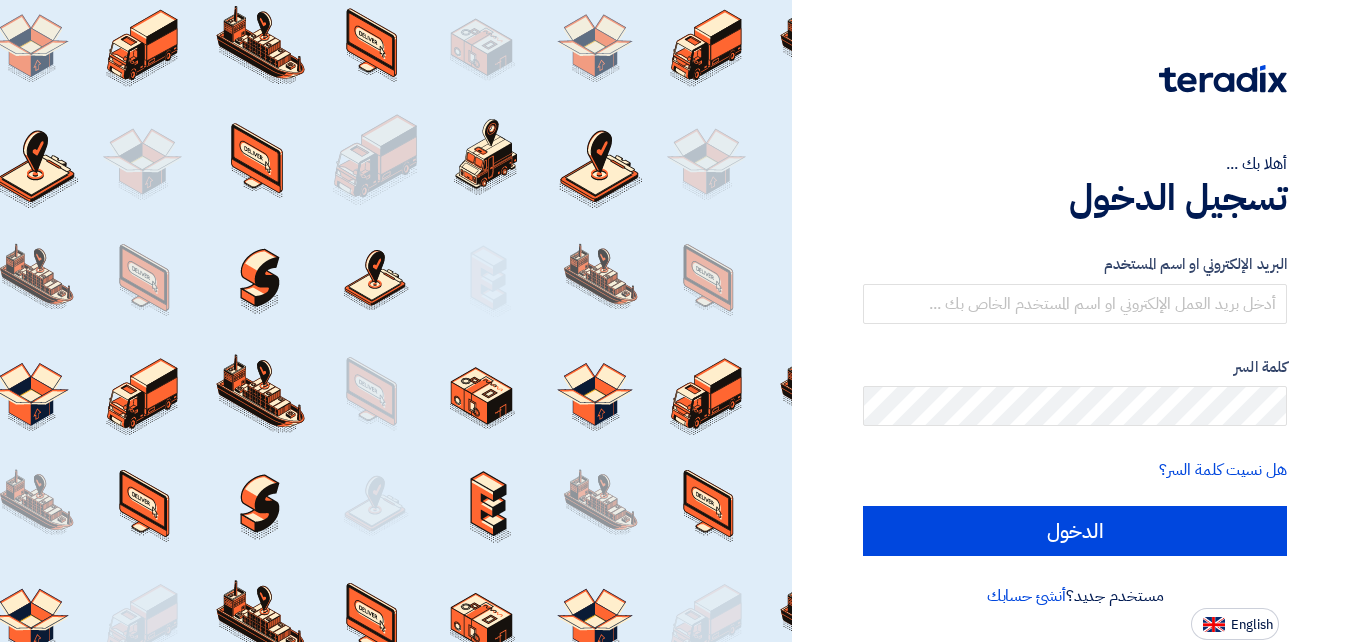 scroll, scrollTop: 0, scrollLeft: 0, axis: both 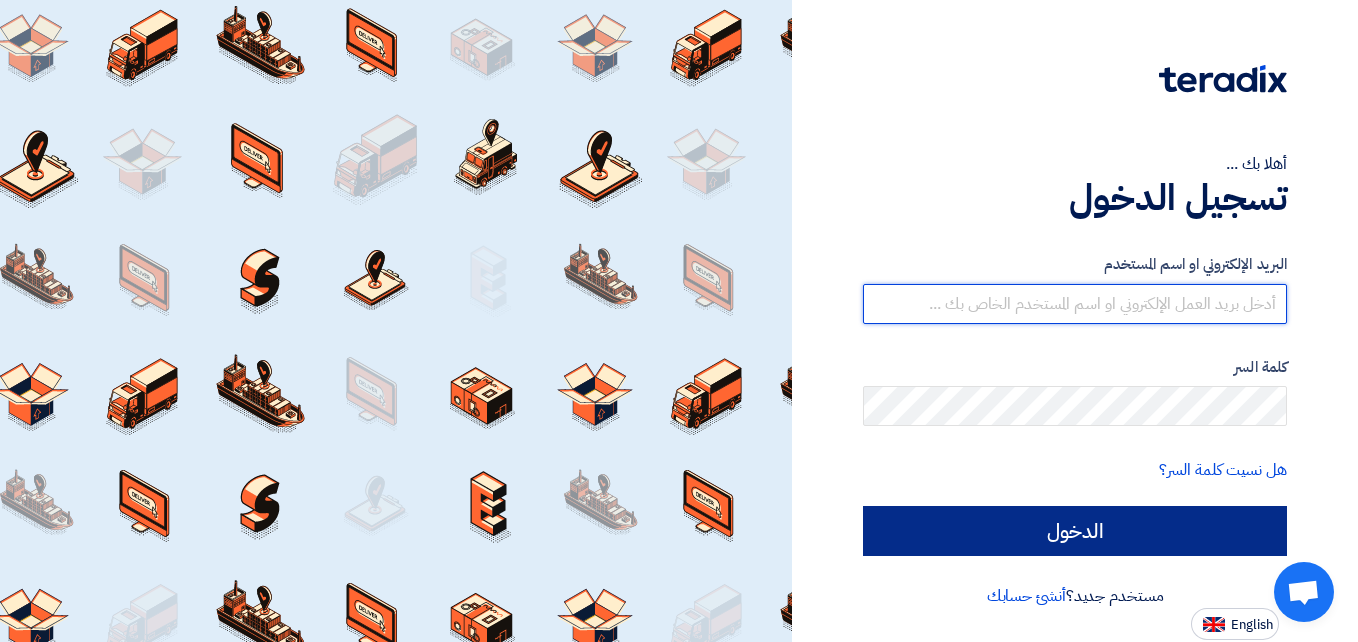 type on "[EMAIL_ADDRESS][DOMAIN_NAME]" 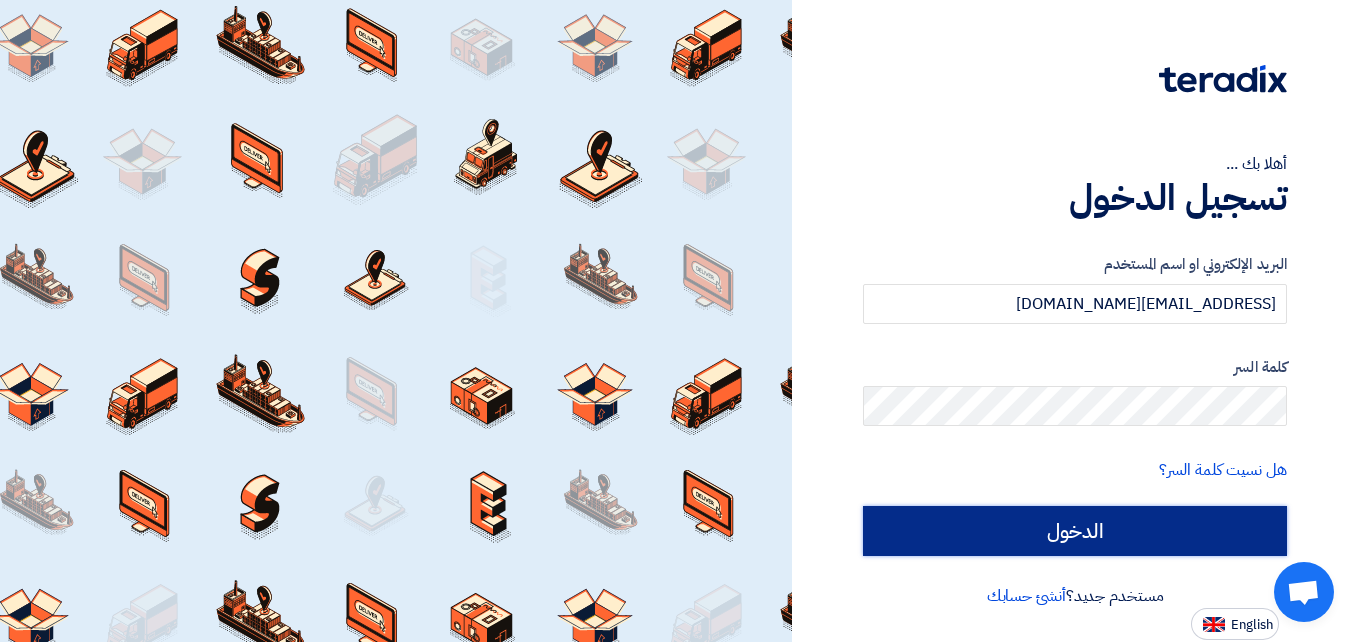 click on "الدخول" 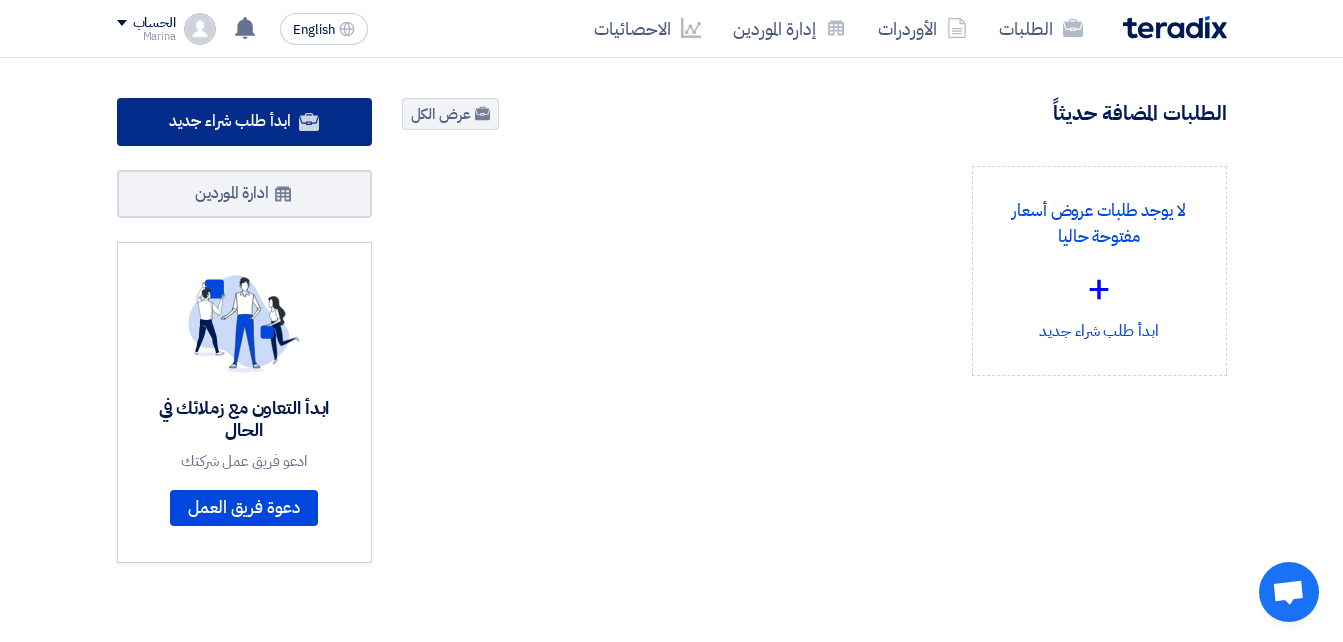 click 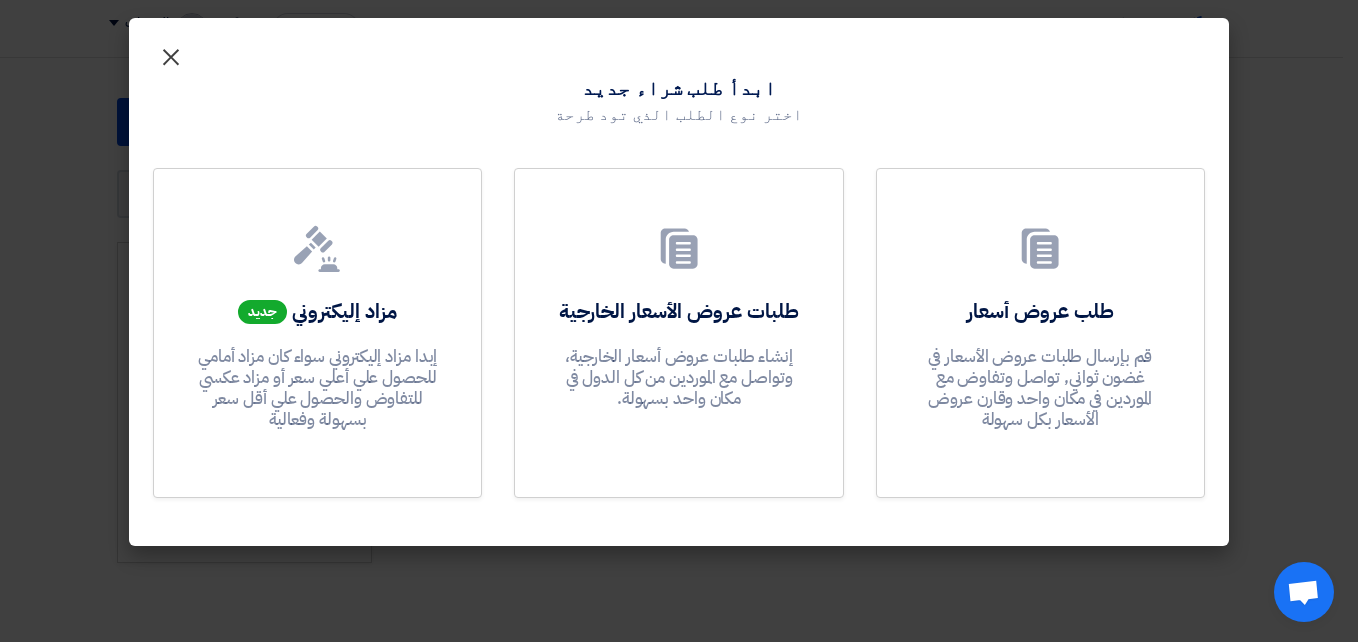 click on "×" 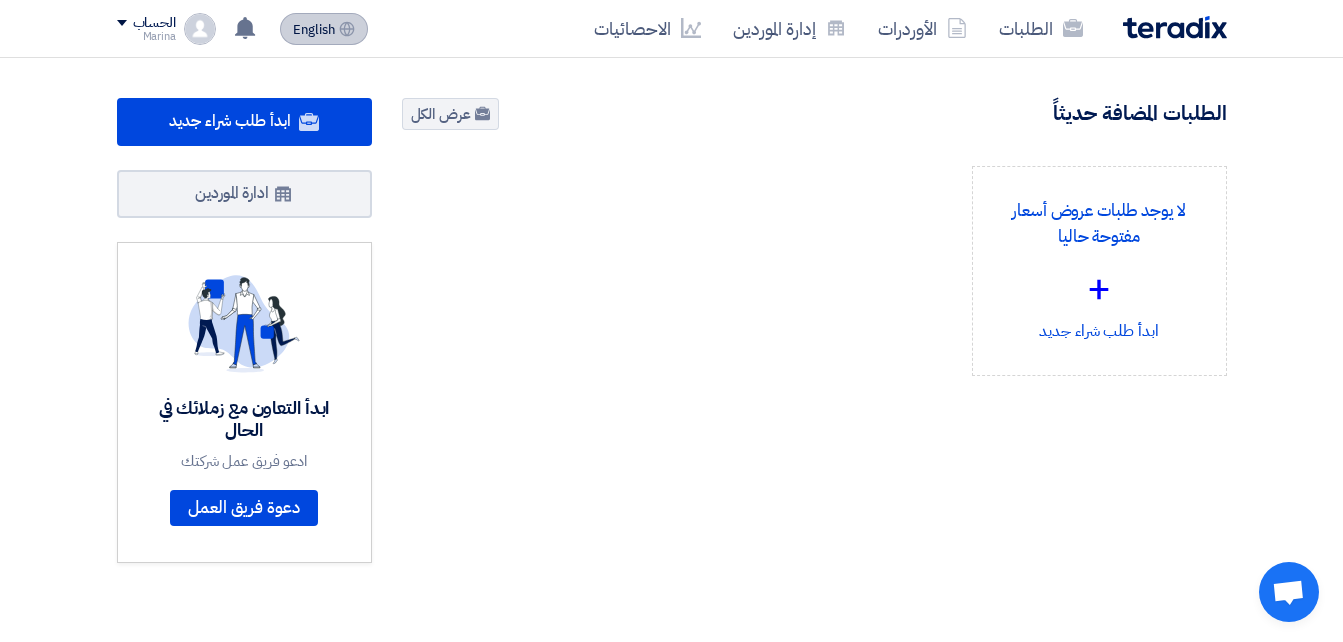 click on "English" 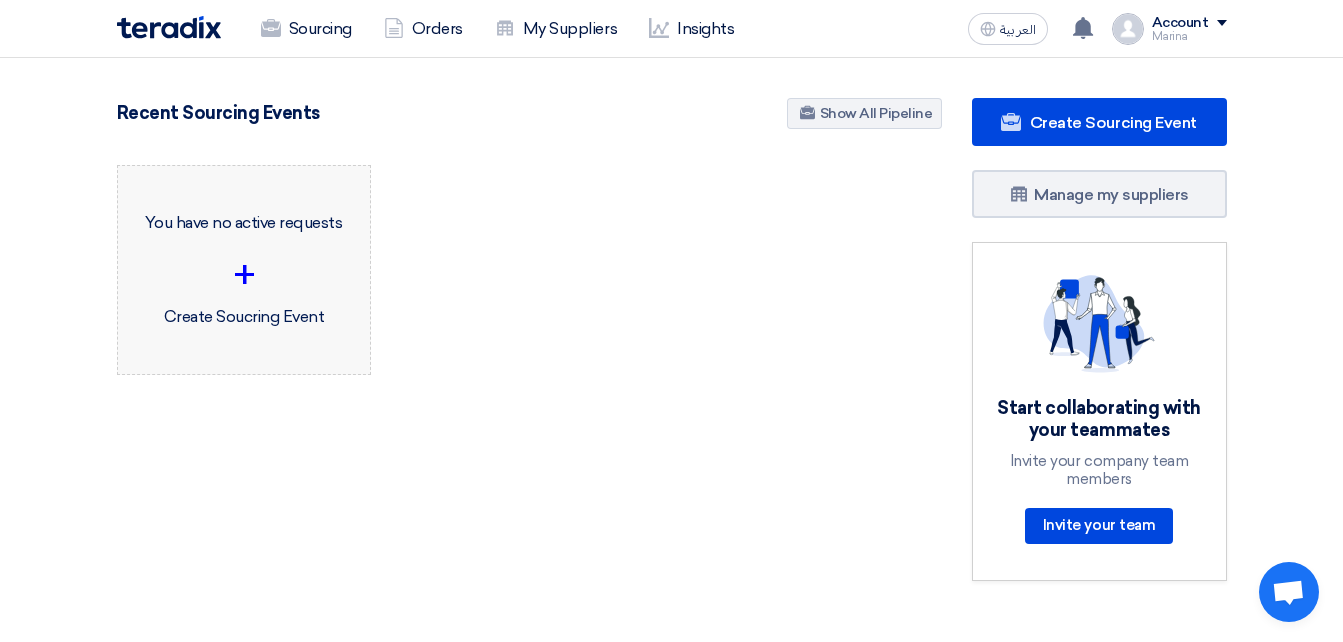 click on "+" 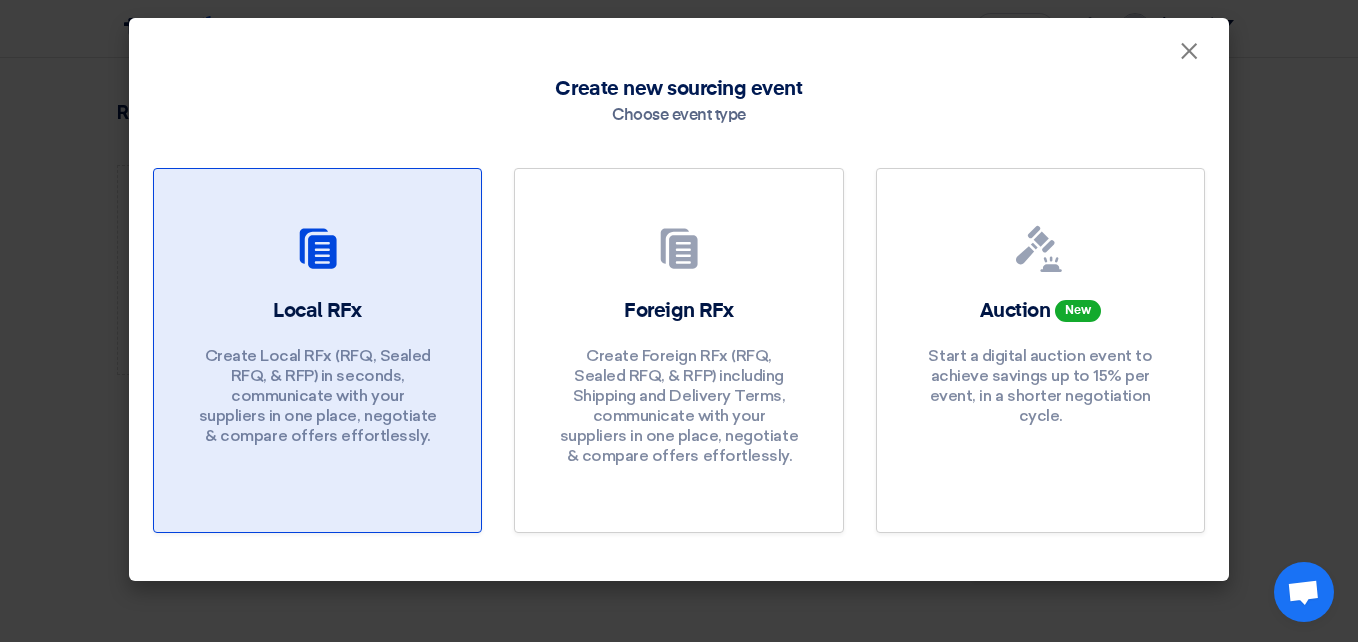 click on "Local RFx
Create Local RFx (RFQ, Sealed RFQ, & RFP) in seconds, communicate with your suppliers in one place, negotiate & compare offers effortlessly." 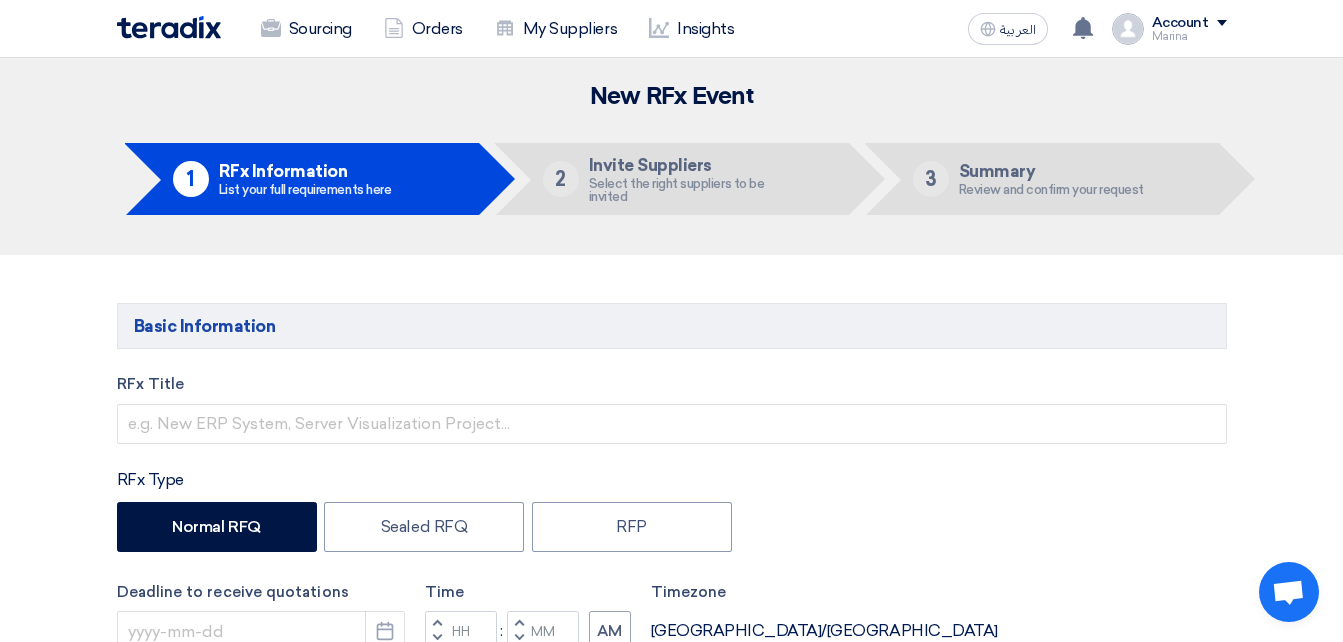 scroll, scrollTop: 4, scrollLeft: 0, axis: vertical 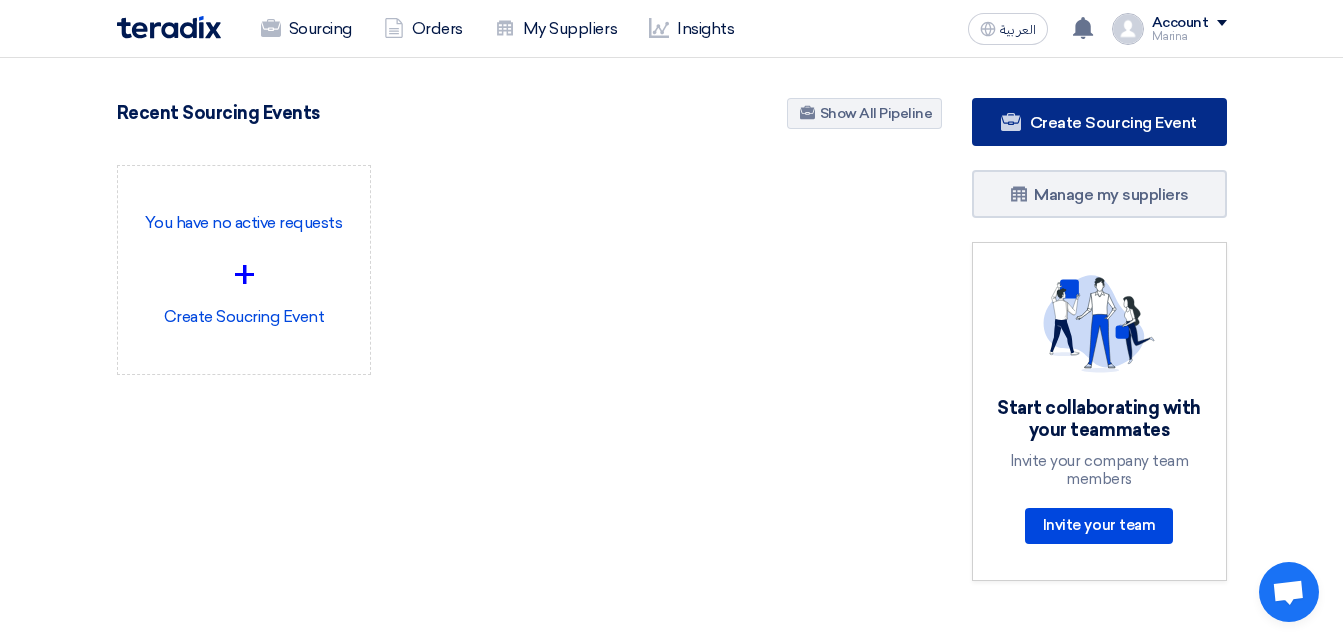 click on "Create Sourcing Event" 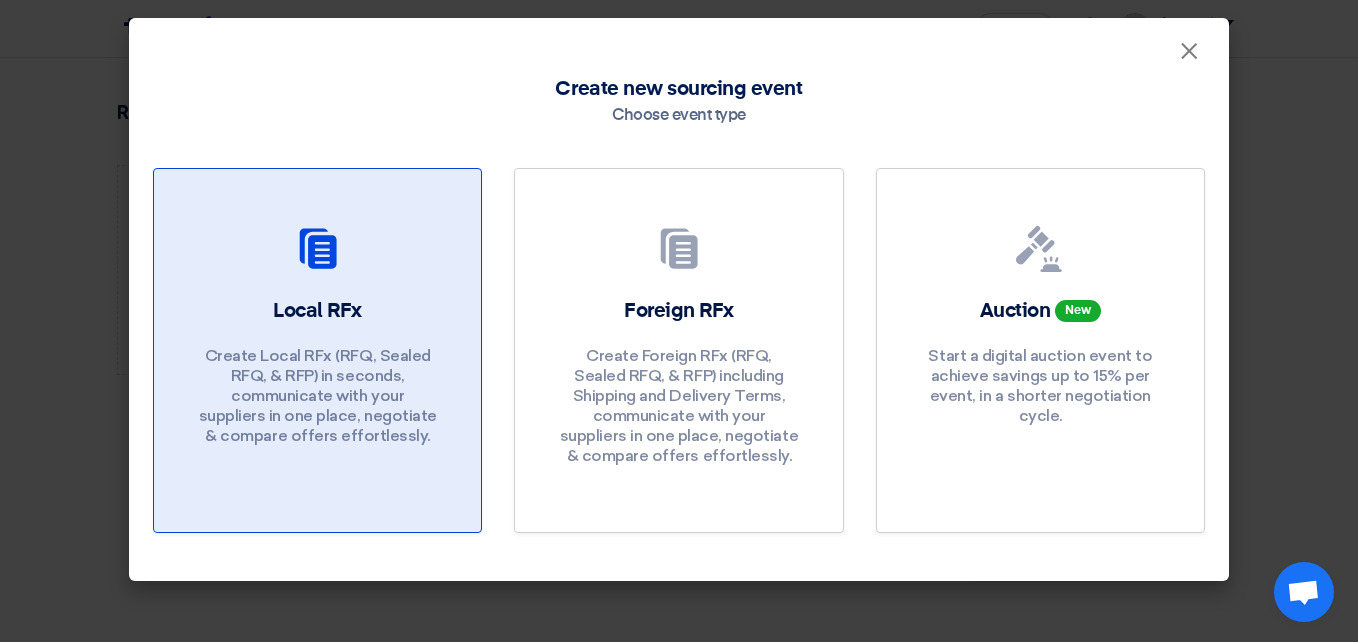 click on "Local RFx
Create Local RFx (RFQ, Sealed RFQ, & RFP) in seconds, communicate with your suppliers in one place, negotiate & compare offers effortlessly." 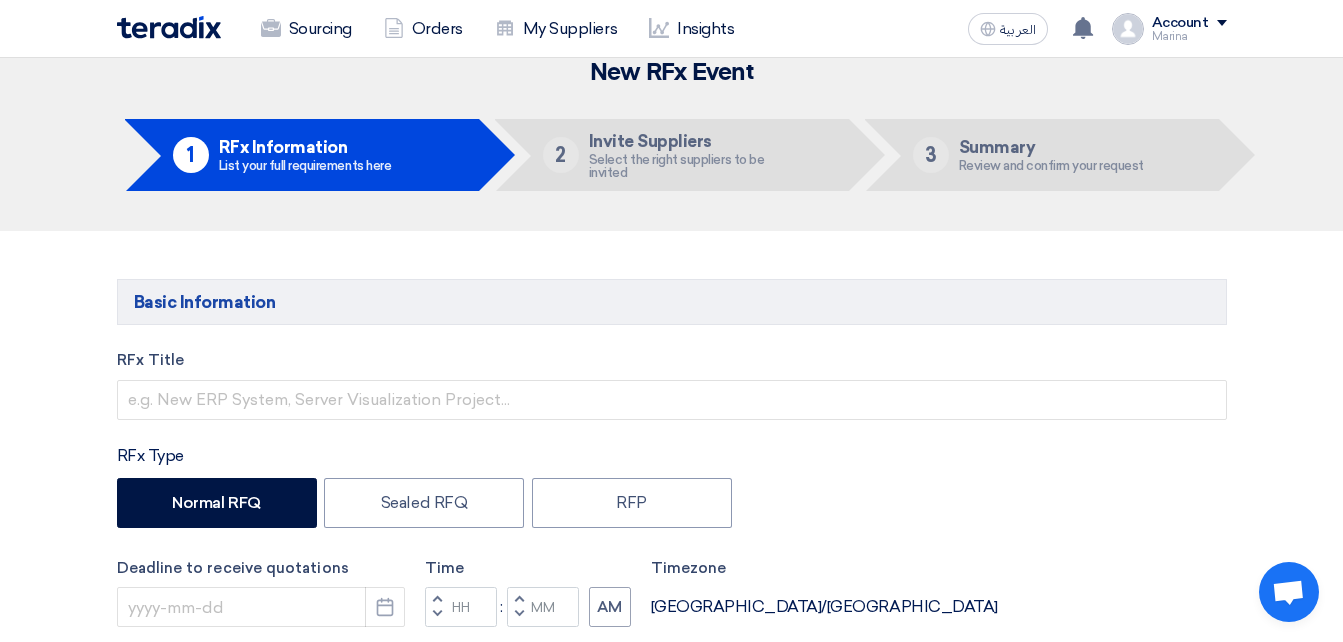 scroll, scrollTop: 32, scrollLeft: 0, axis: vertical 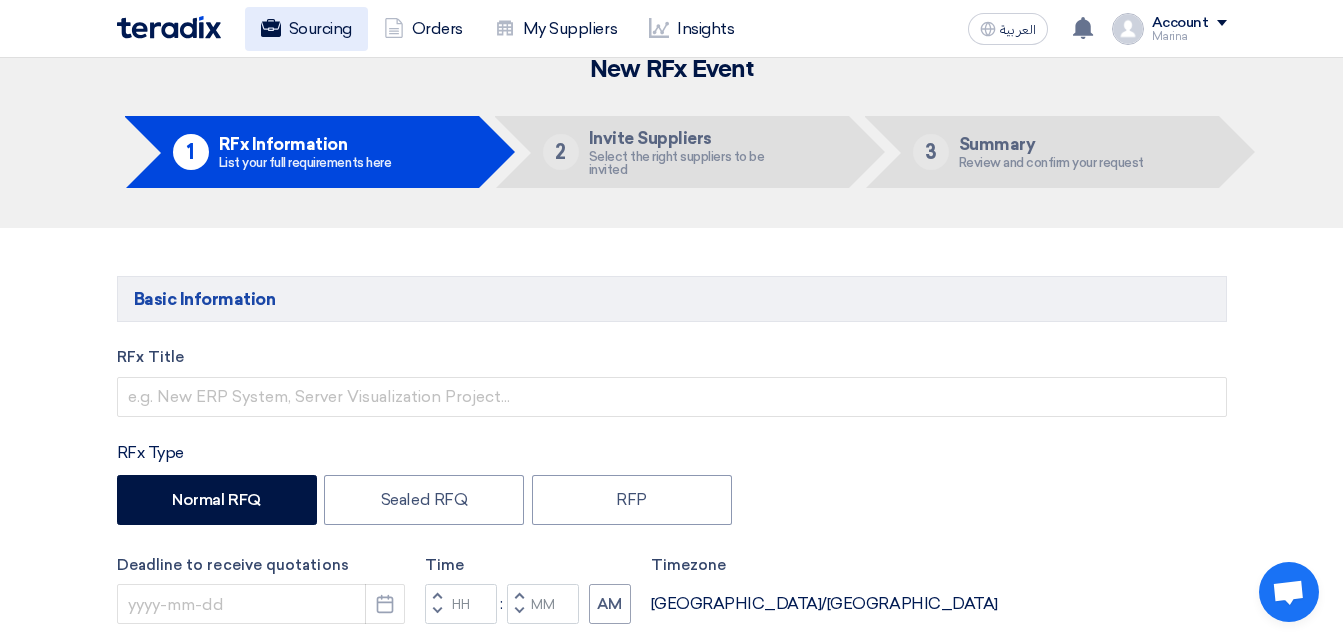 click on "Sourcing" 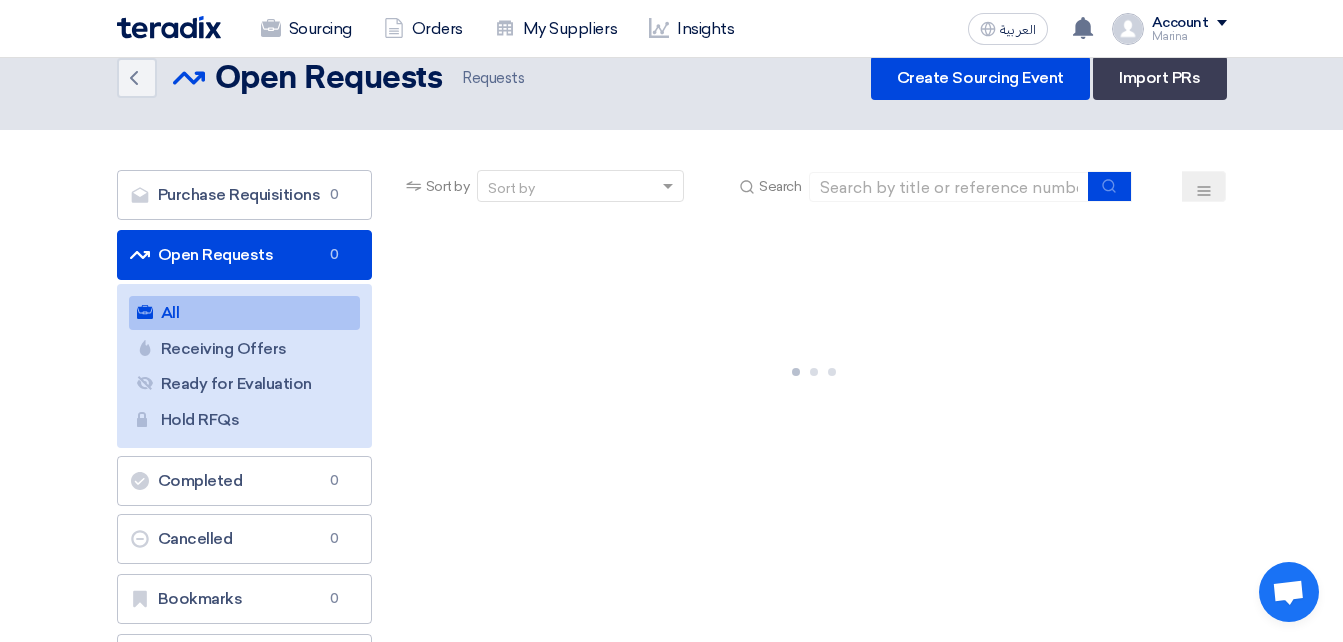 scroll, scrollTop: 0, scrollLeft: 0, axis: both 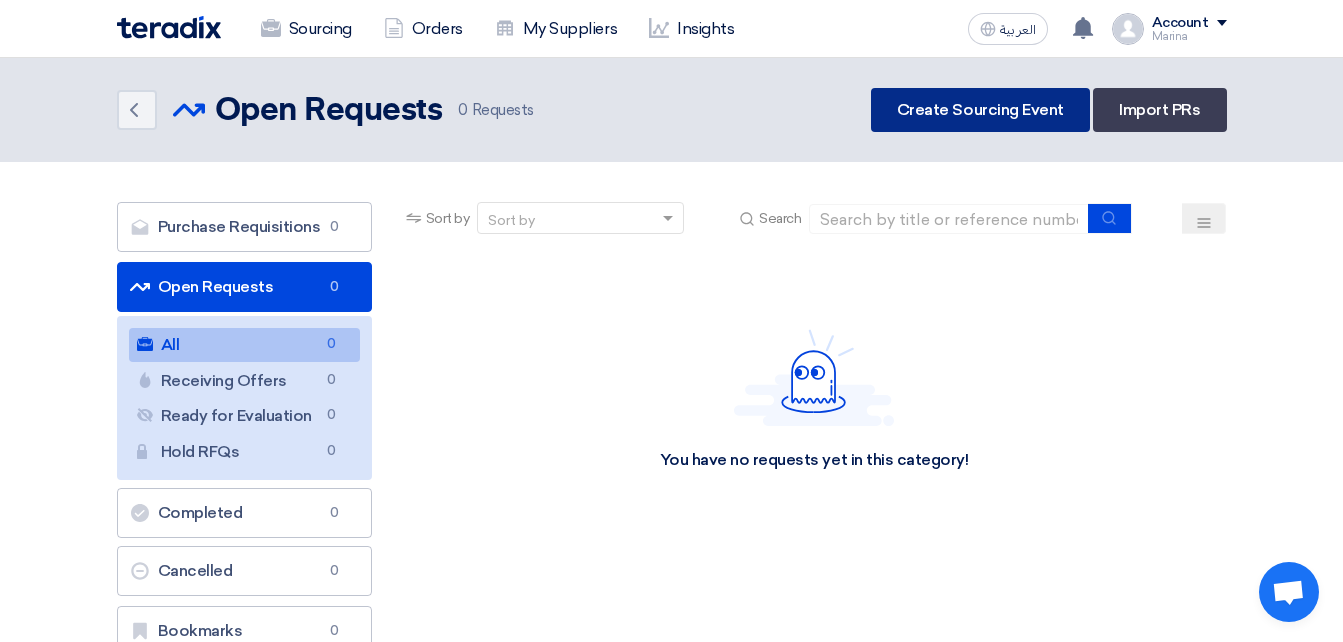 click on "Create Sourcing Event" 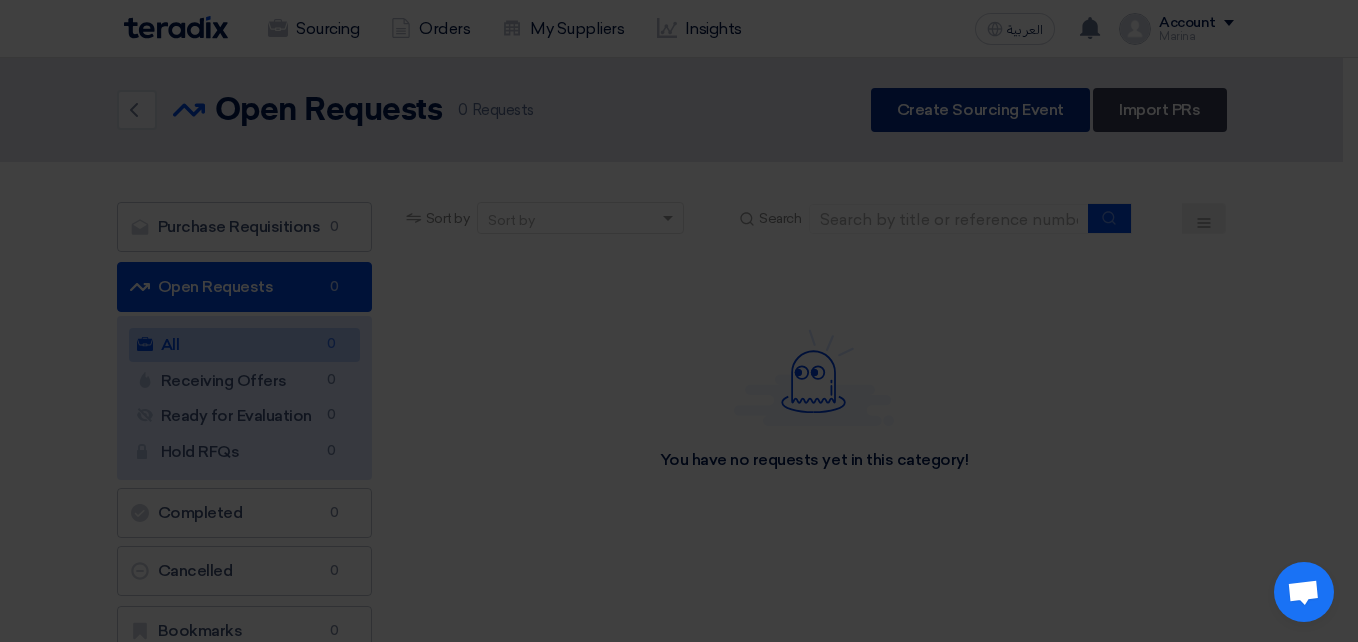 click on "Create new sourcing event
Choose event type" 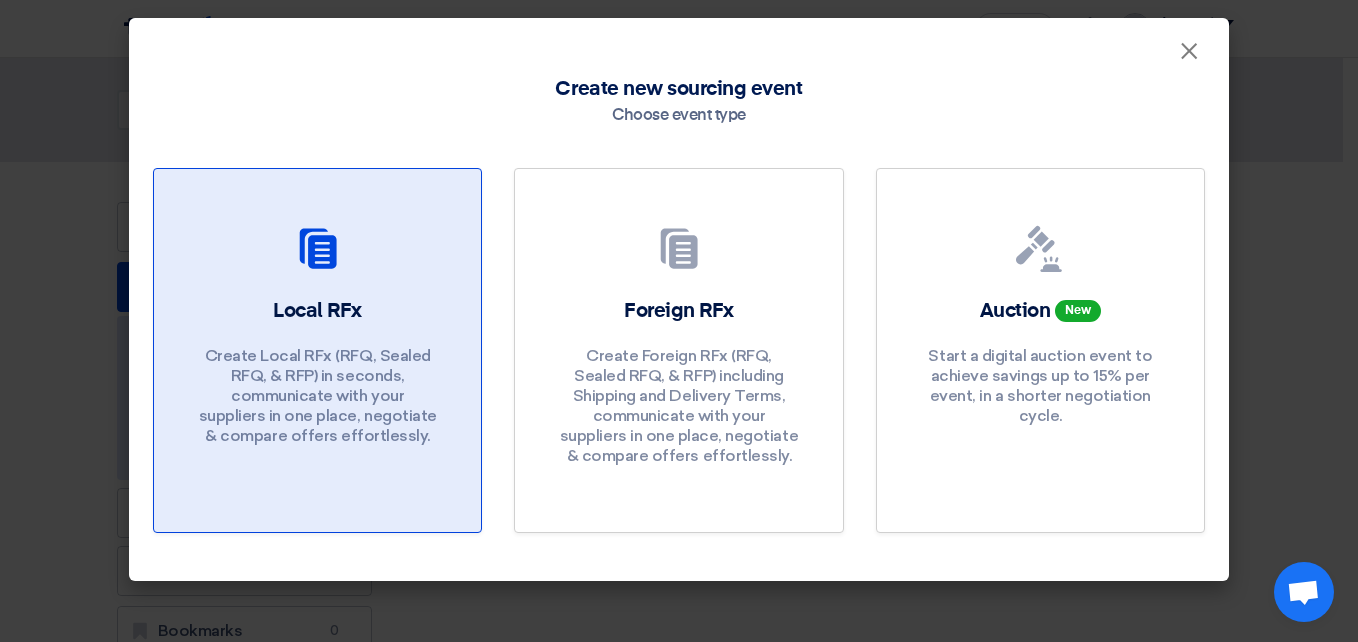 click on "Local RFx
Create Local RFx (RFQ, Sealed RFQ, & RFP) in seconds, communicate with your suppliers in one place, negotiate & compare offers effortlessly." 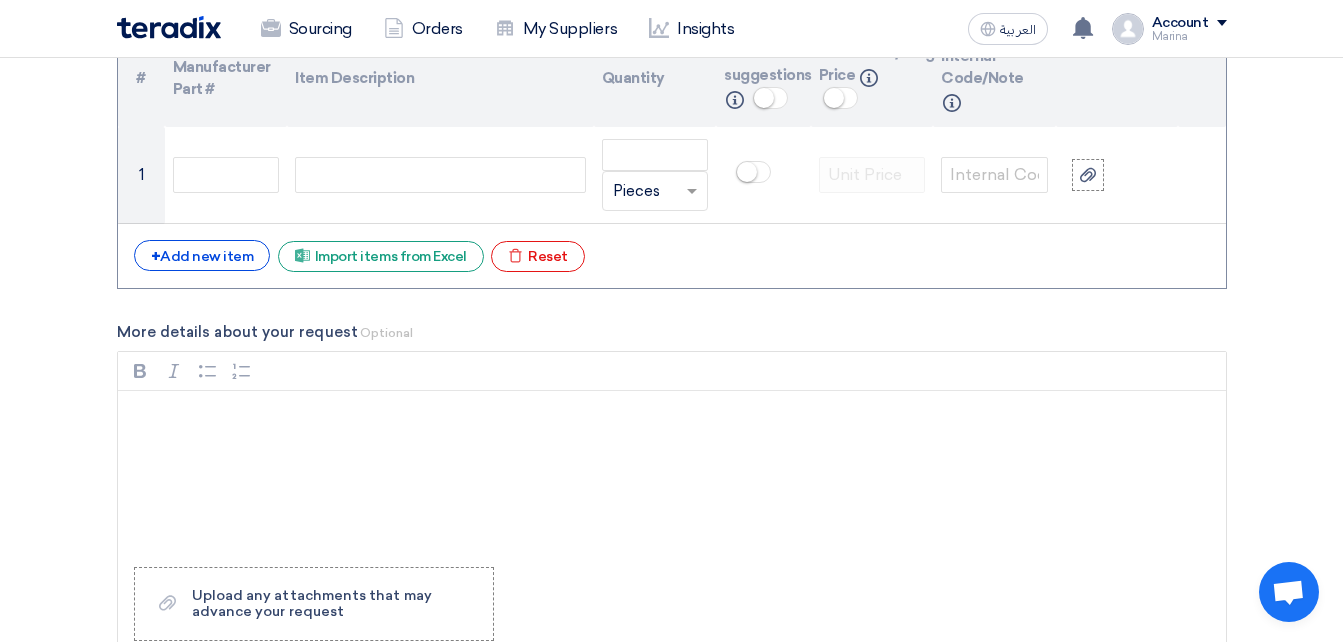 scroll, scrollTop: 1553, scrollLeft: 0, axis: vertical 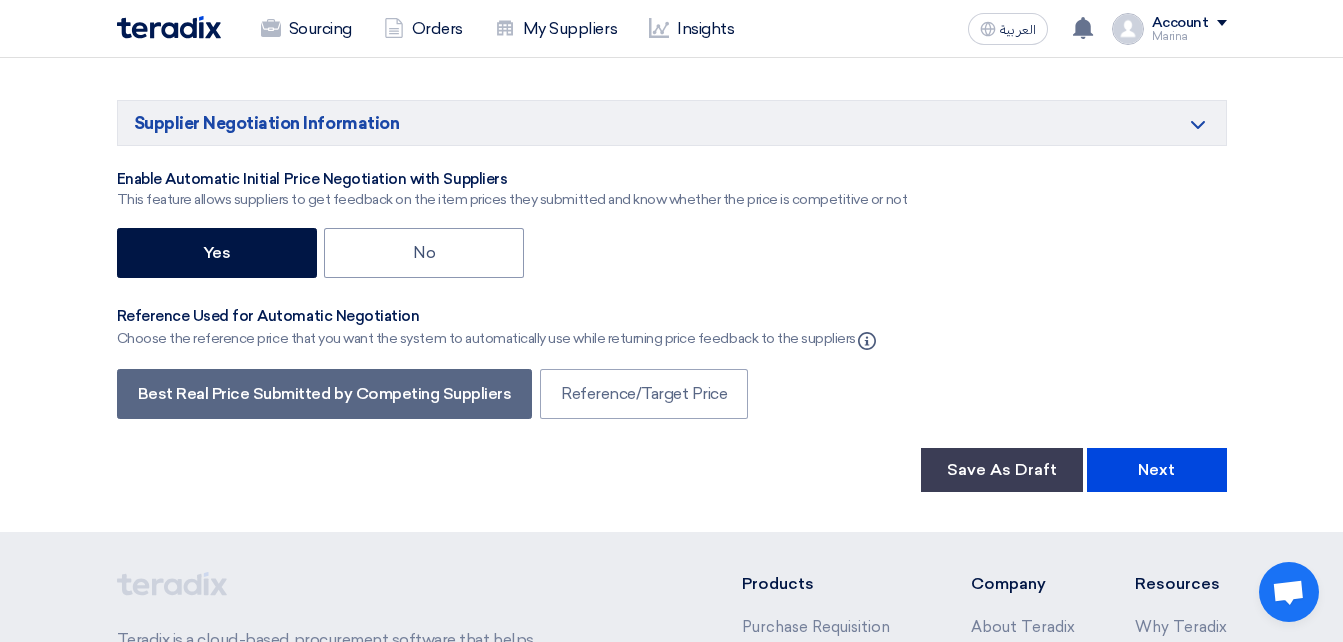 click on "Basic Information
RFx Title
RFx Type
Normal RFQ
Sealed RFQ
RFP
Deadline to receive quotations
Pick a date
Time
Increment hours
Decrement hours
:" 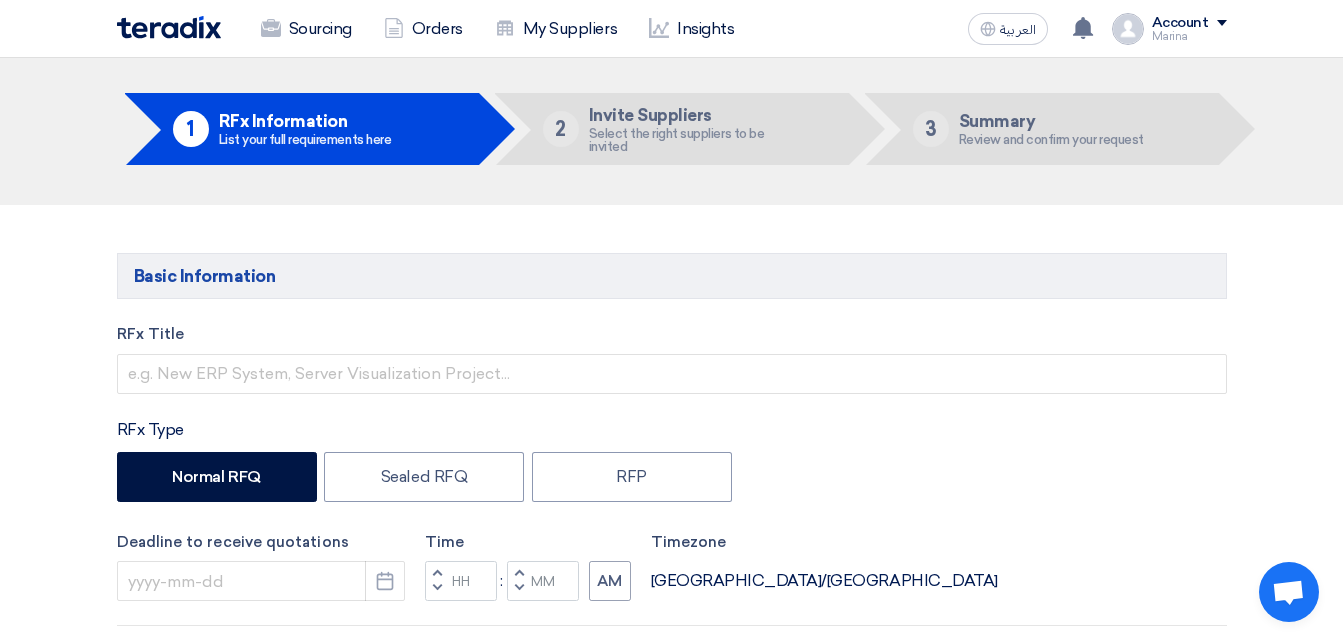 scroll, scrollTop: 54, scrollLeft: 0, axis: vertical 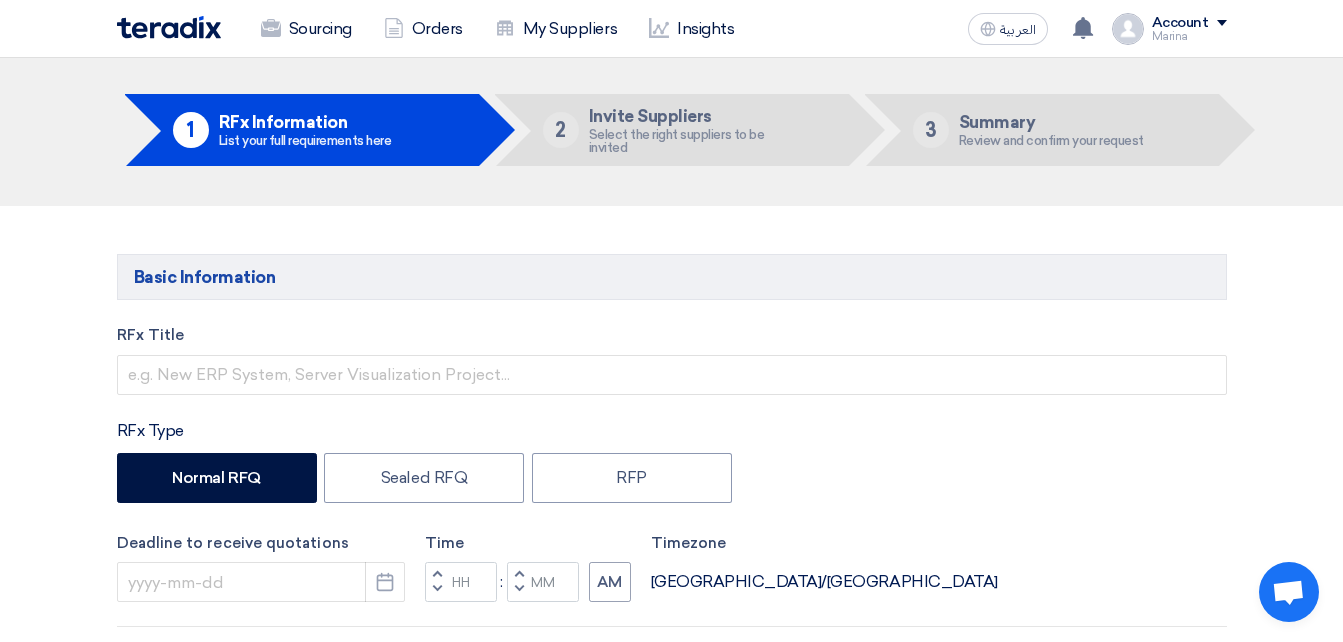 click 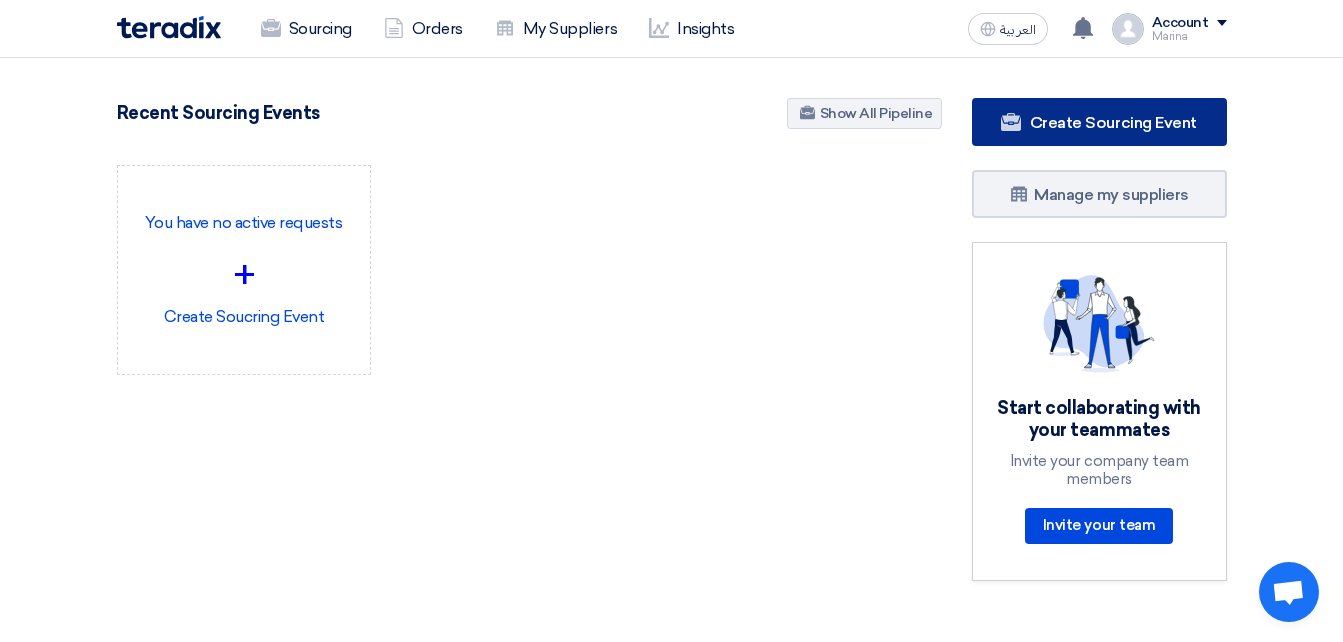 click on "Create Sourcing Event" 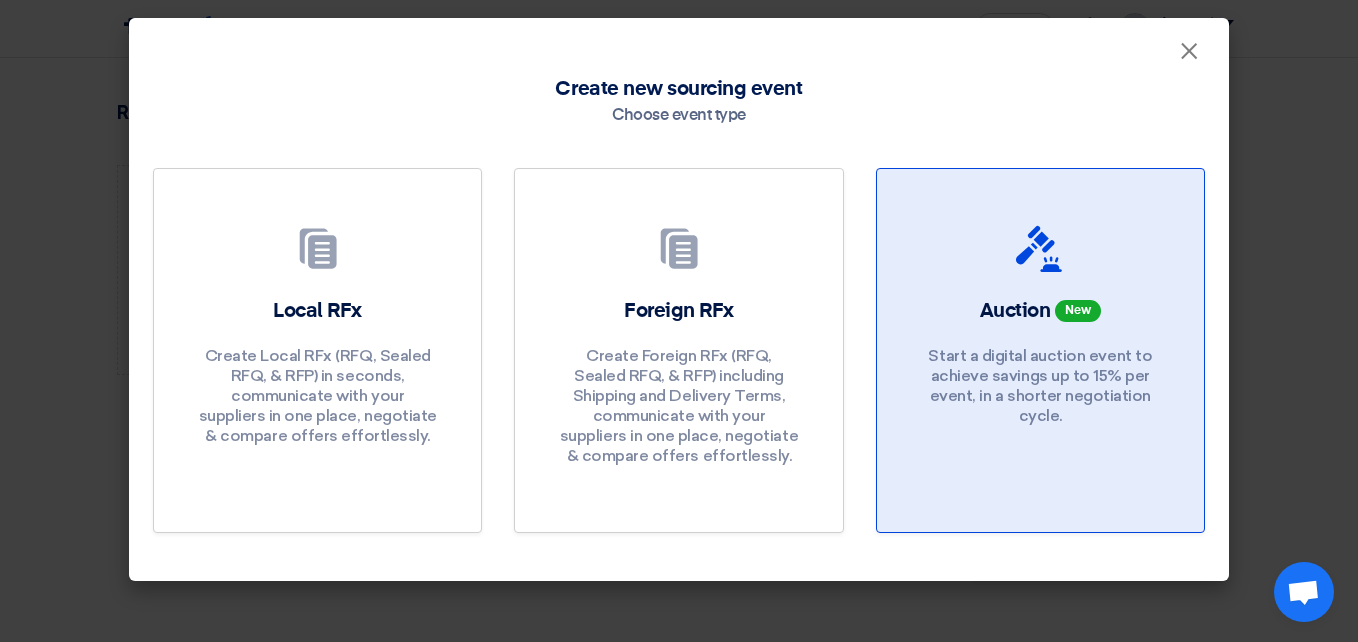 click 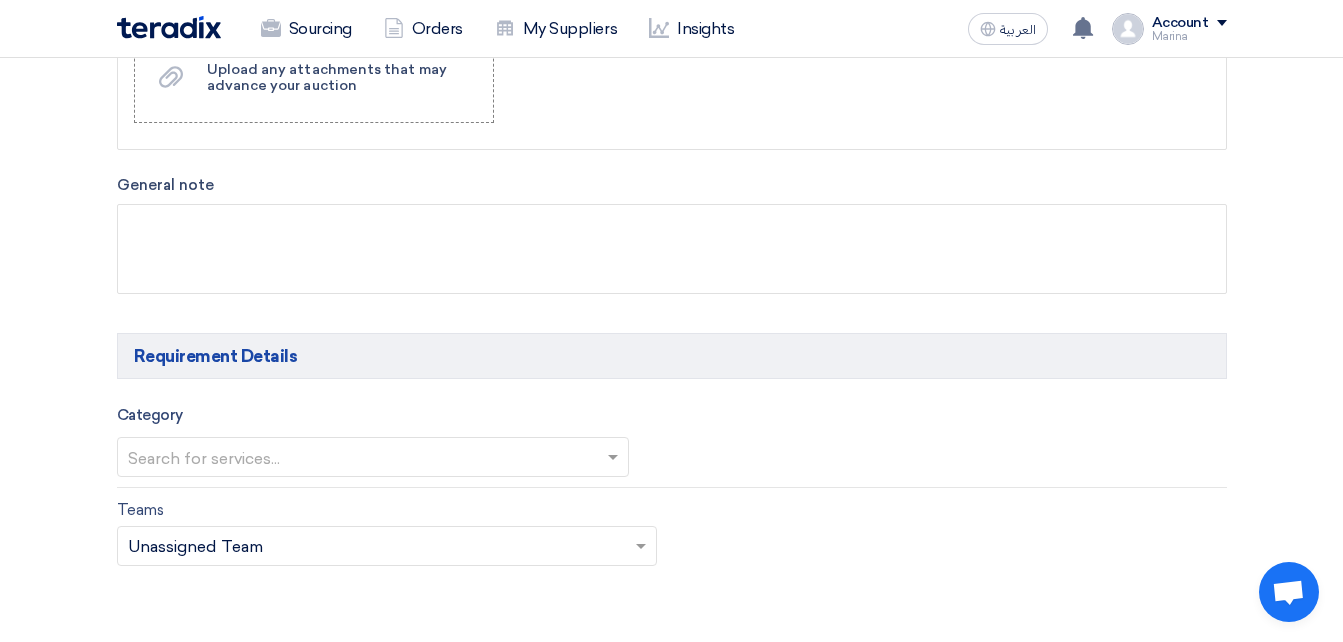 scroll, scrollTop: 998, scrollLeft: 0, axis: vertical 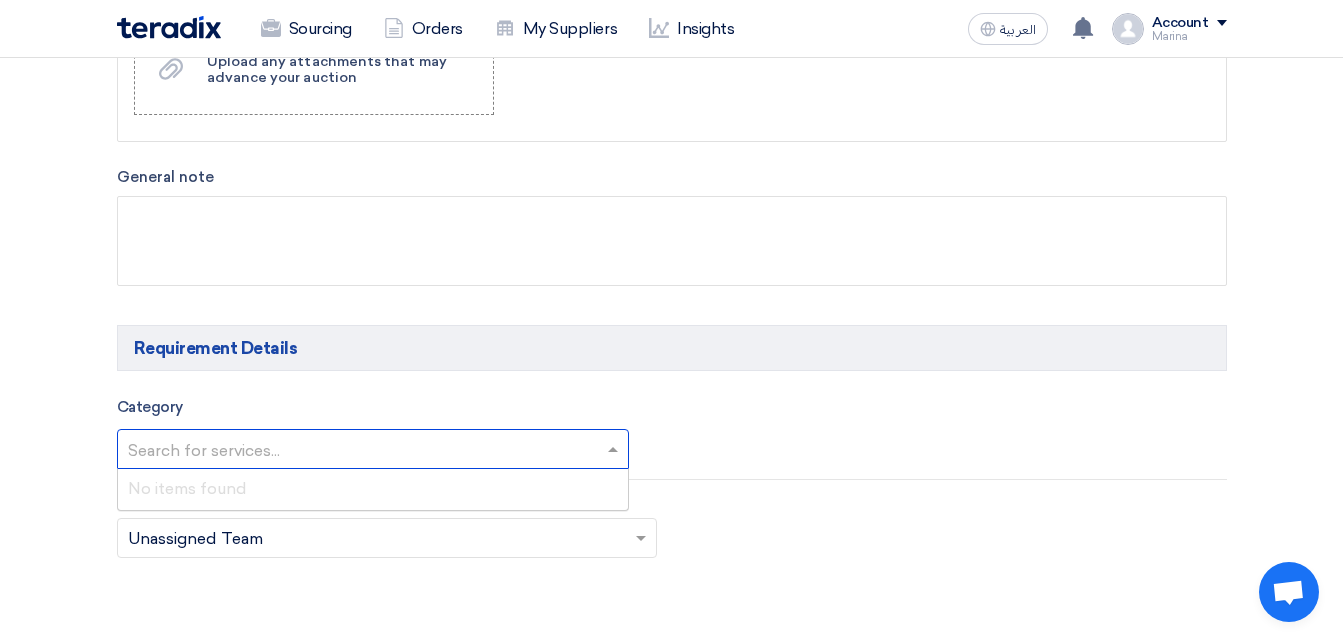 click at bounding box center [363, 450] 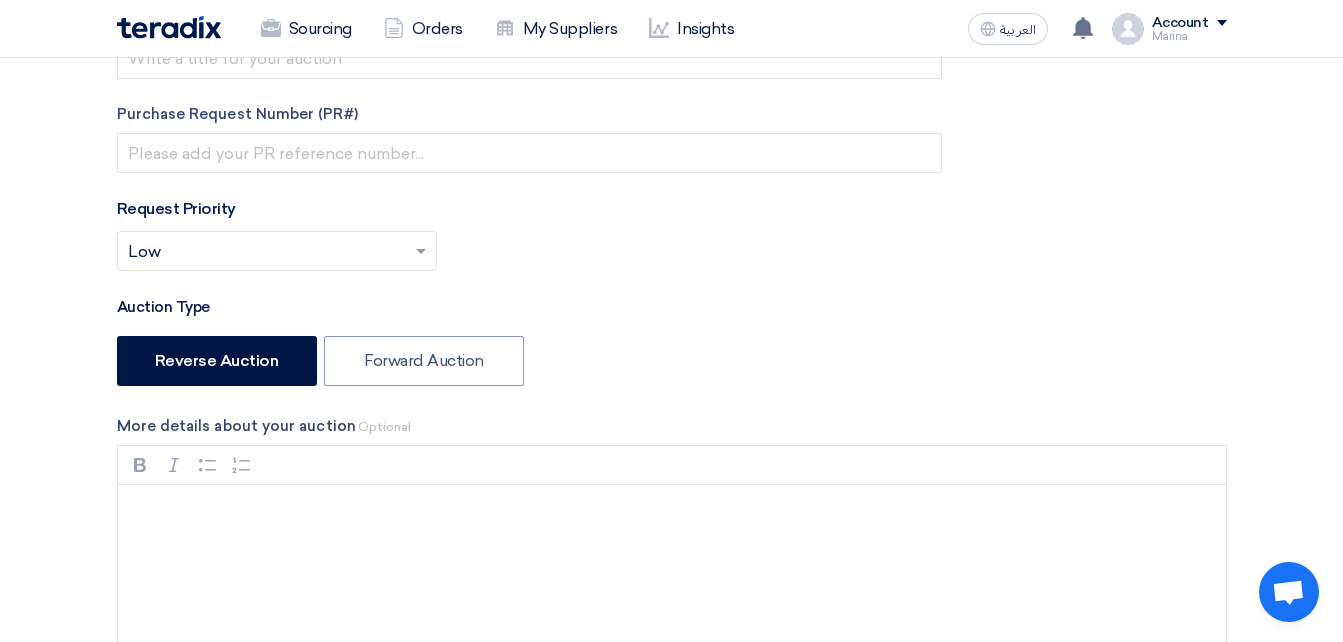 scroll, scrollTop: 356, scrollLeft: 0, axis: vertical 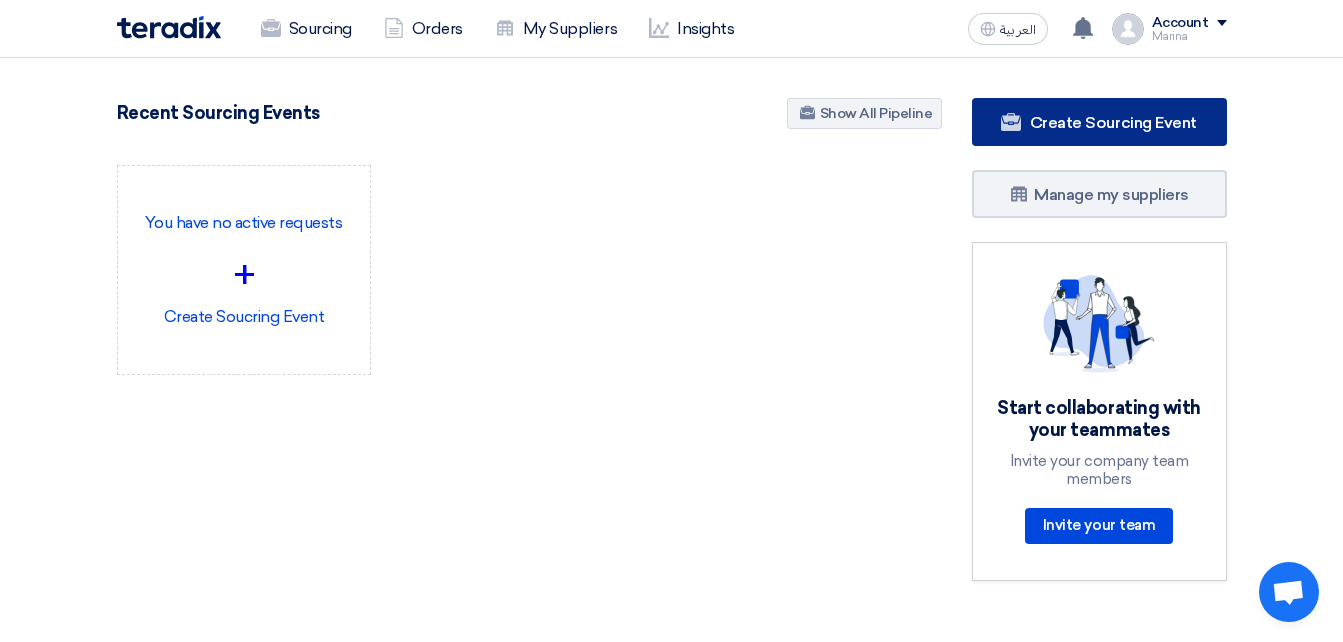 click on "Create Sourcing Event" 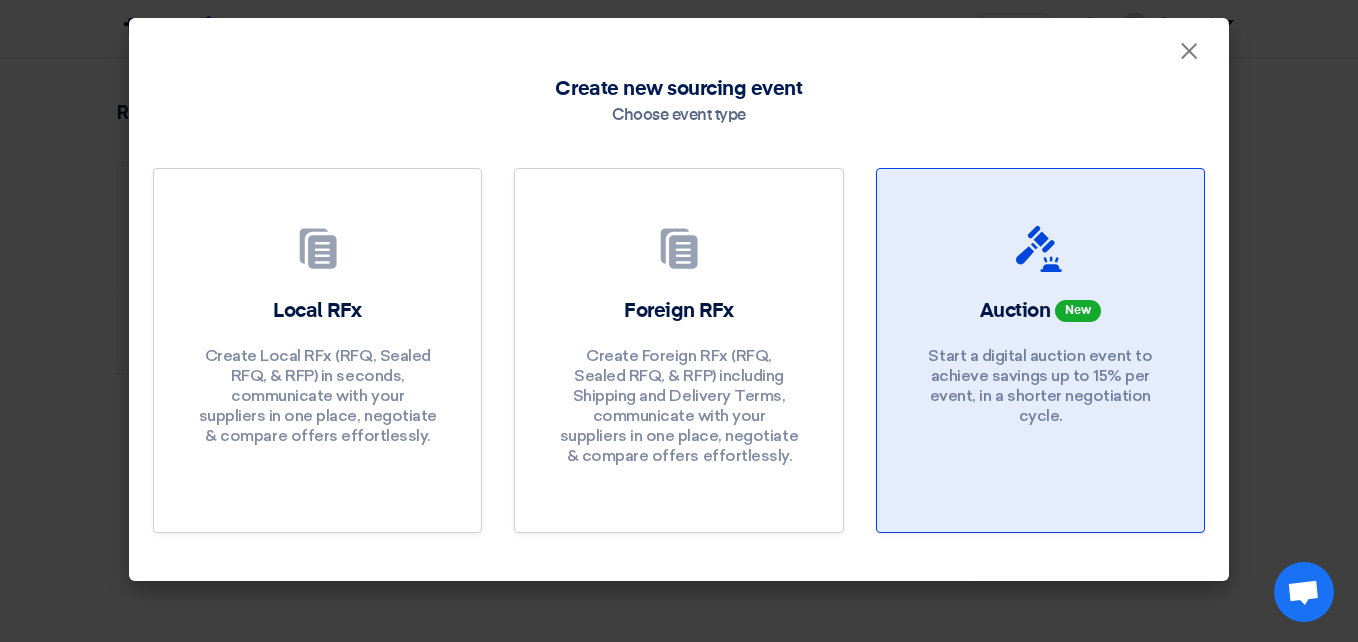click on "Auction
New
Start a digital auction event to achieve savings up to 15% per event, in a shorter negotiation cycle." 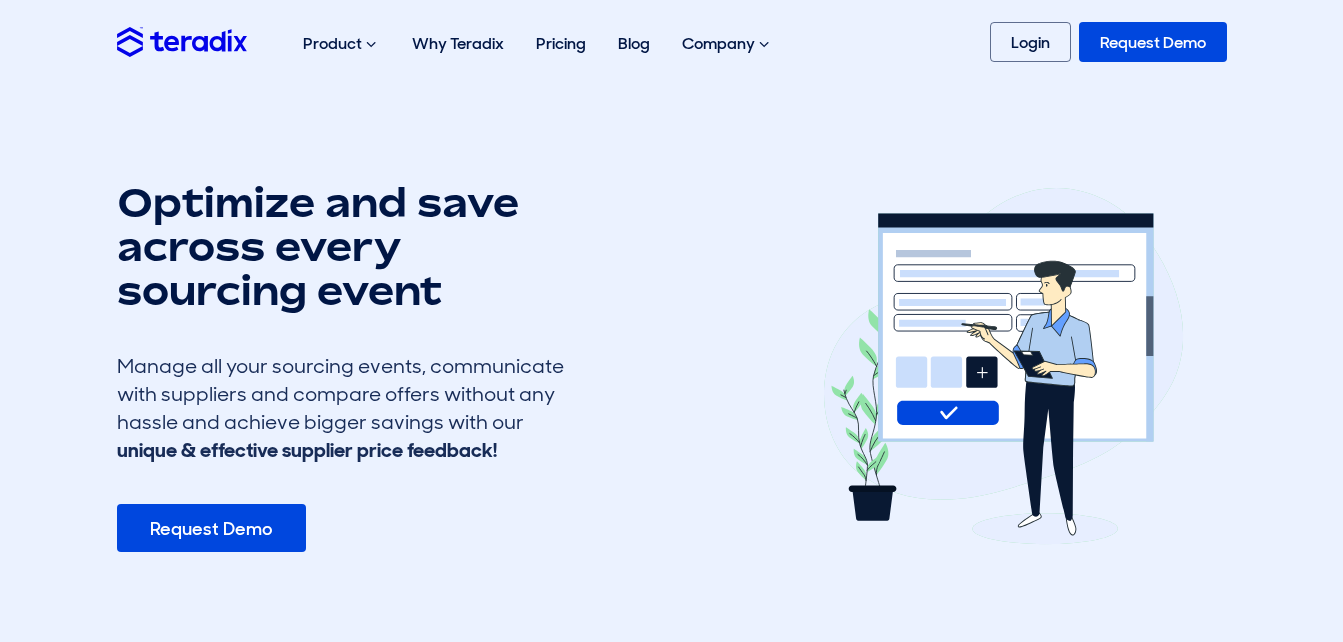 scroll, scrollTop: 0, scrollLeft: 0, axis: both 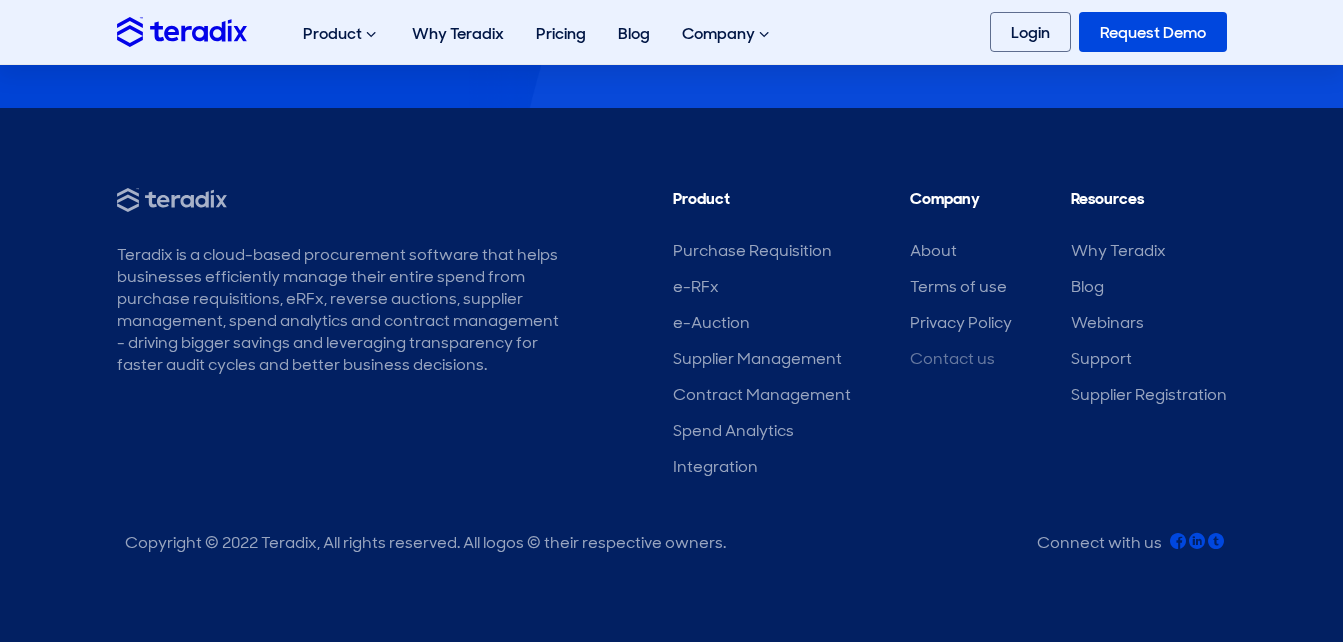 click on "Contact us" at bounding box center (952, 358) 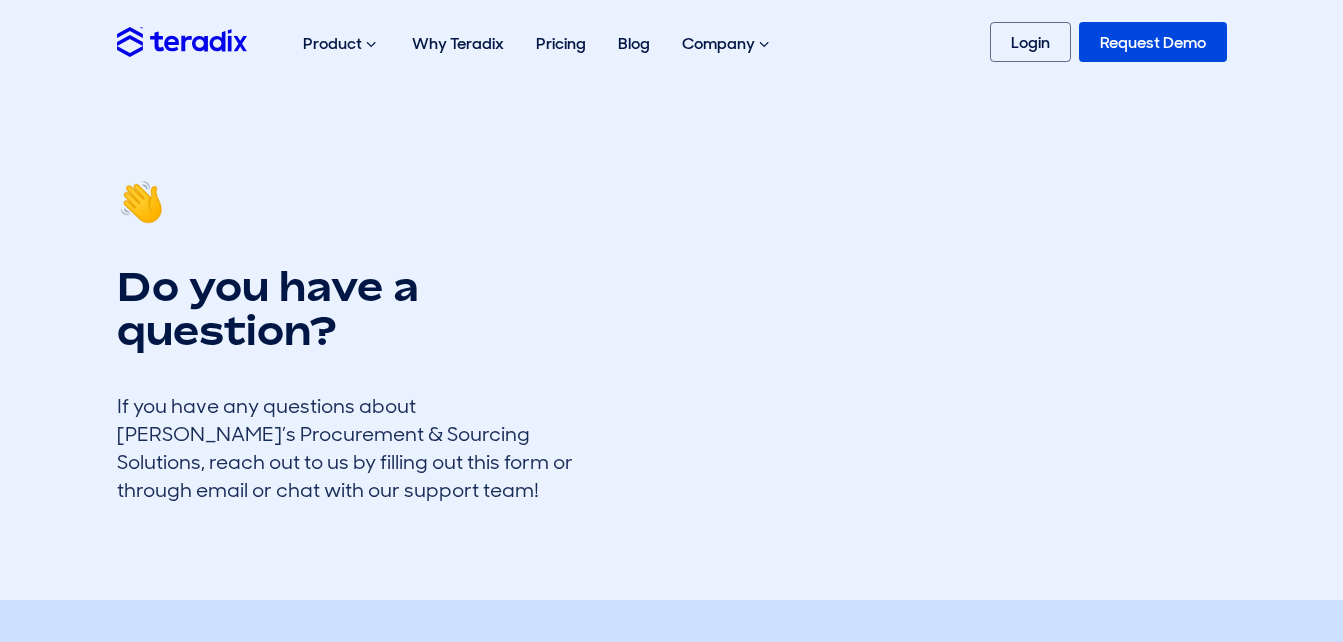 scroll, scrollTop: 0, scrollLeft: 0, axis: both 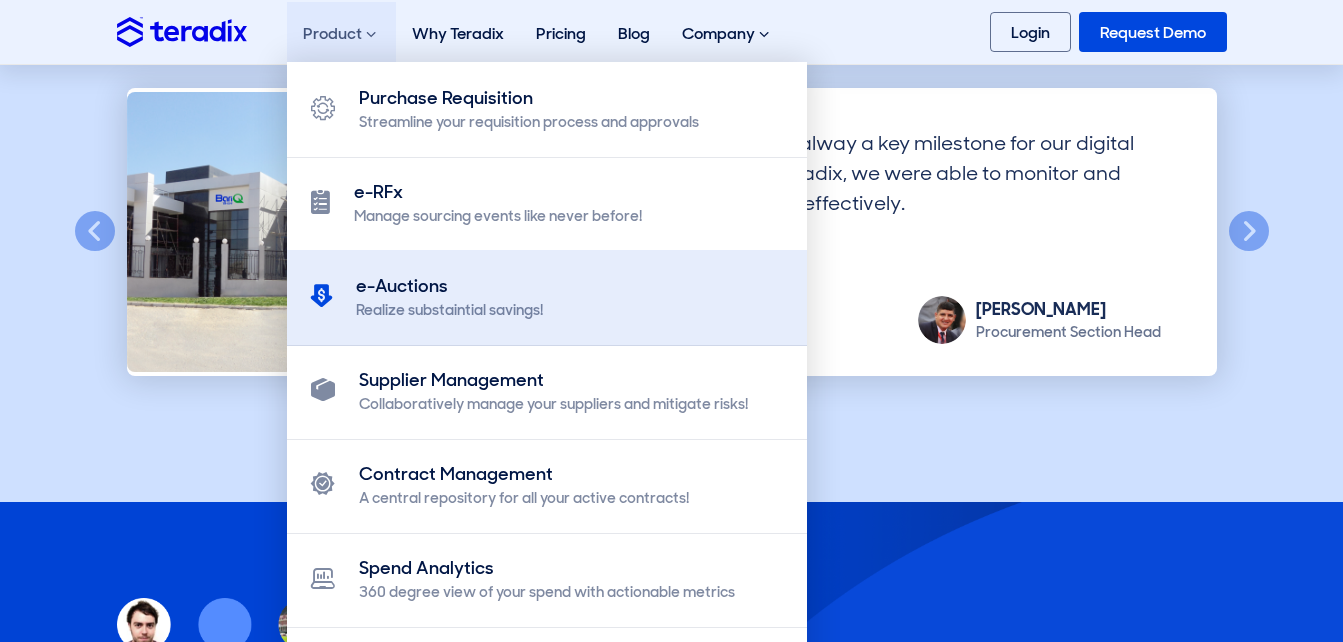 click on "e-Auctions" at bounding box center [449, 286] 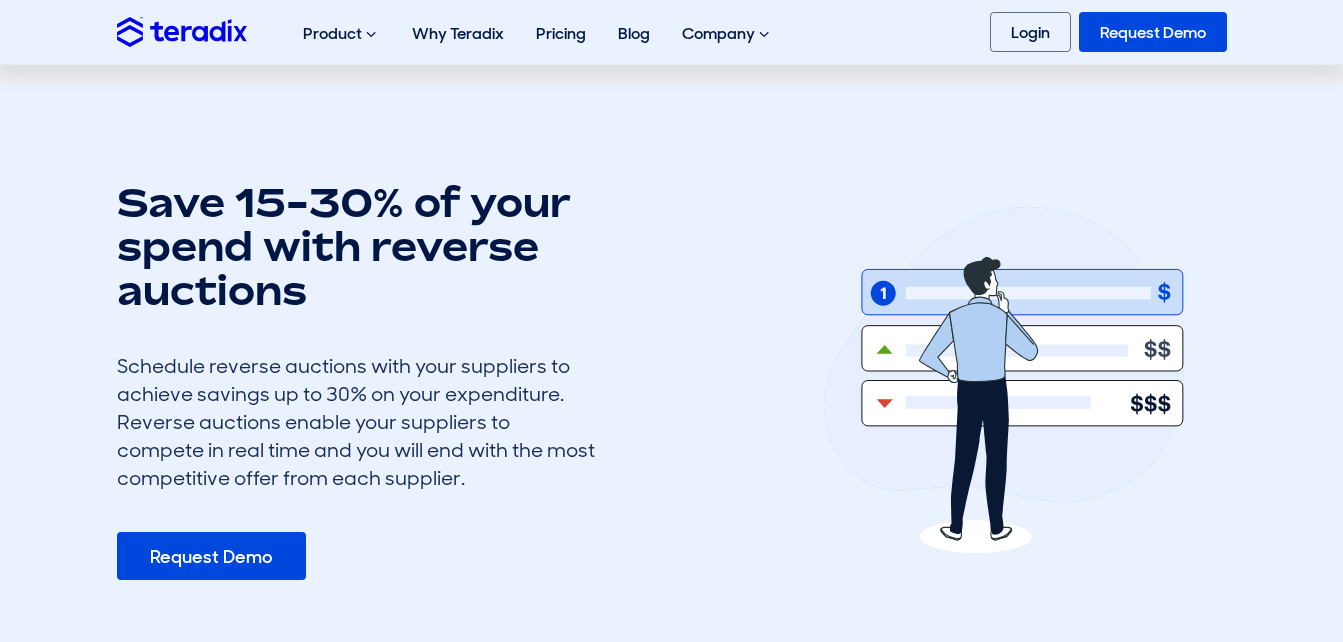 scroll, scrollTop: 572, scrollLeft: 0, axis: vertical 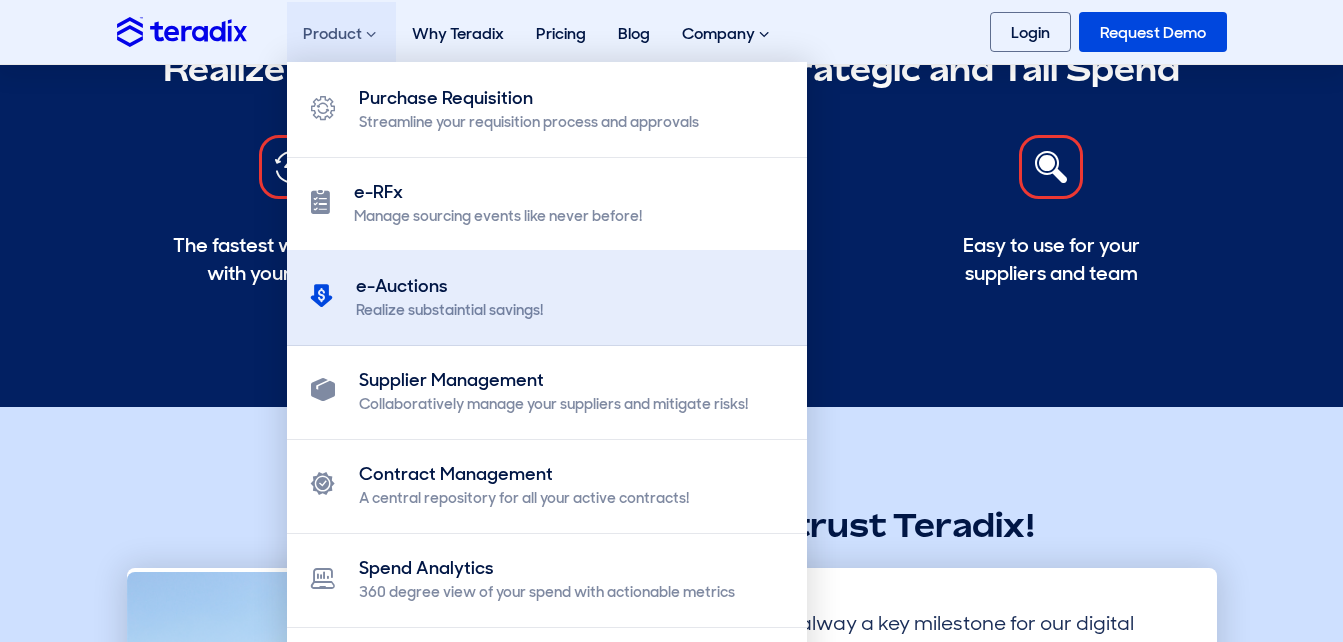 click on "e-Auctions" at bounding box center [449, 286] 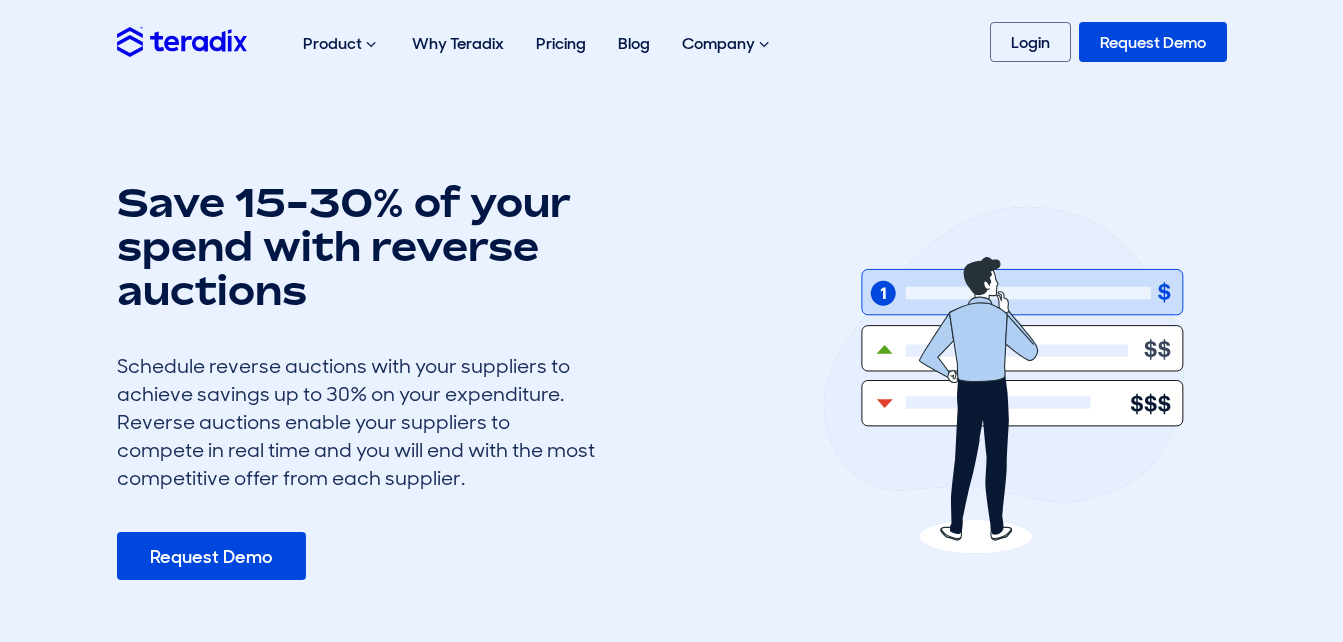 scroll, scrollTop: 0, scrollLeft: 0, axis: both 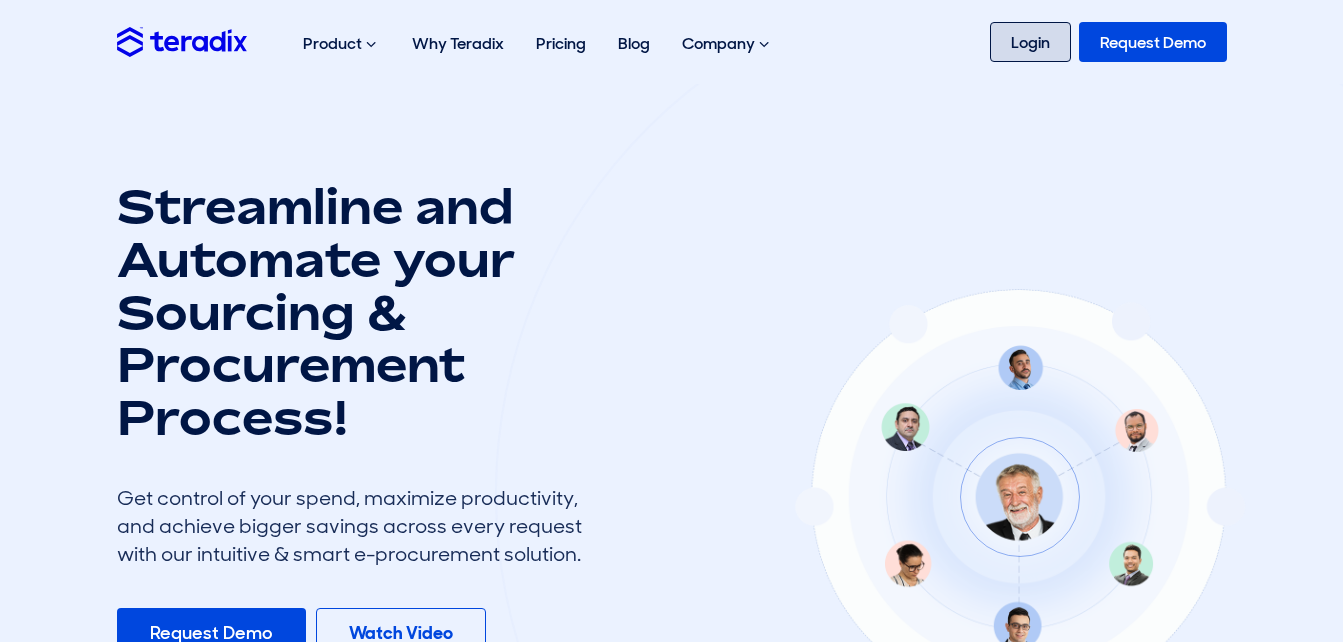 click on "Login" at bounding box center (1030, 42) 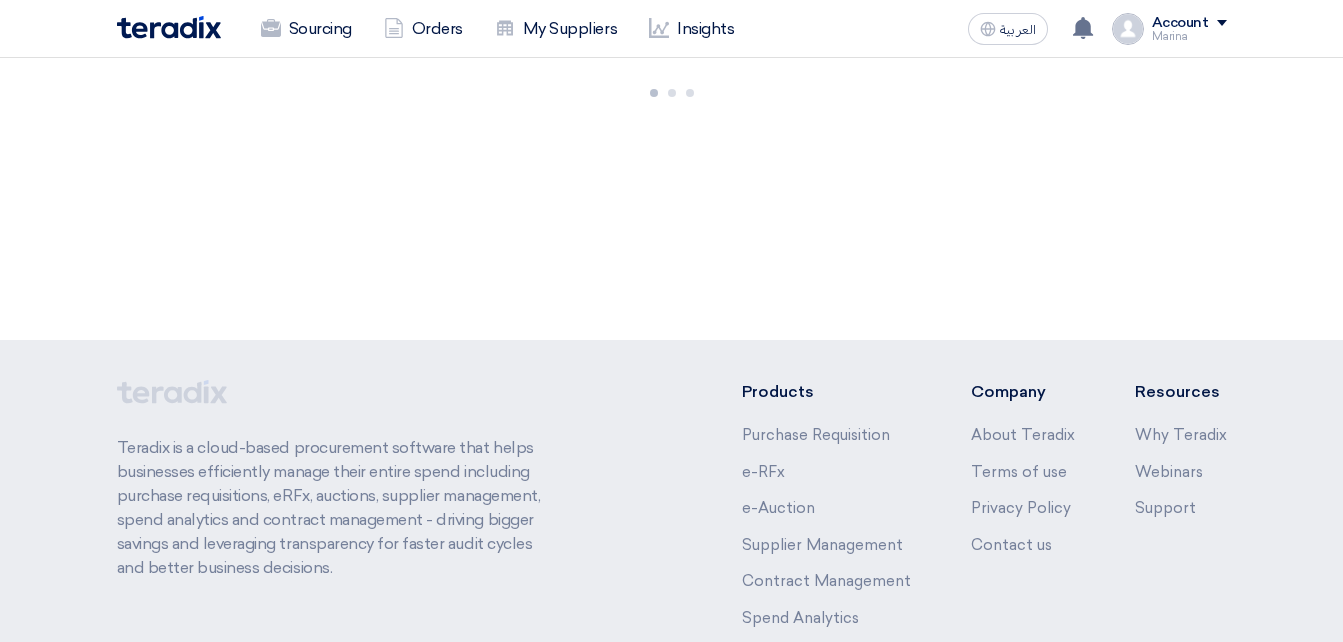 scroll, scrollTop: 0, scrollLeft: 0, axis: both 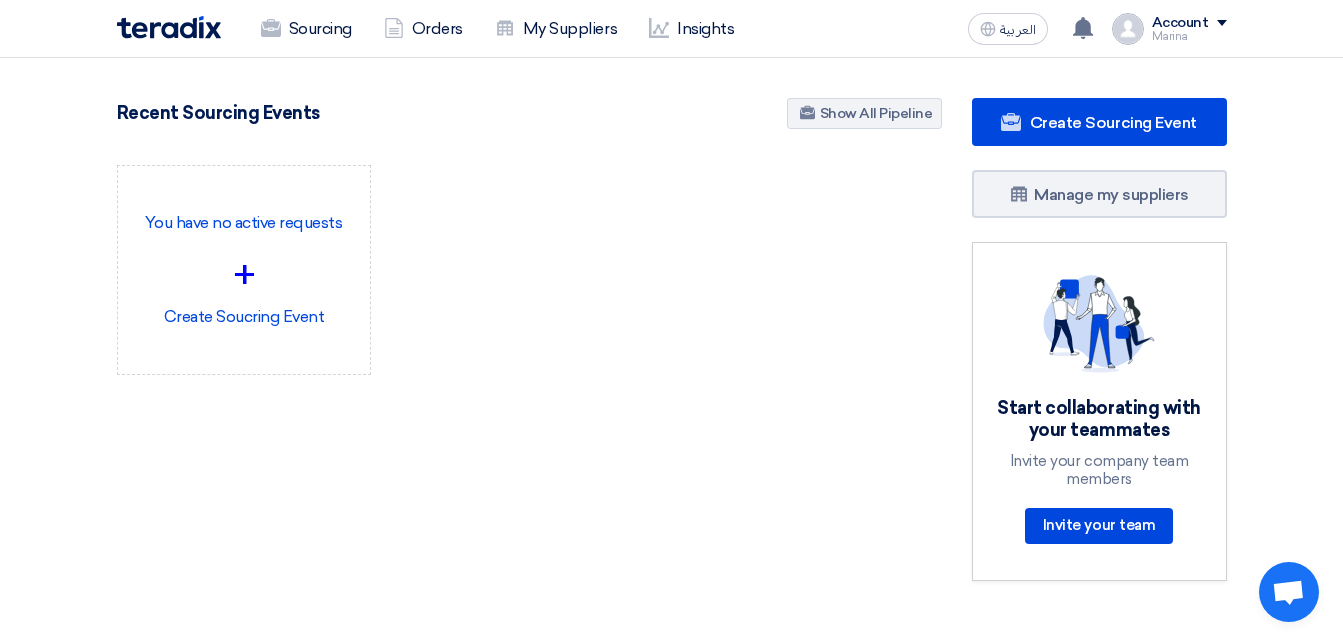click on "Account" 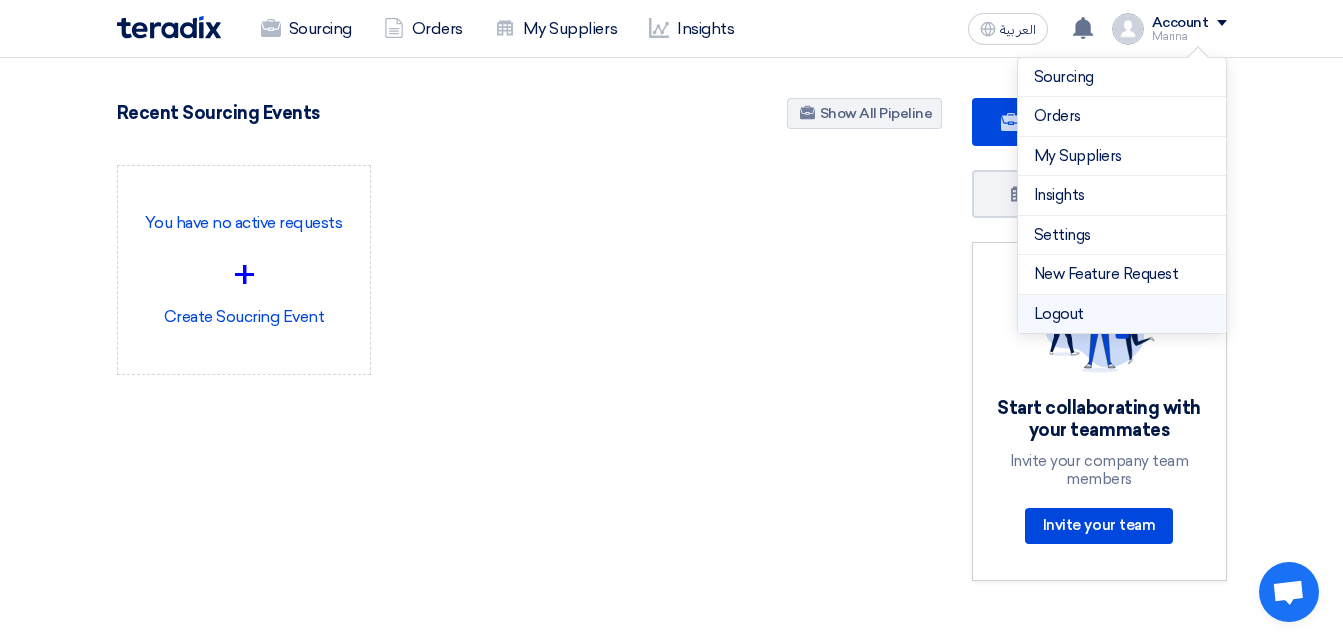 click on "Logout" 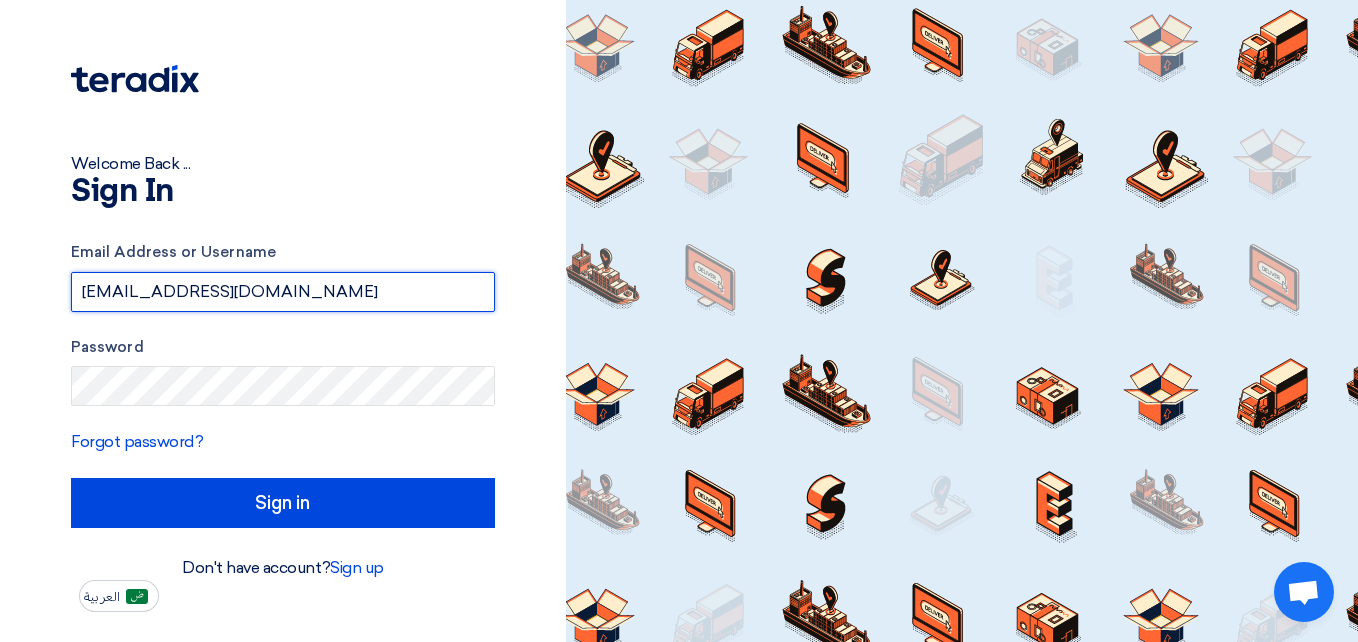click on "admin@techsa.io" at bounding box center (283, 292) 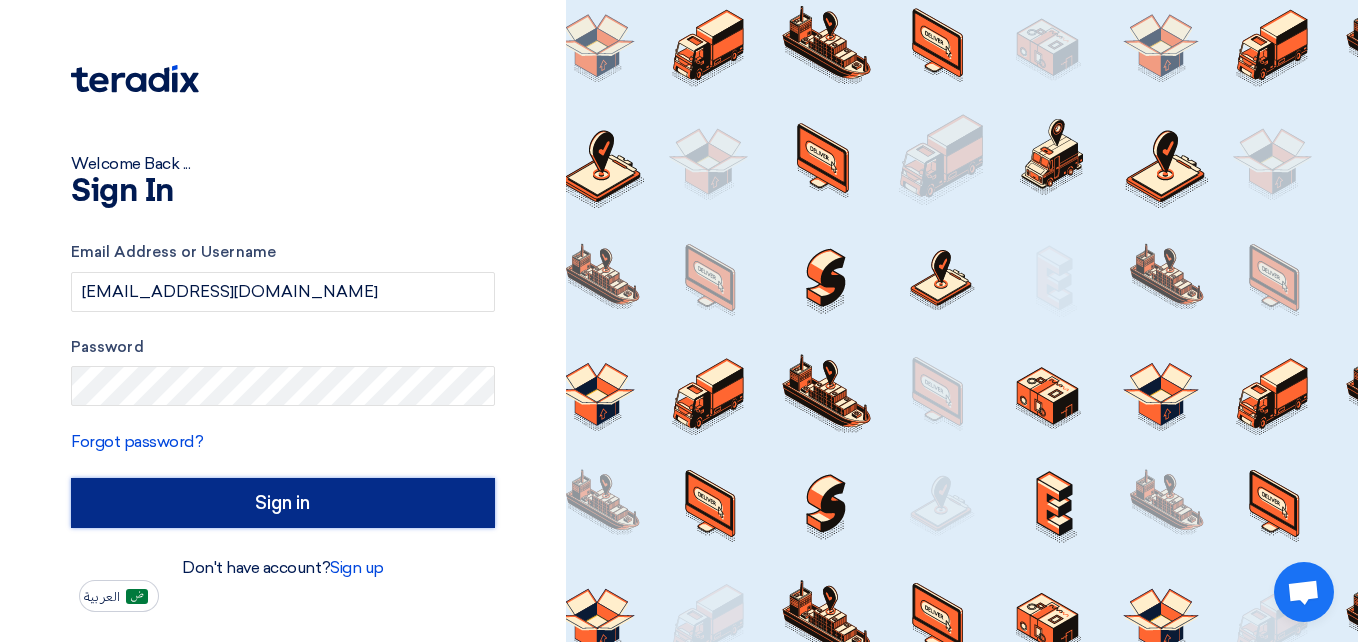 click on "Sign in" 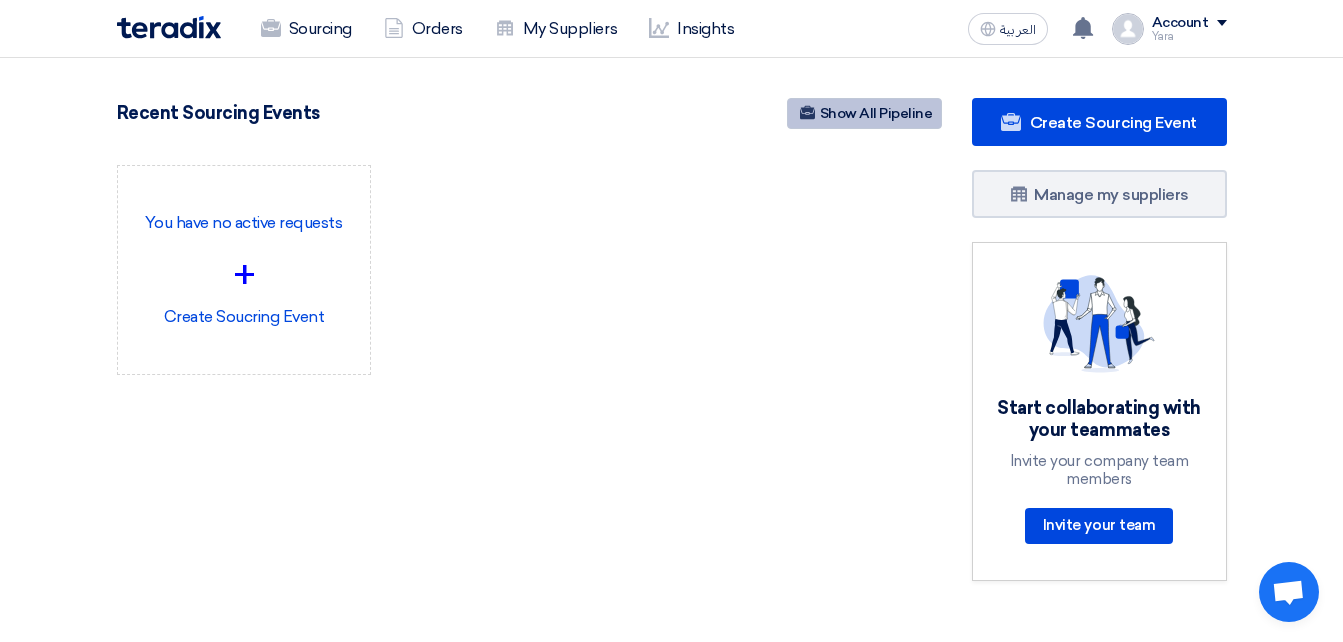 click on "Show All Pipeline" 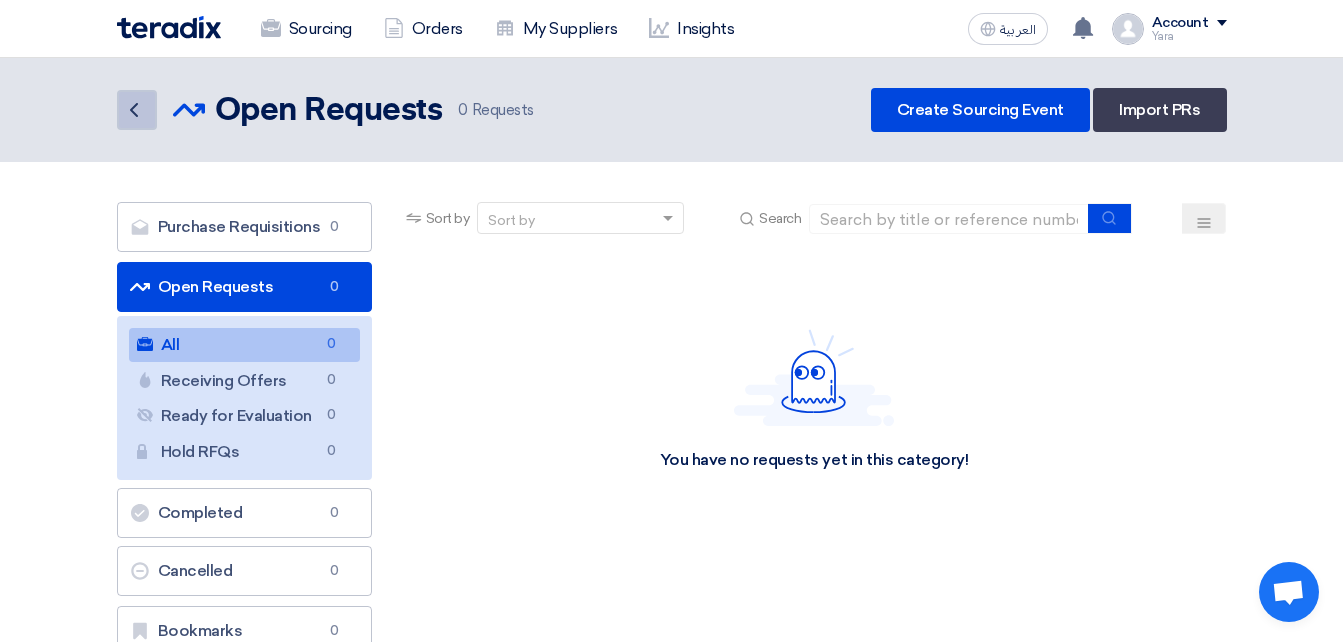 click on "Back" 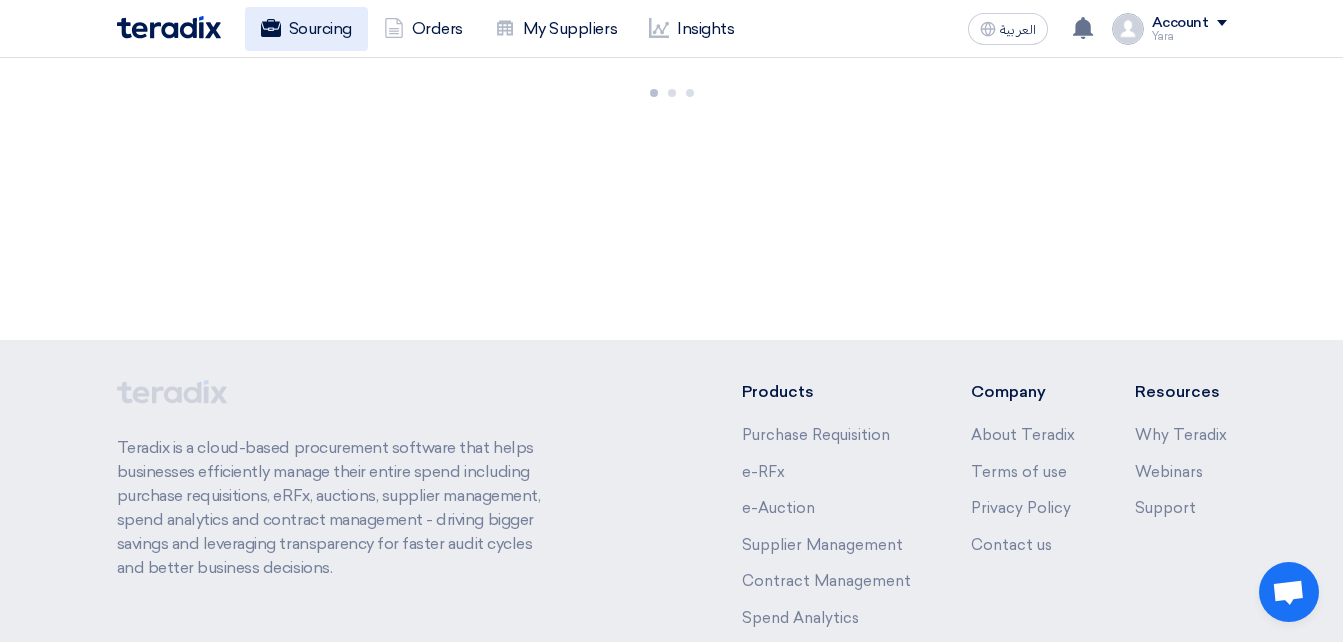 click on "Sourcing" 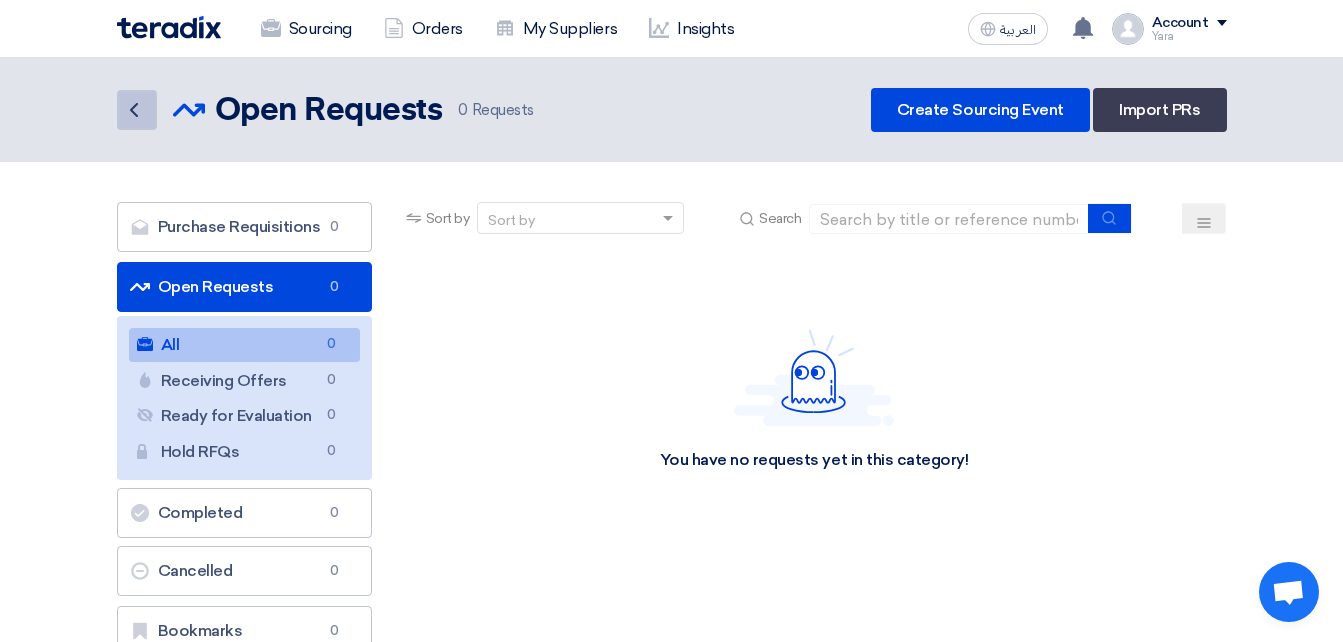 click on "Back" 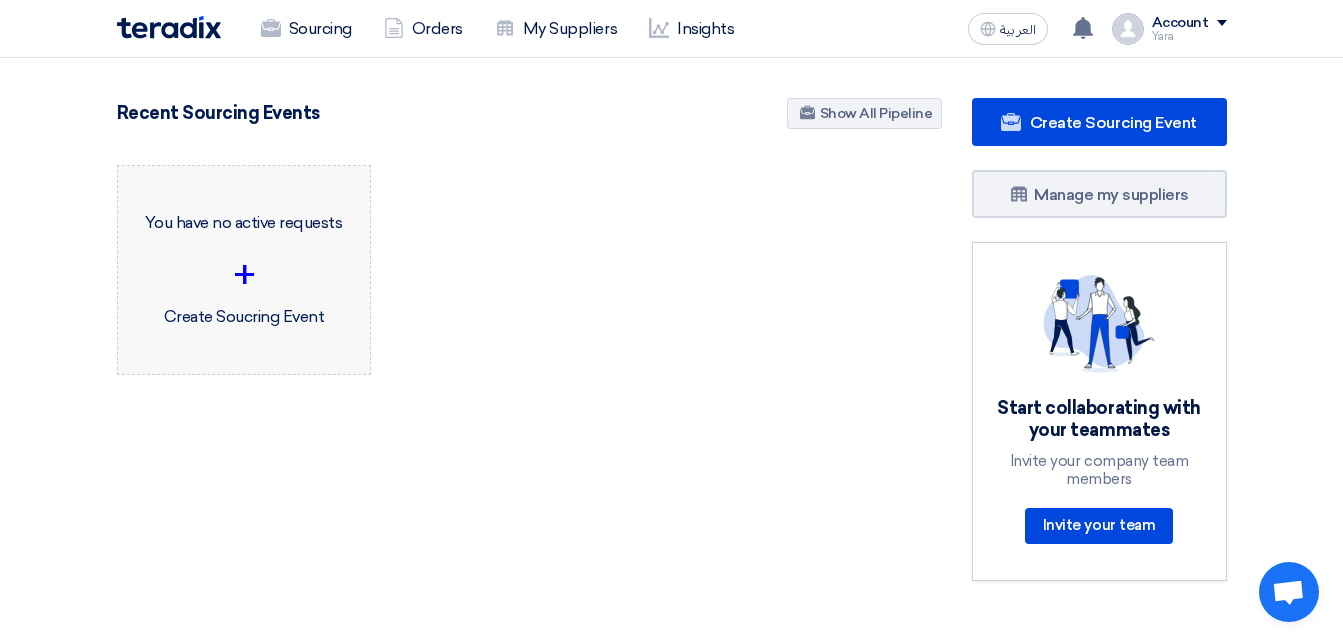 click on "+" 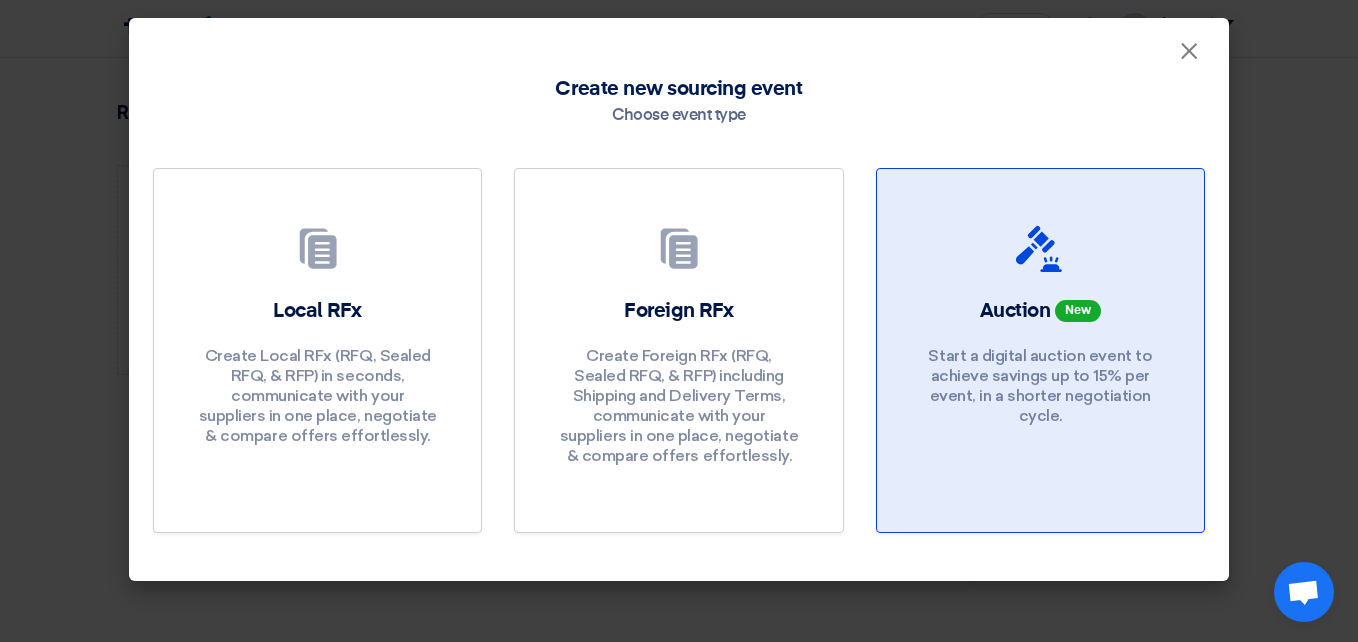 click on "Auction
New
Start a digital auction event to achieve savings up to 15% per event, in a shorter negotiation cycle." 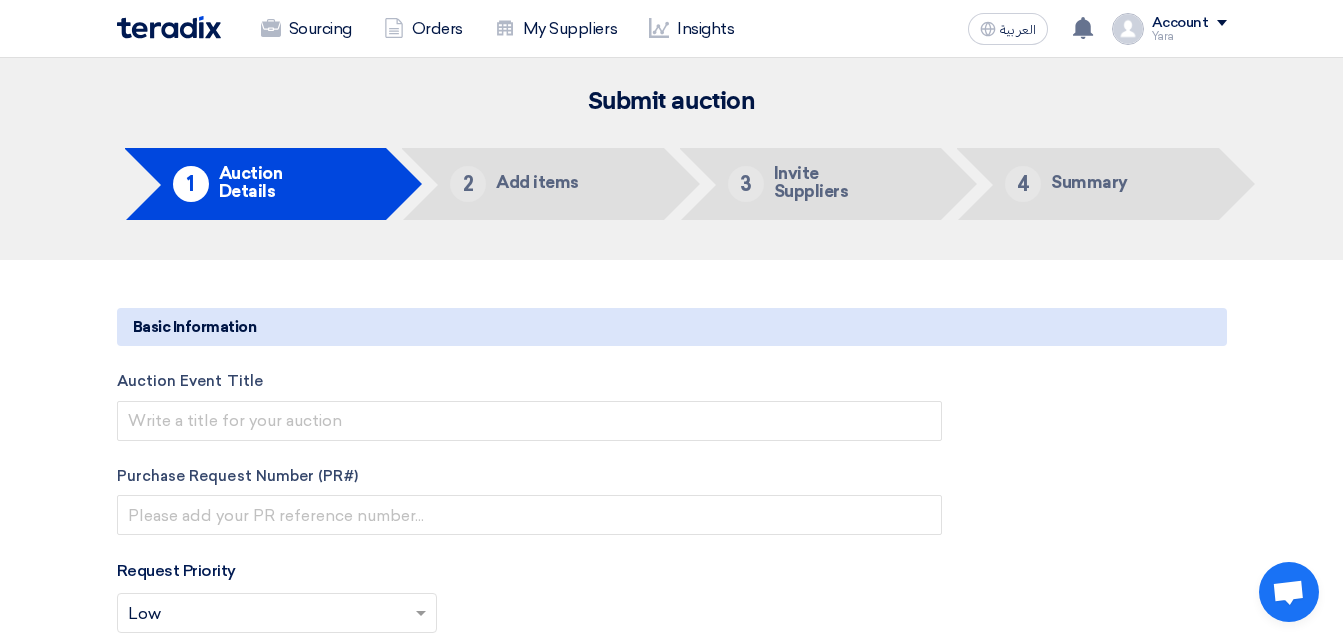 click on "Add items" 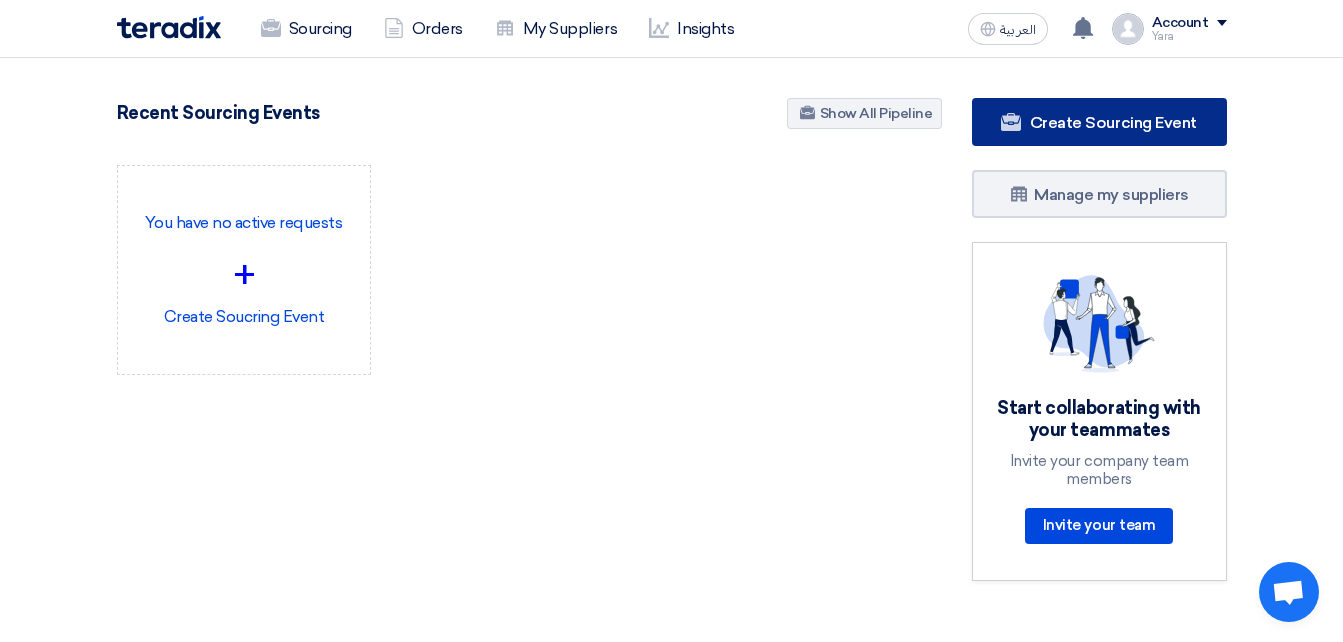 click on "Create Sourcing Event" 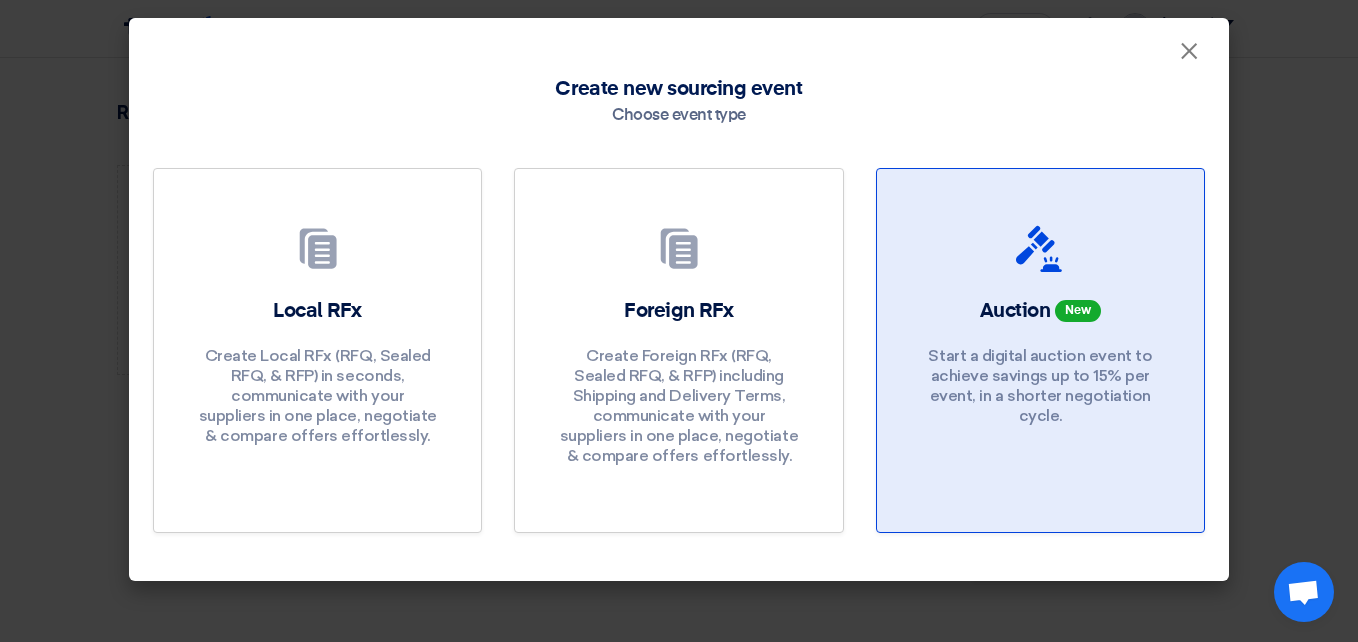 click on "Auction
New
Start a digital auction event to achieve savings up to 15% per event, in a shorter negotiation cycle." 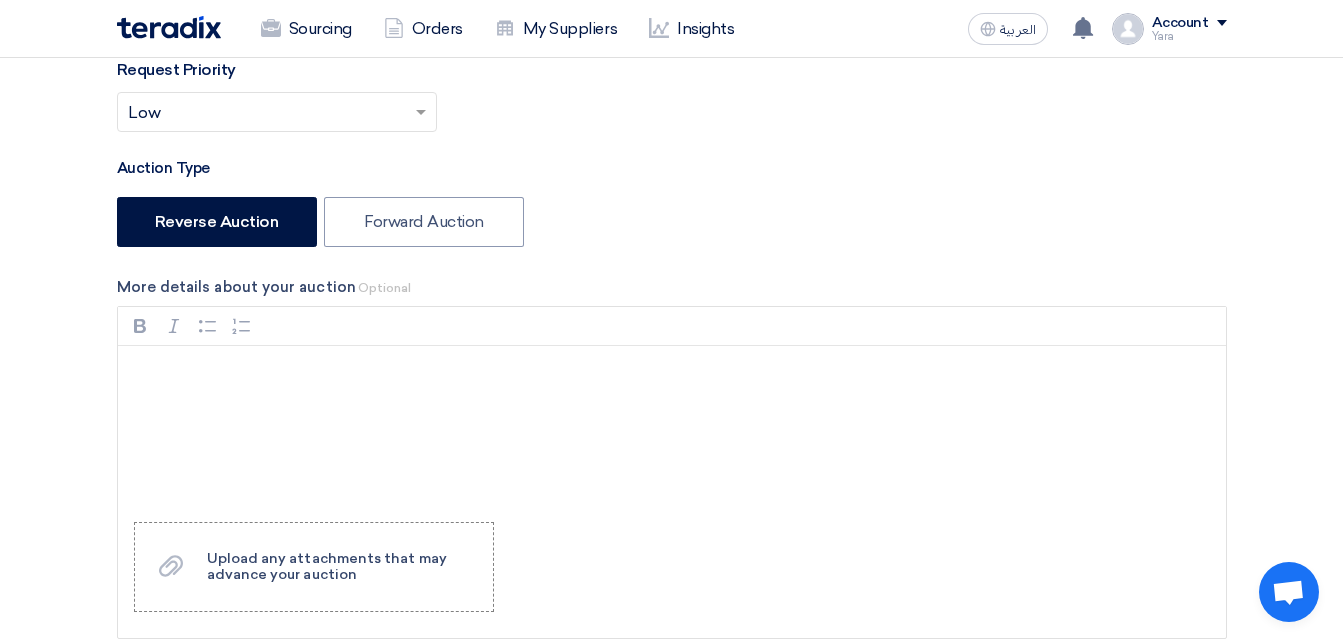 scroll, scrollTop: 510, scrollLeft: 0, axis: vertical 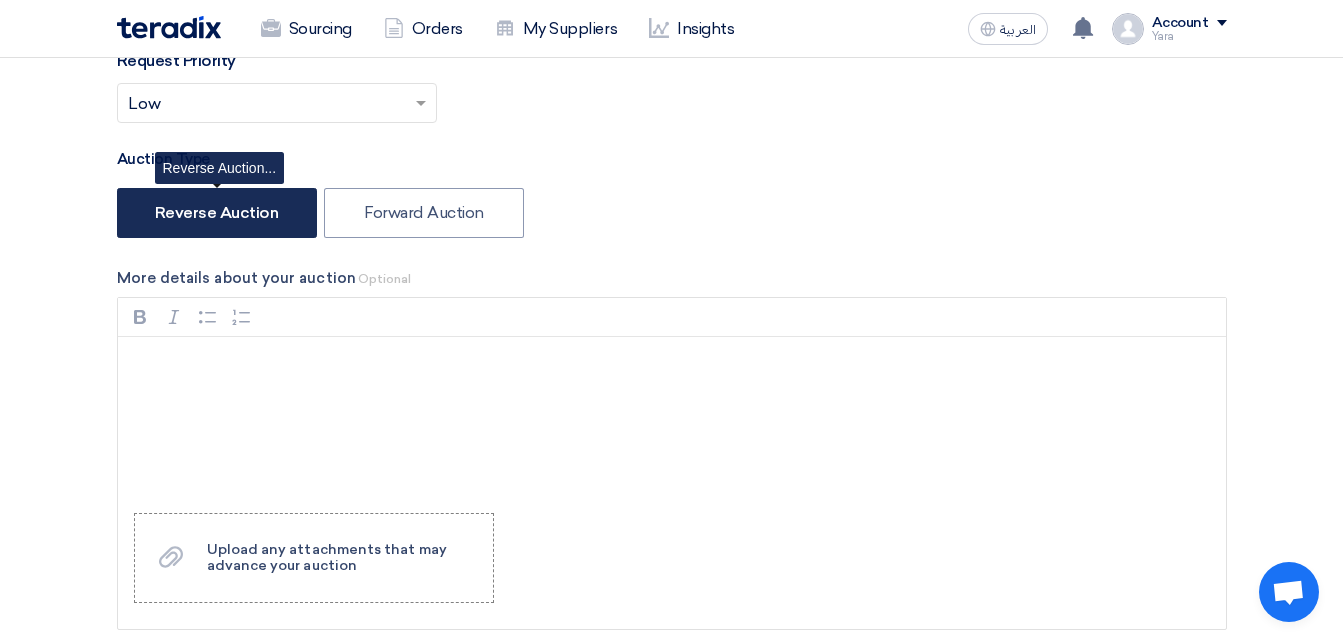 click on "Reverse Auction" 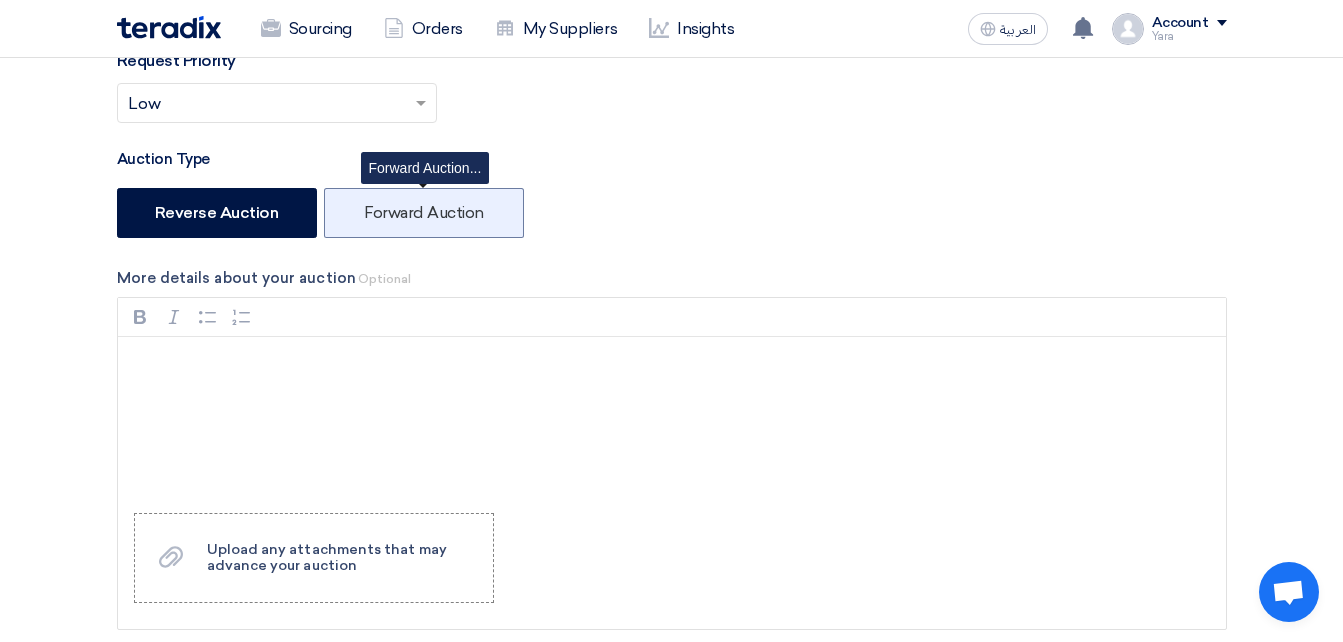 click on "Forward Auction" 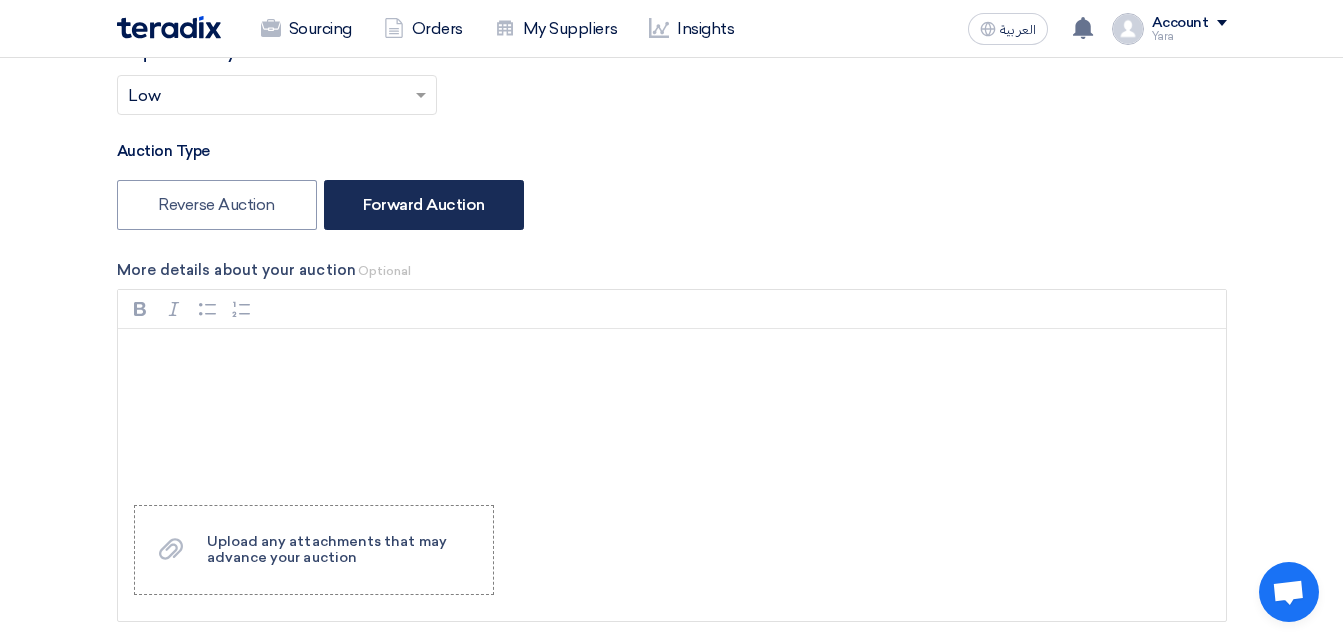 scroll, scrollTop: 522, scrollLeft: 0, axis: vertical 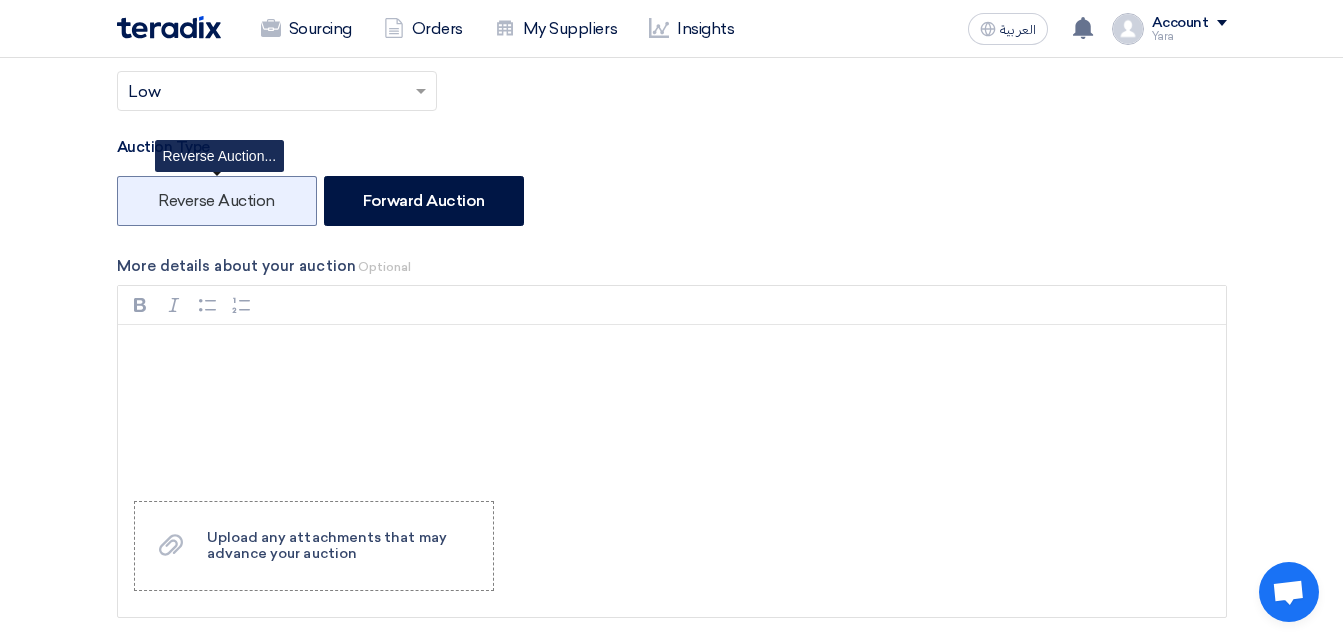 click on "Reverse Auction" 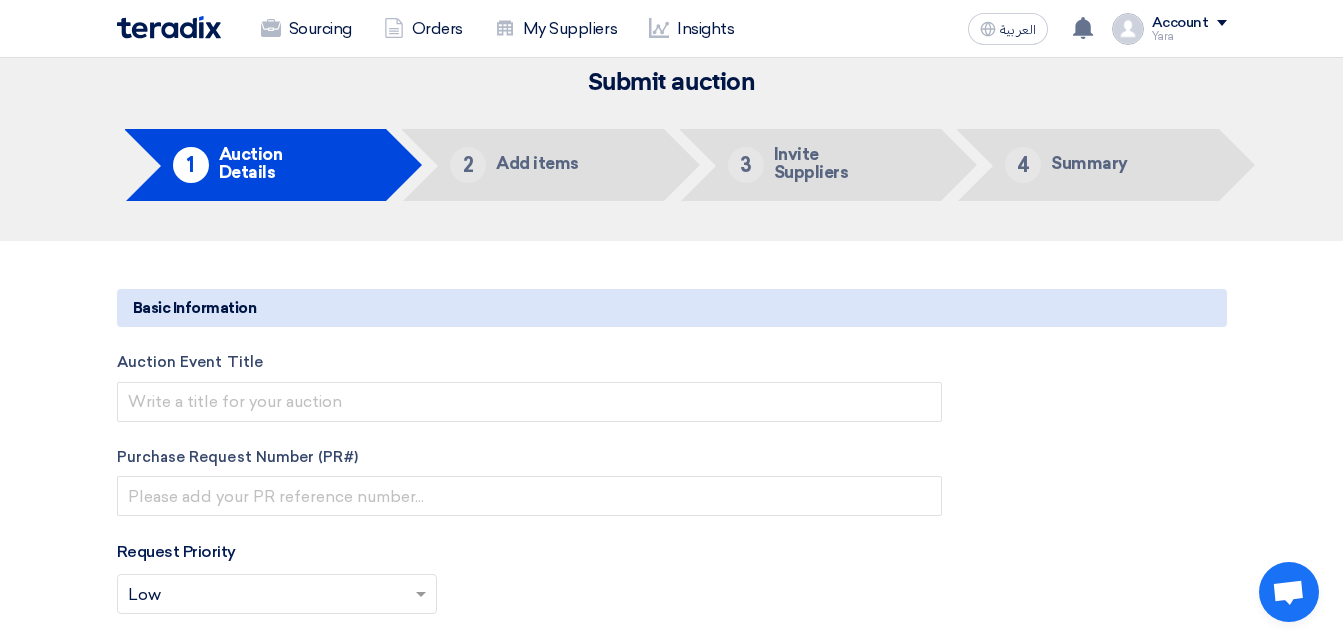 scroll, scrollTop: 0, scrollLeft: 0, axis: both 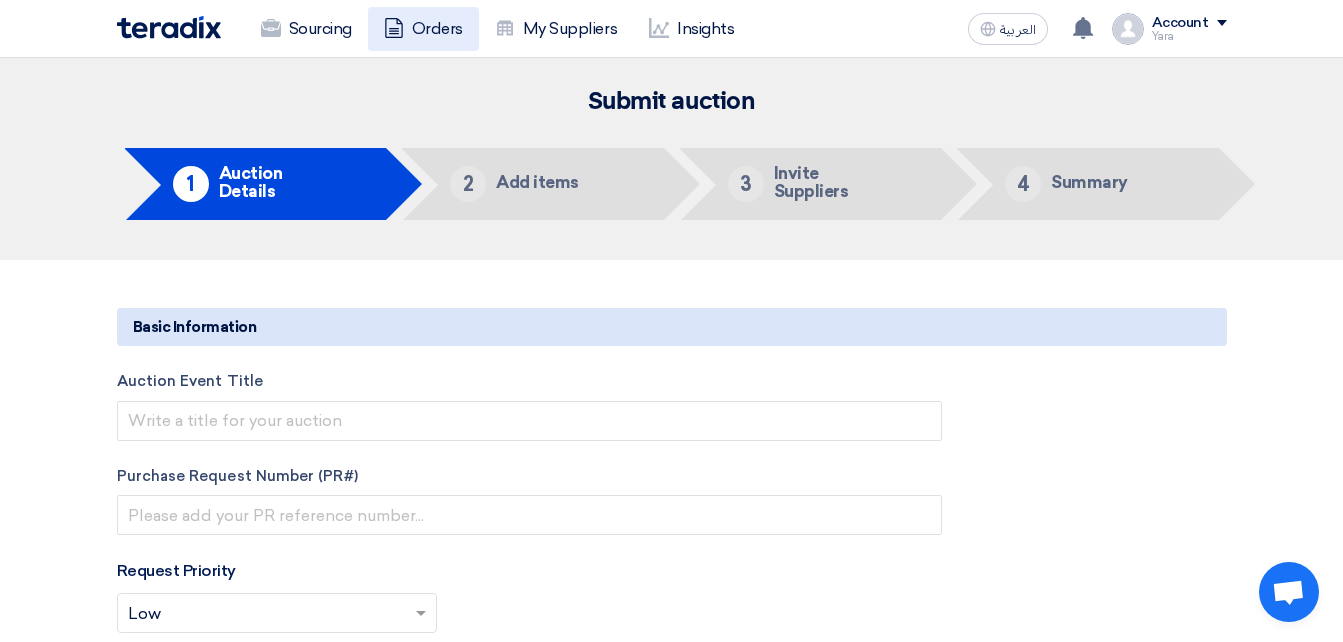 click on "Orders" 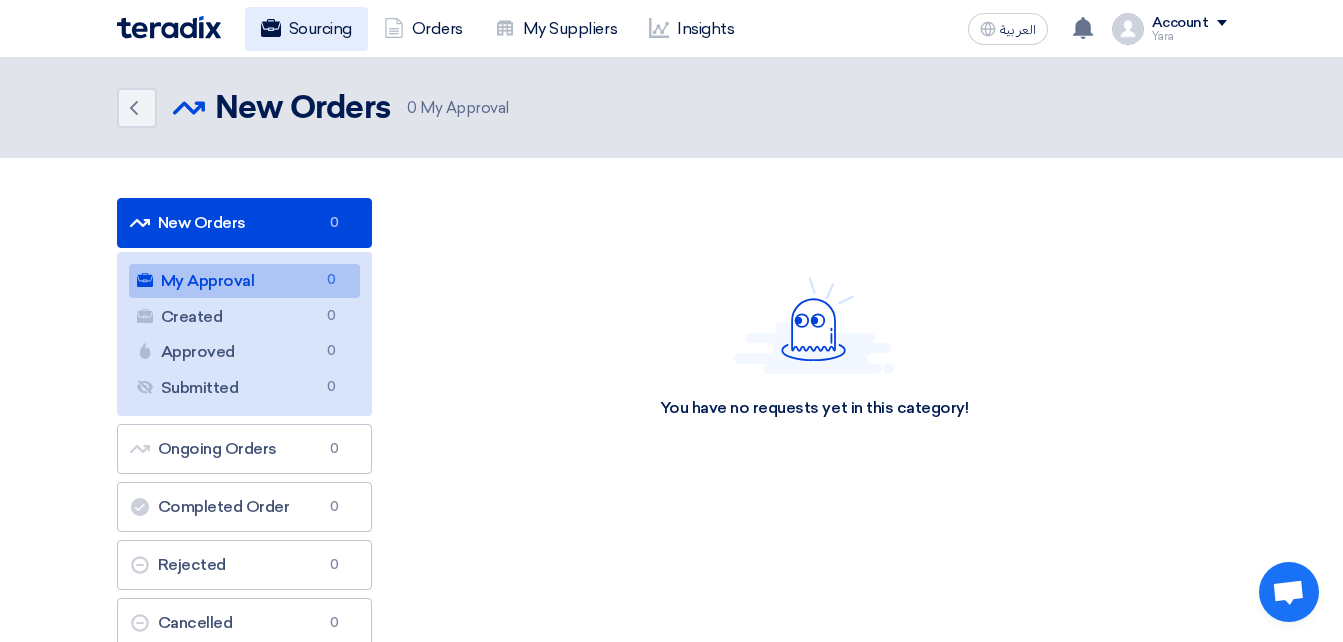 click on "Sourcing" 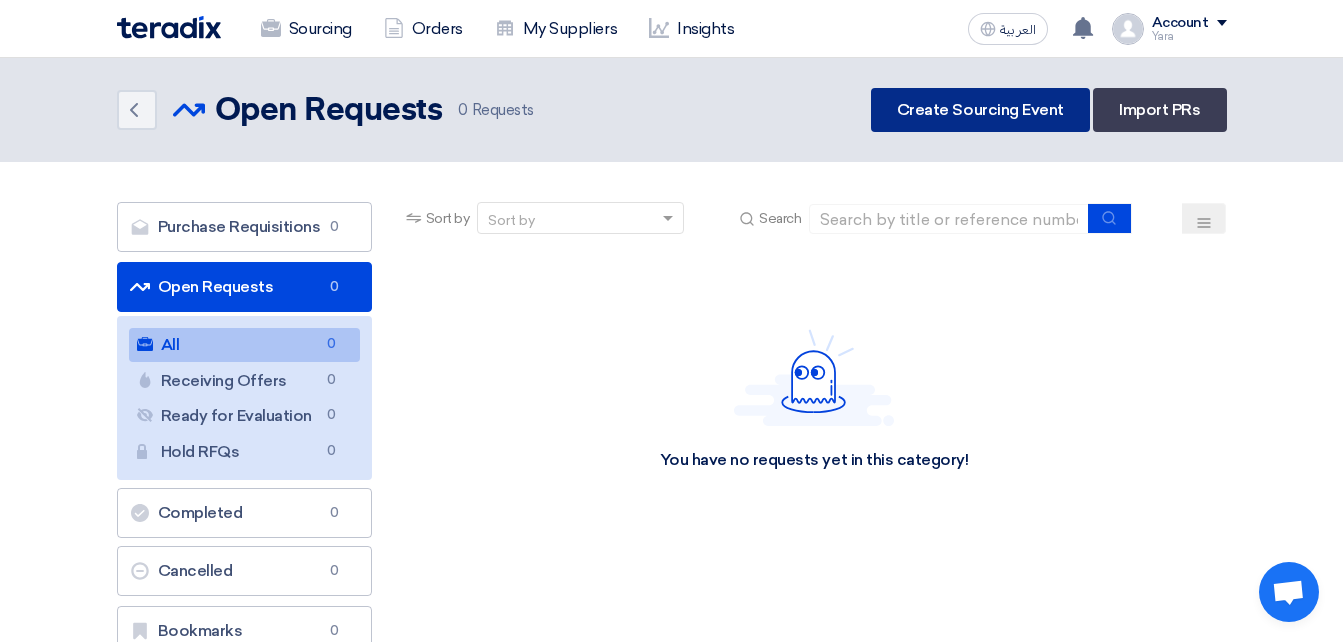 click on "Create Sourcing Event" 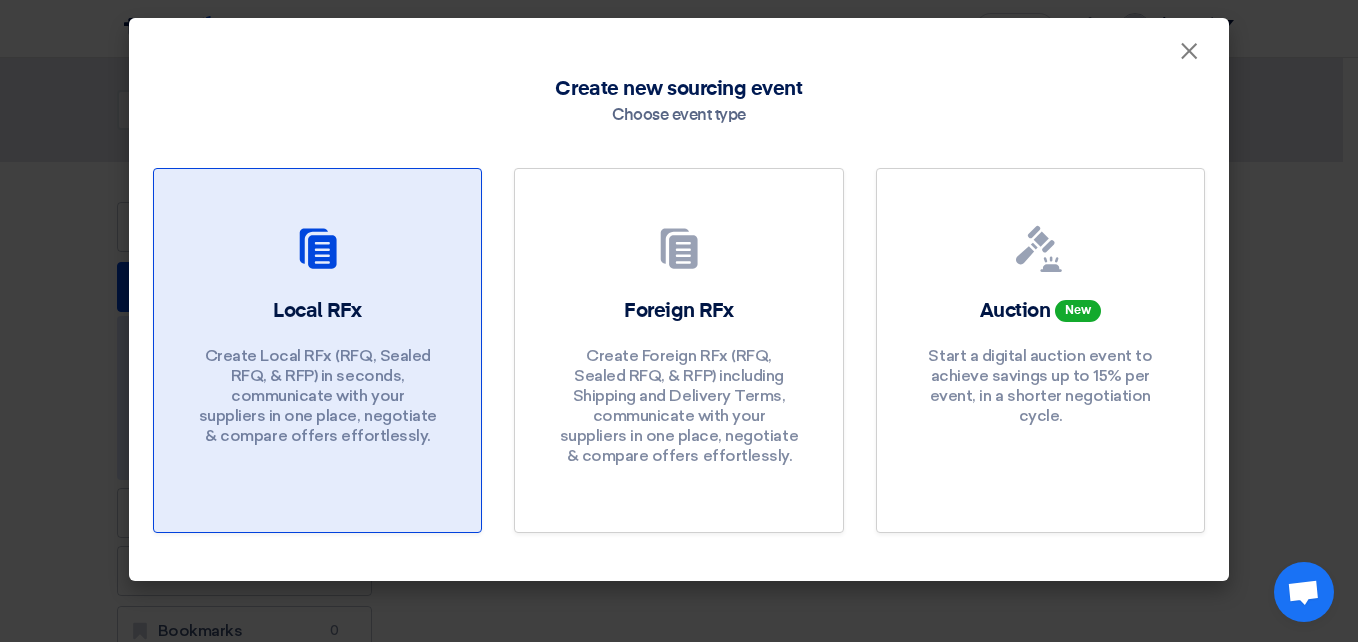 click 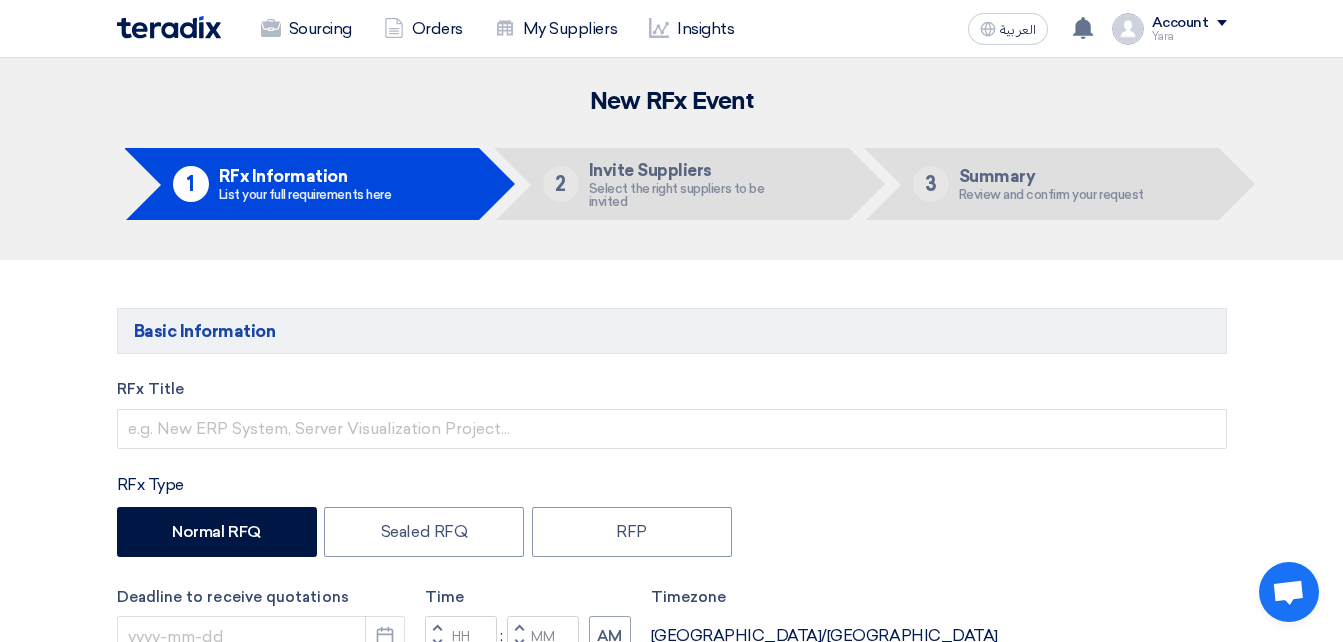 click on "Invite Suppliers
Select the right suppliers to be invited" 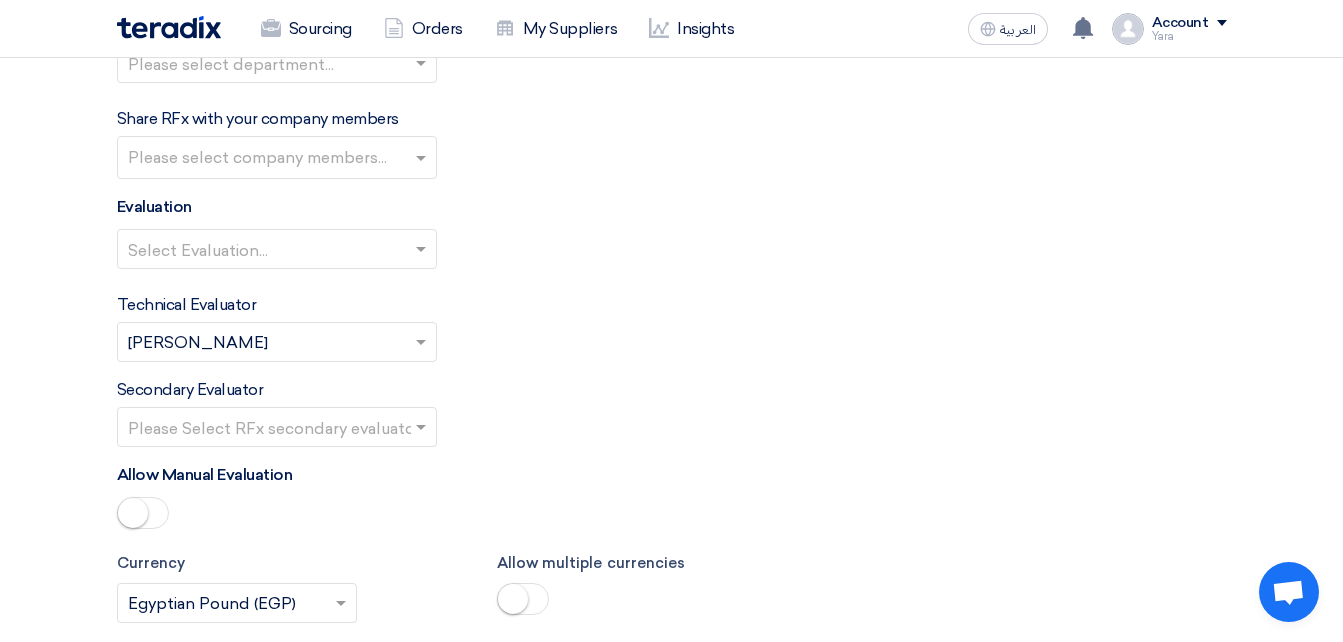 scroll, scrollTop: 2402, scrollLeft: 0, axis: vertical 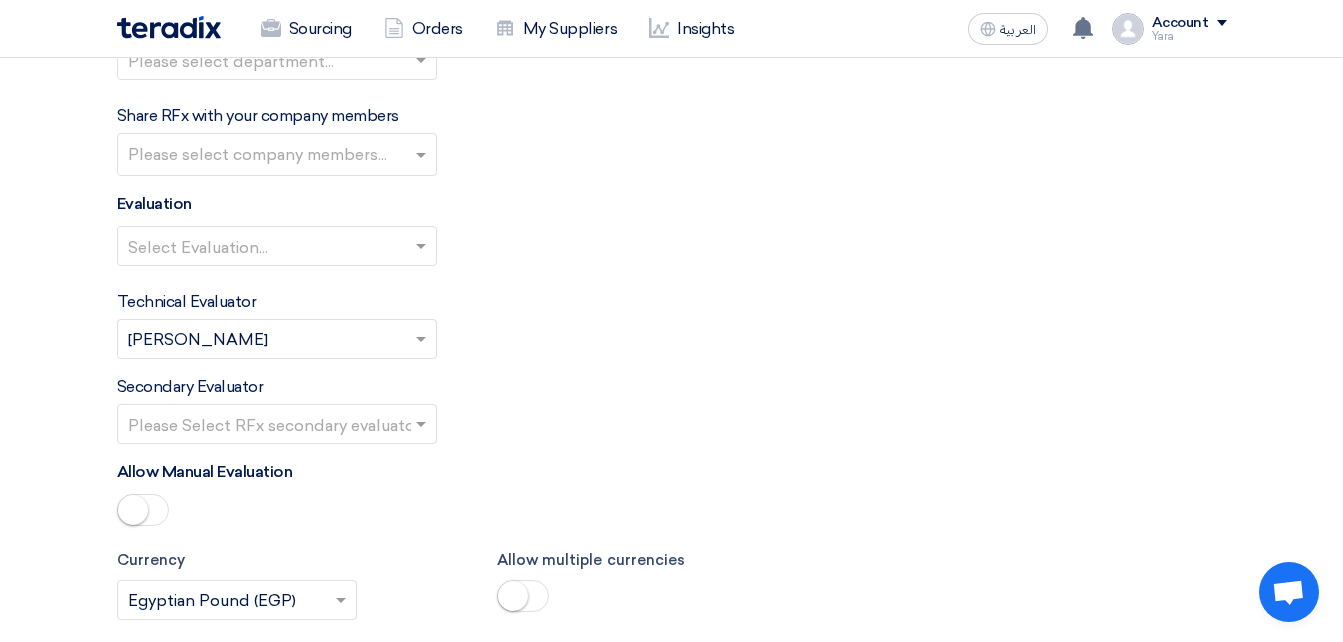 click at bounding box center [267, 341] 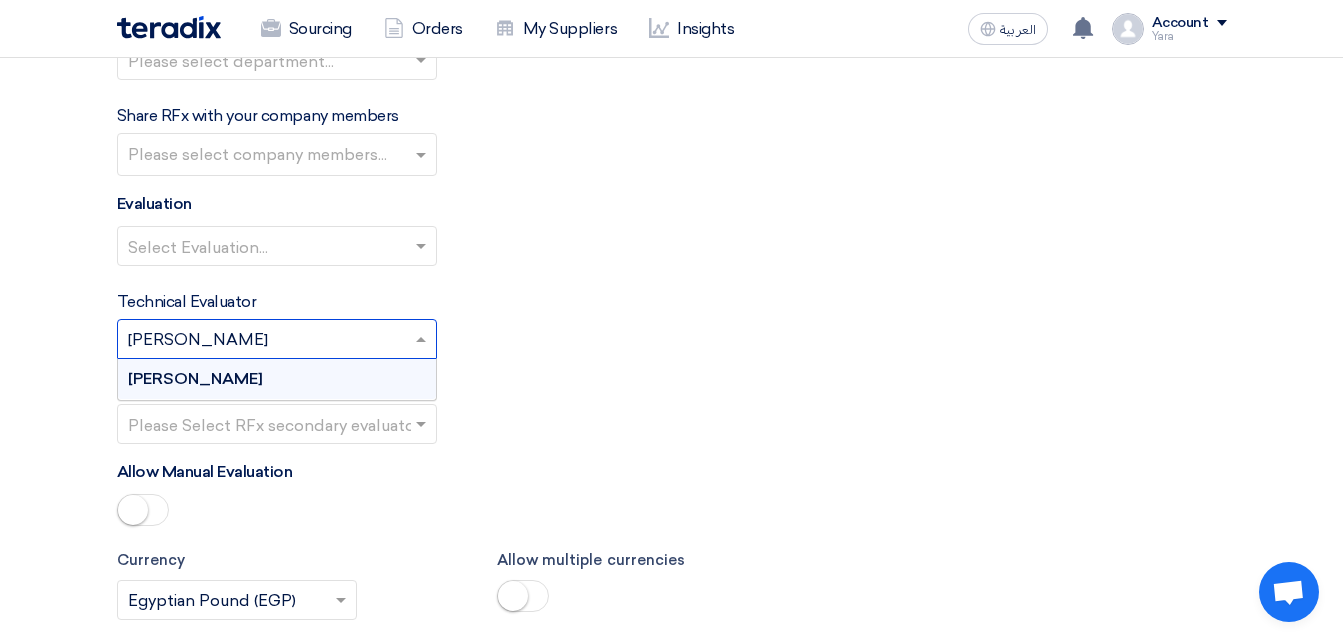 click at bounding box center [267, 341] 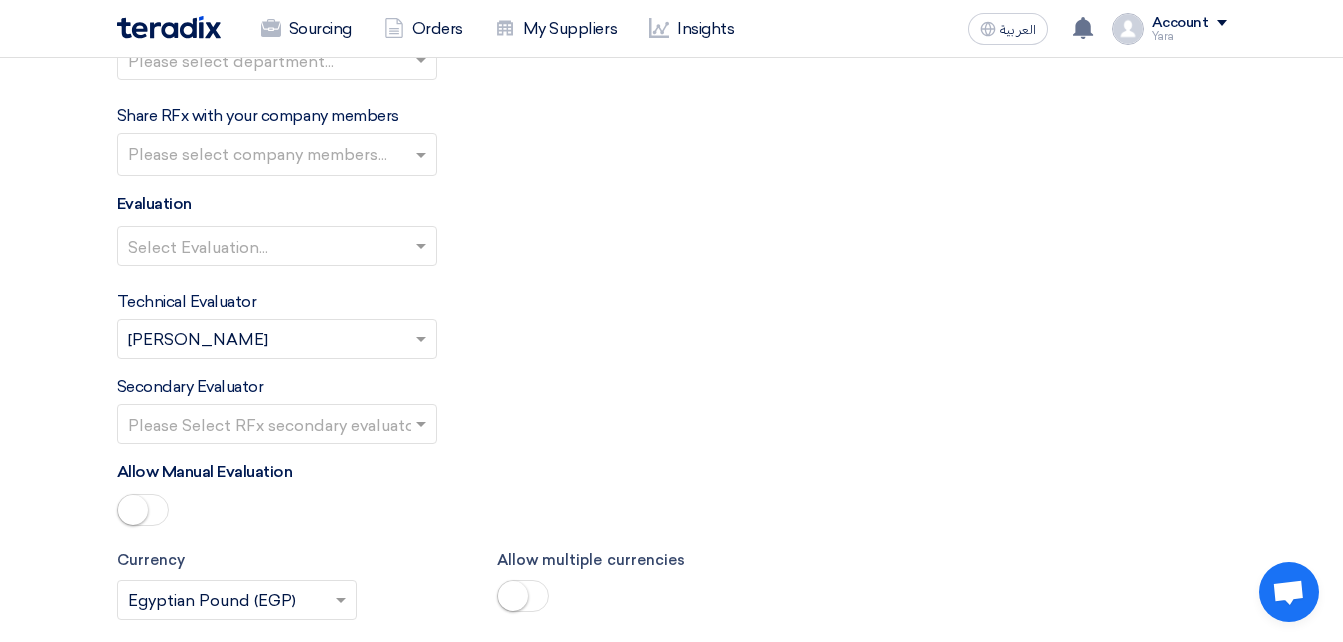 click on "Technical Evaluator
Please Select RFx evaluator...
×
Yara Ayman
×" 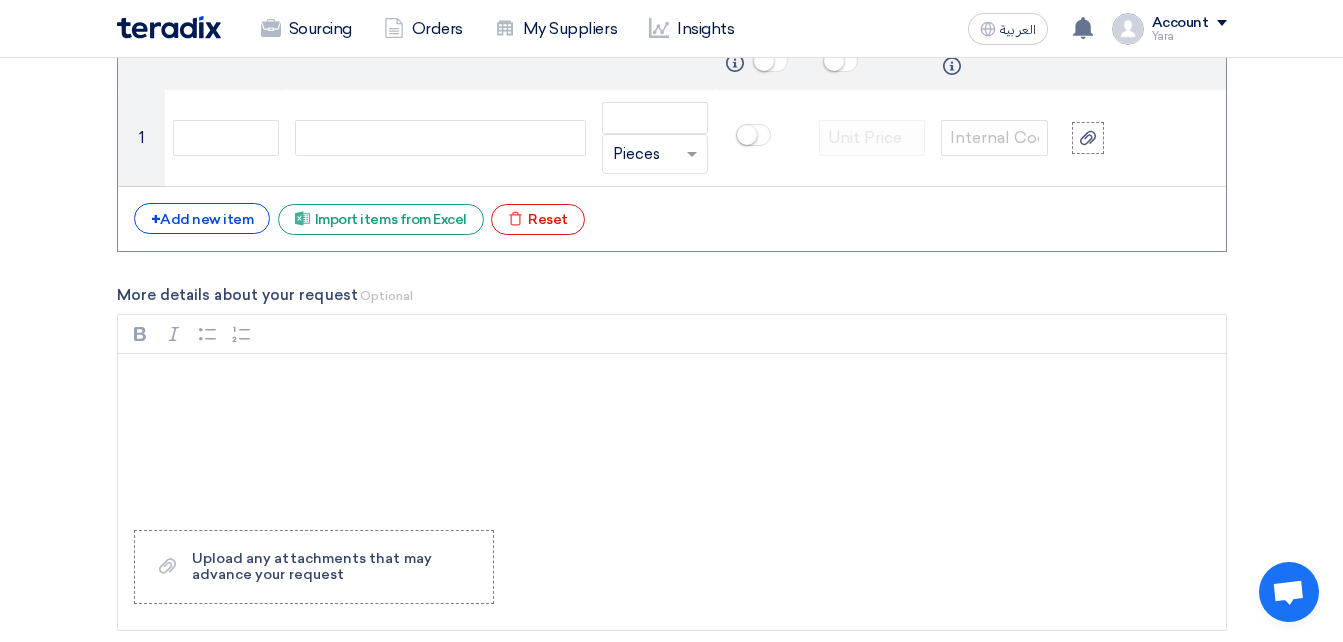 scroll, scrollTop: 1588, scrollLeft: 0, axis: vertical 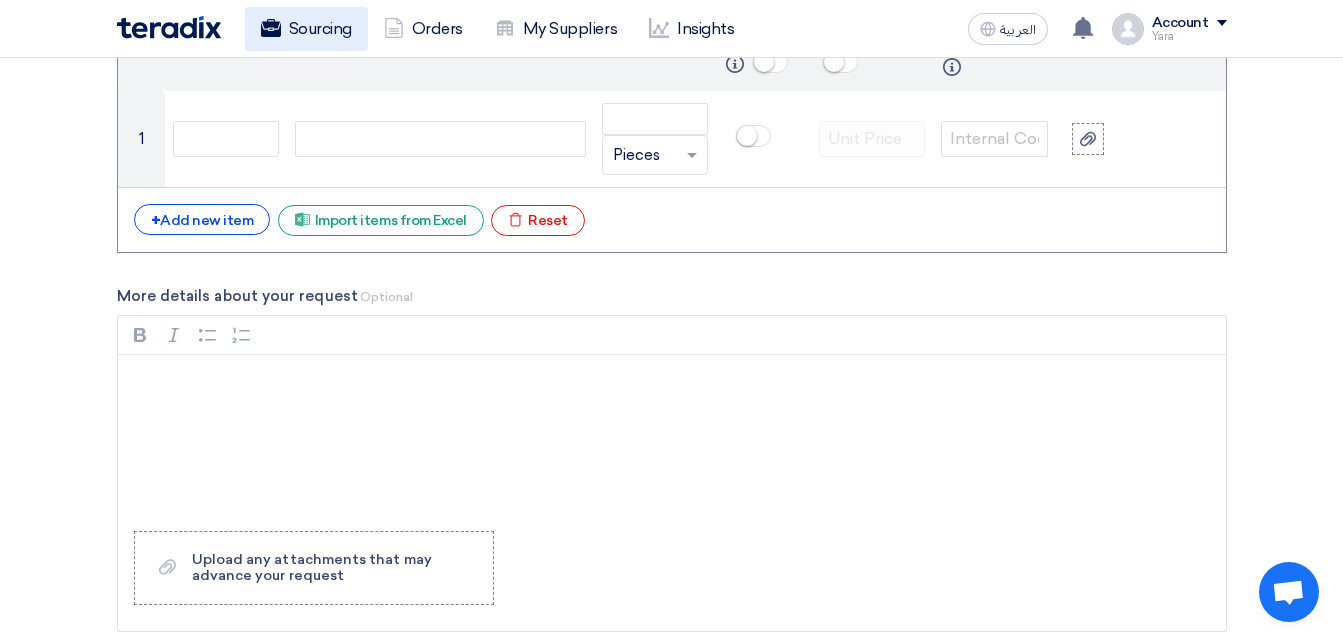 click on "Sourcing" 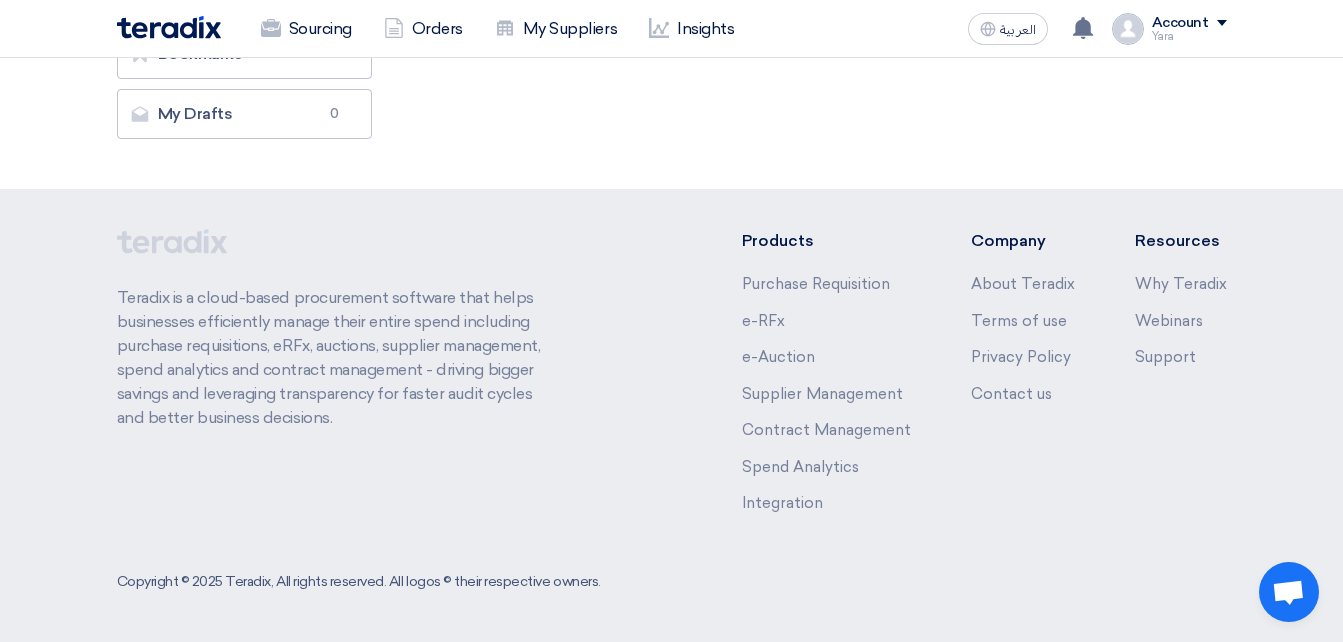 scroll, scrollTop: 0, scrollLeft: 0, axis: both 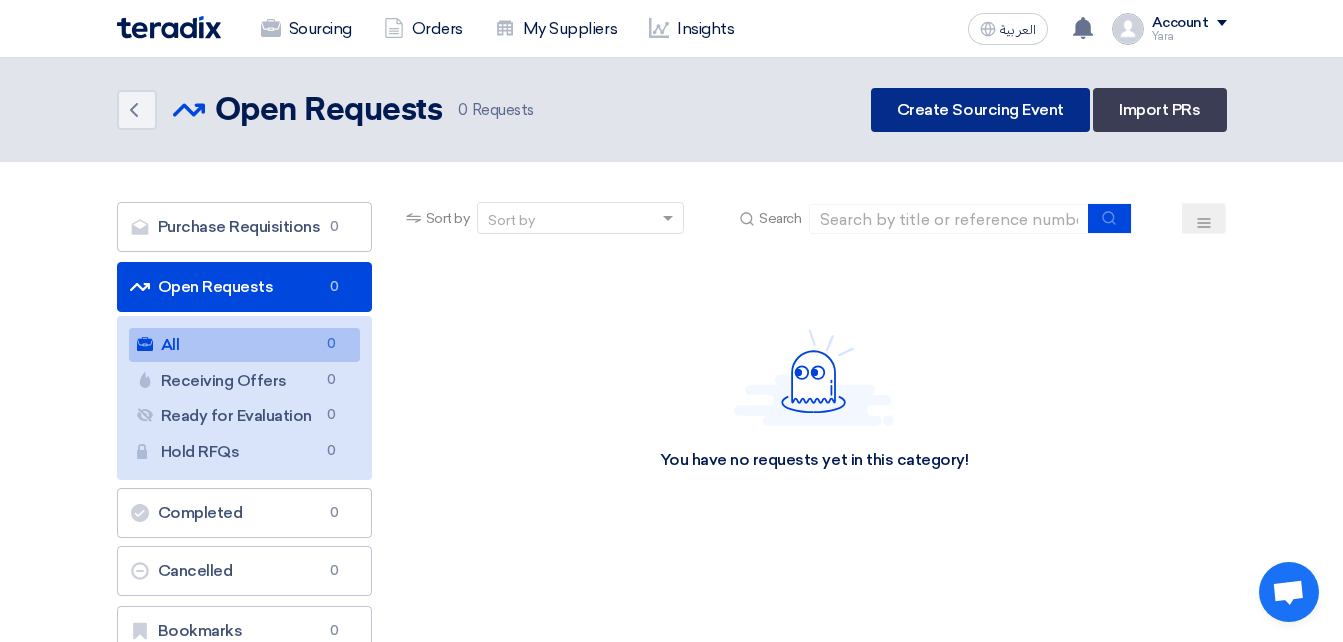 click on "Create Sourcing Event" 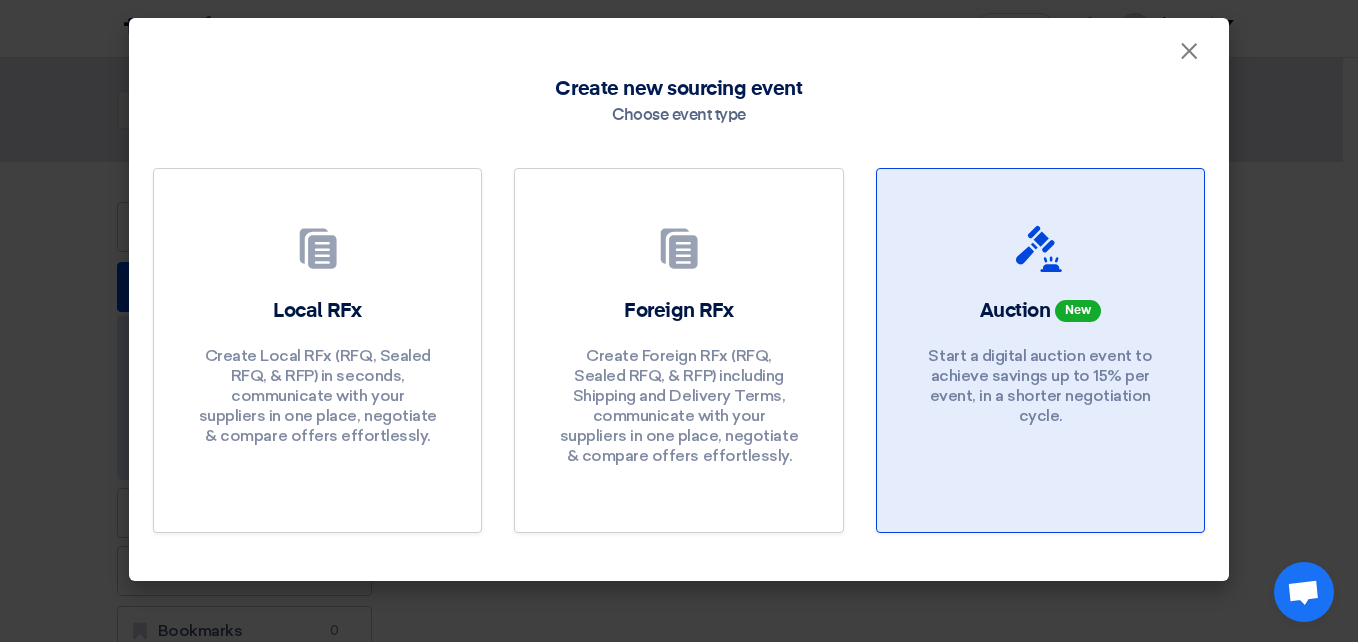 click on "Auction
New
Start a digital auction event to achieve savings up to 15% per event, in a shorter negotiation cycle." 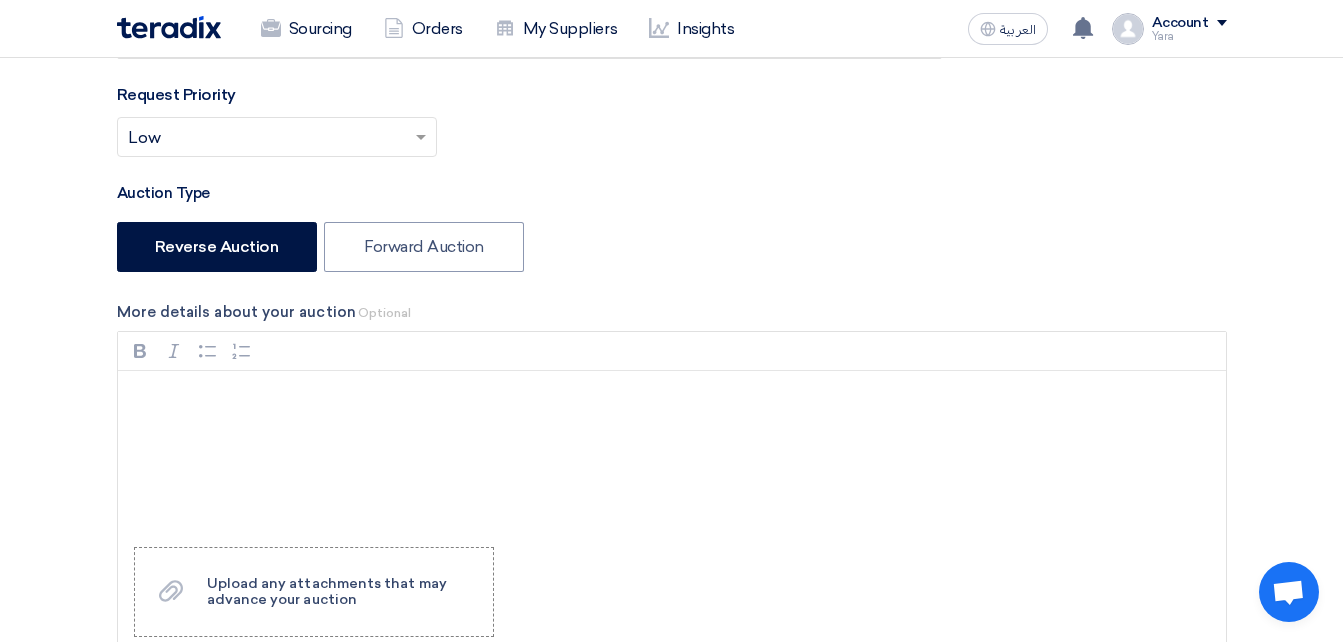 scroll, scrollTop: 477, scrollLeft: 0, axis: vertical 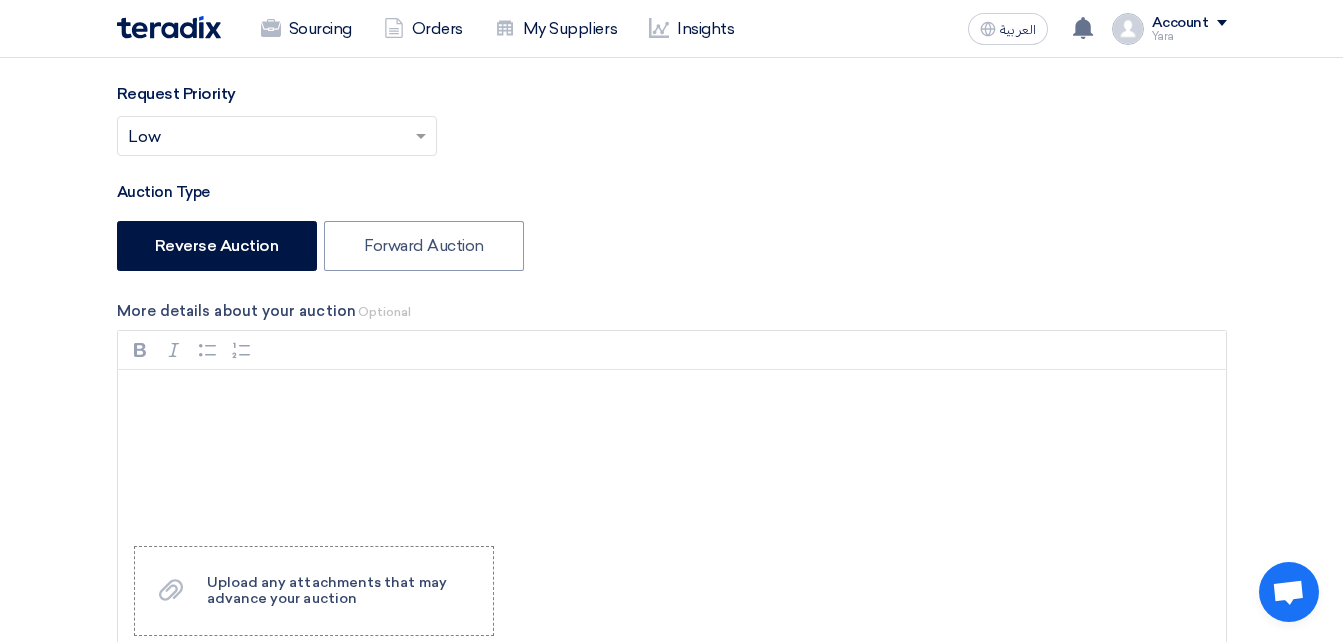 click on "Bold (CTRL+B) Bold Italic (CTRL+I) Italic Bulleted List Bulleted List Numbered List Numbered List" at bounding box center (672, 350) 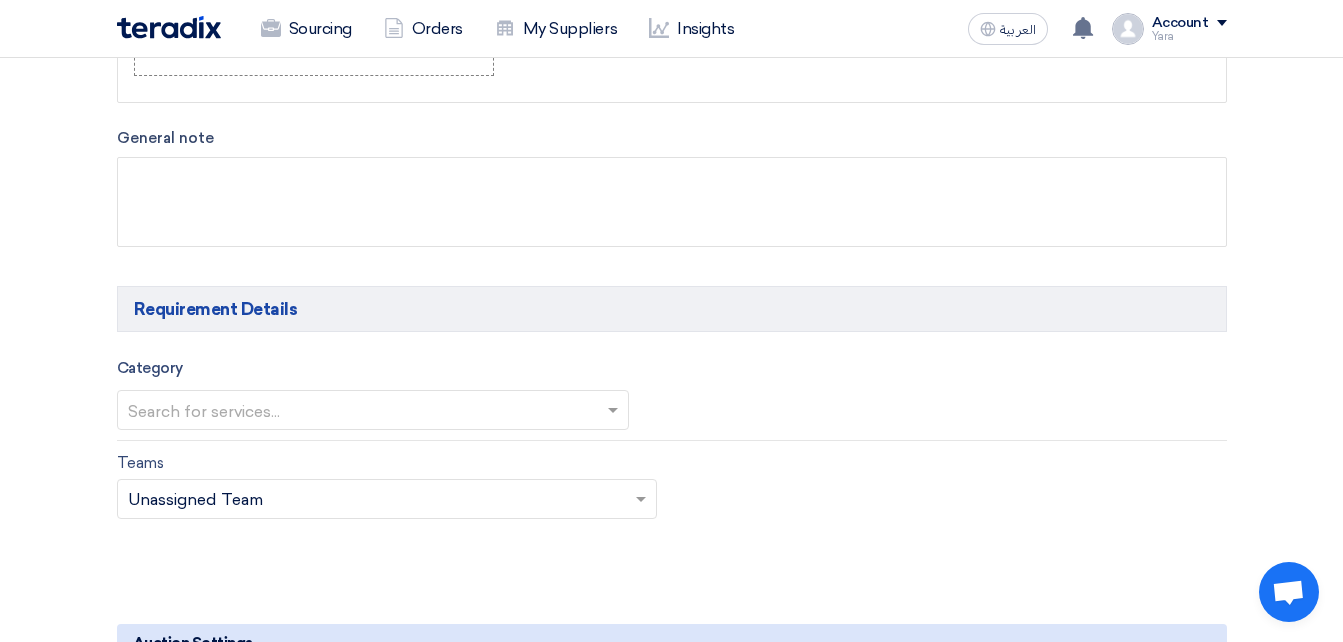 scroll, scrollTop: 1039, scrollLeft: 0, axis: vertical 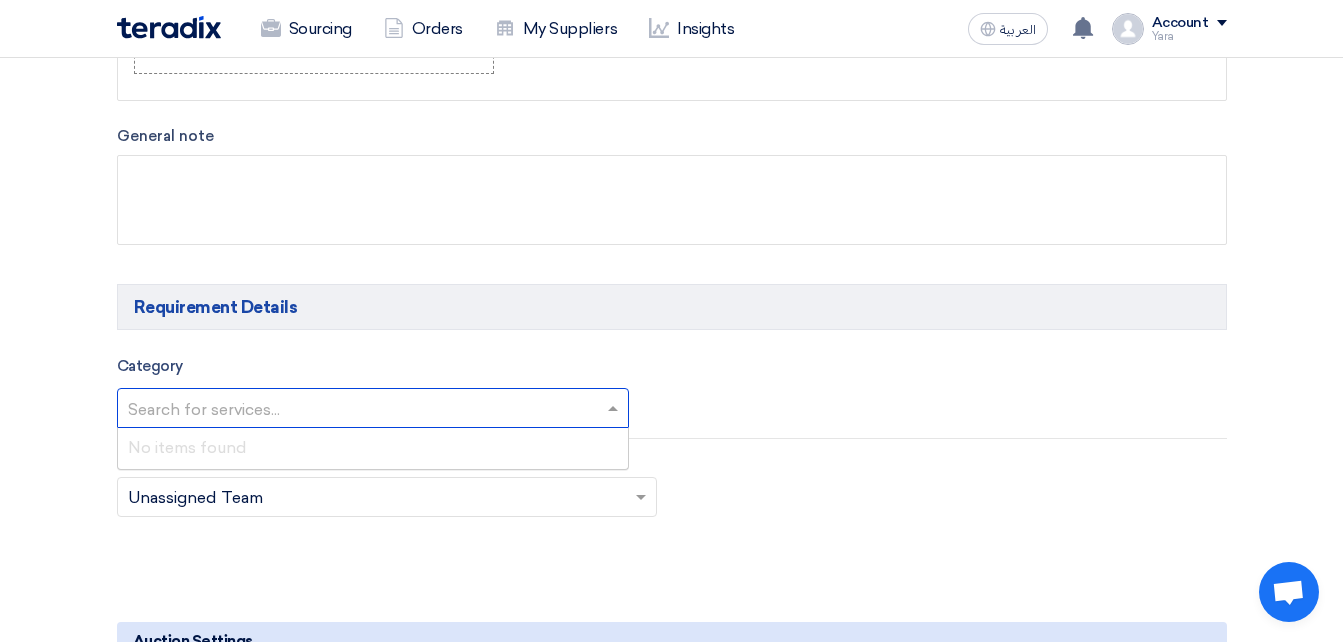 click on "Search for services..." at bounding box center (373, 408) 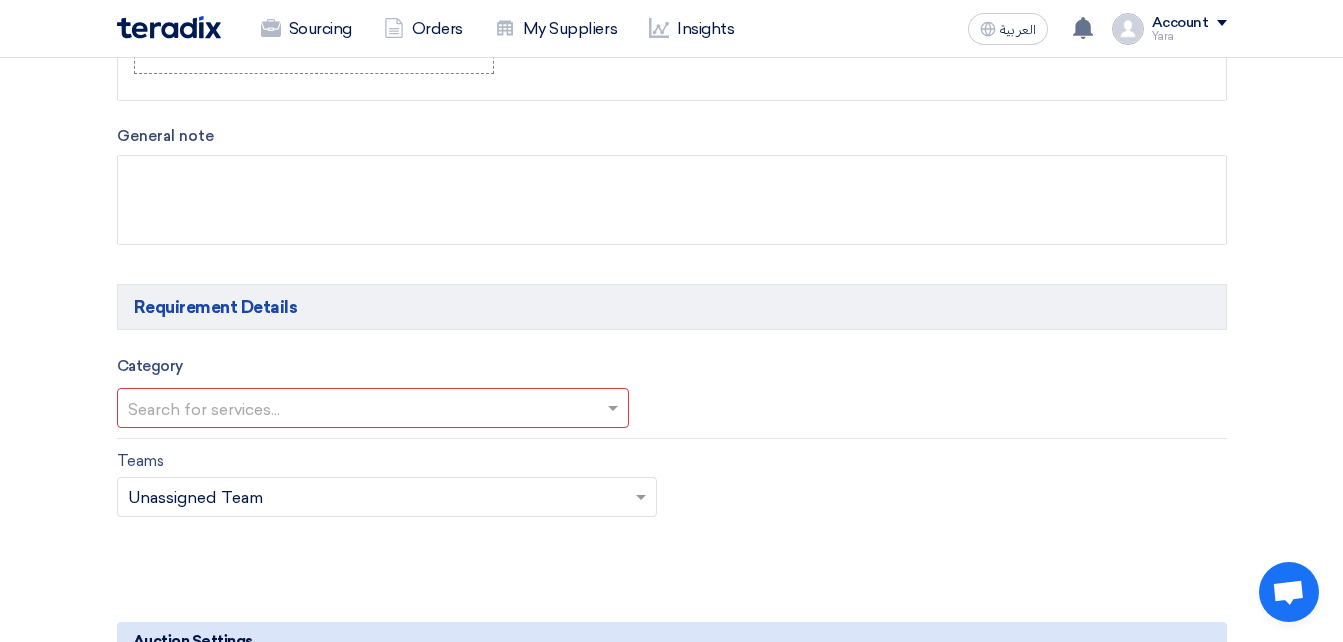 click on "Category
Search for services..." at bounding box center [672, 396] 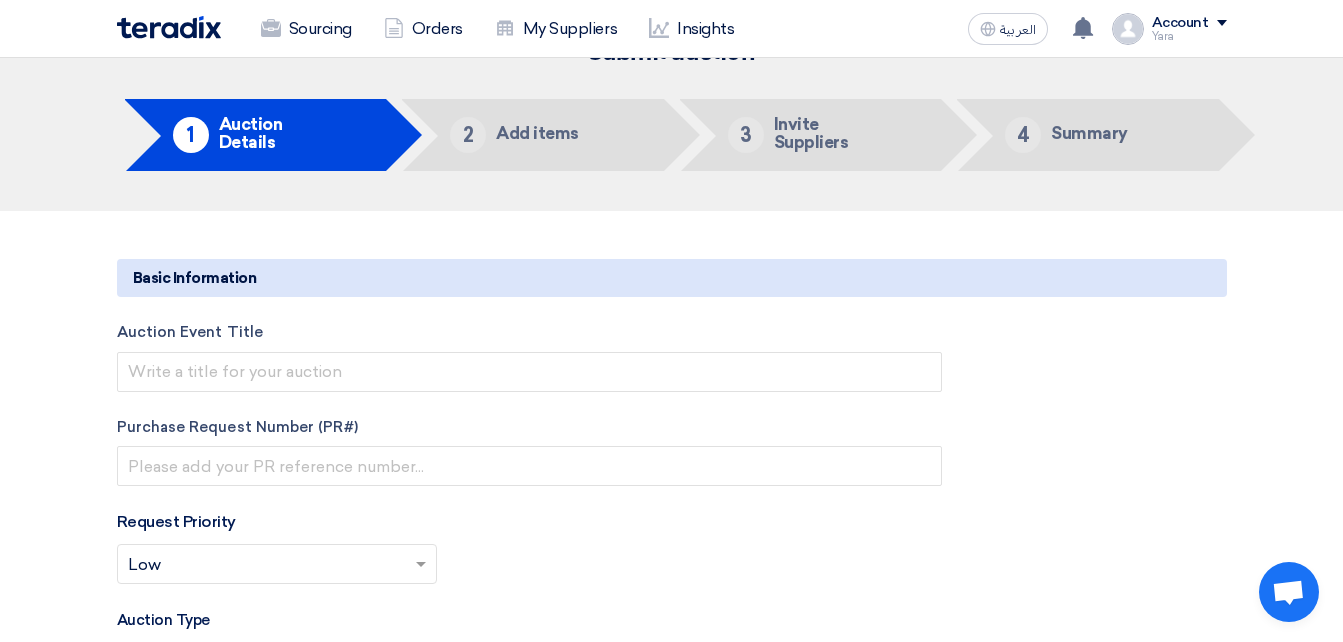 scroll, scrollTop: 0, scrollLeft: 0, axis: both 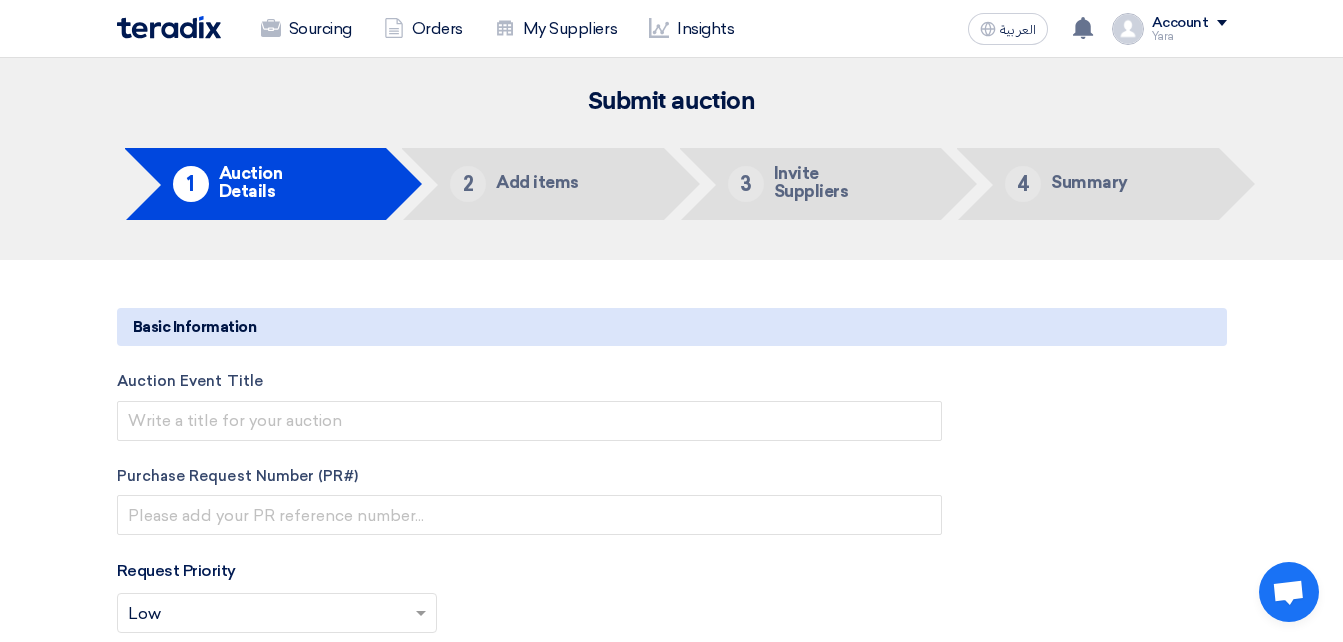 click 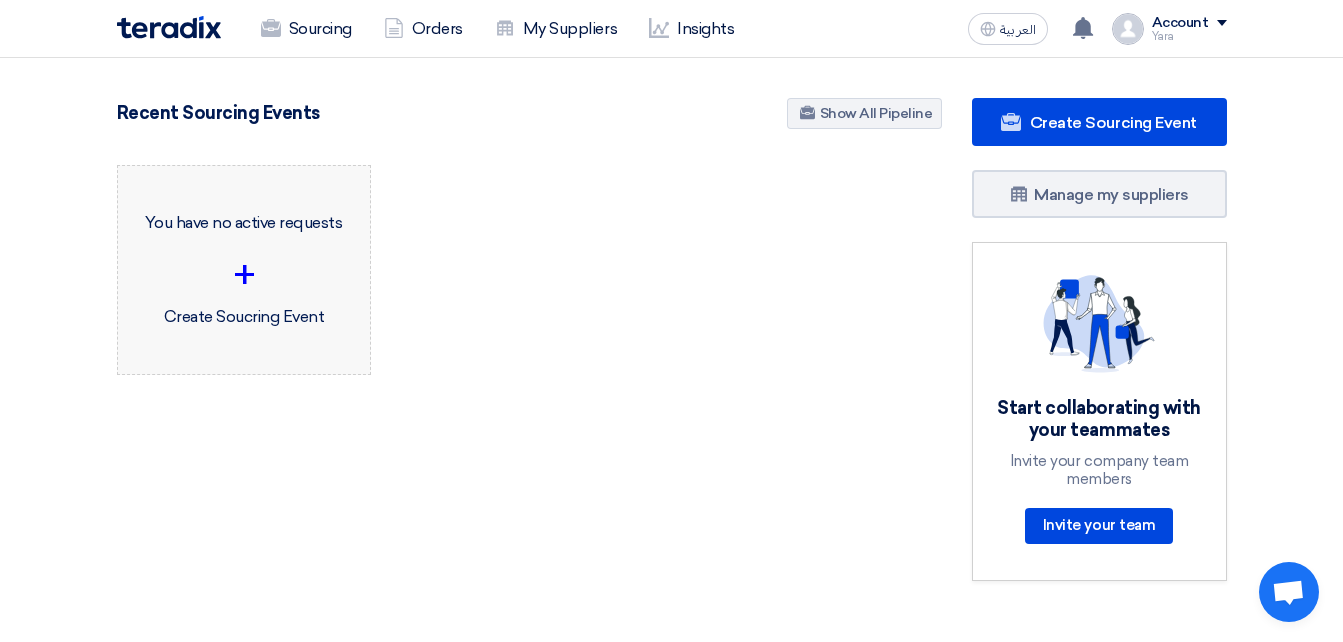 click on "You have no active requests
+
Create Soucring Event" 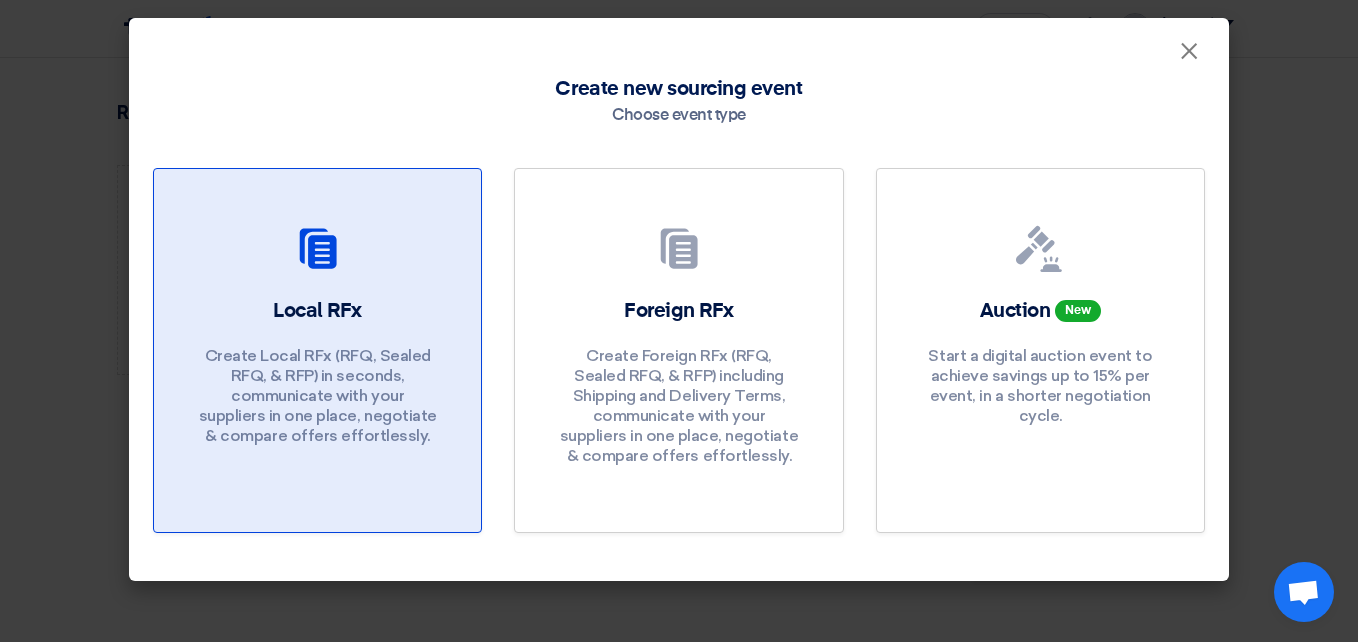 click 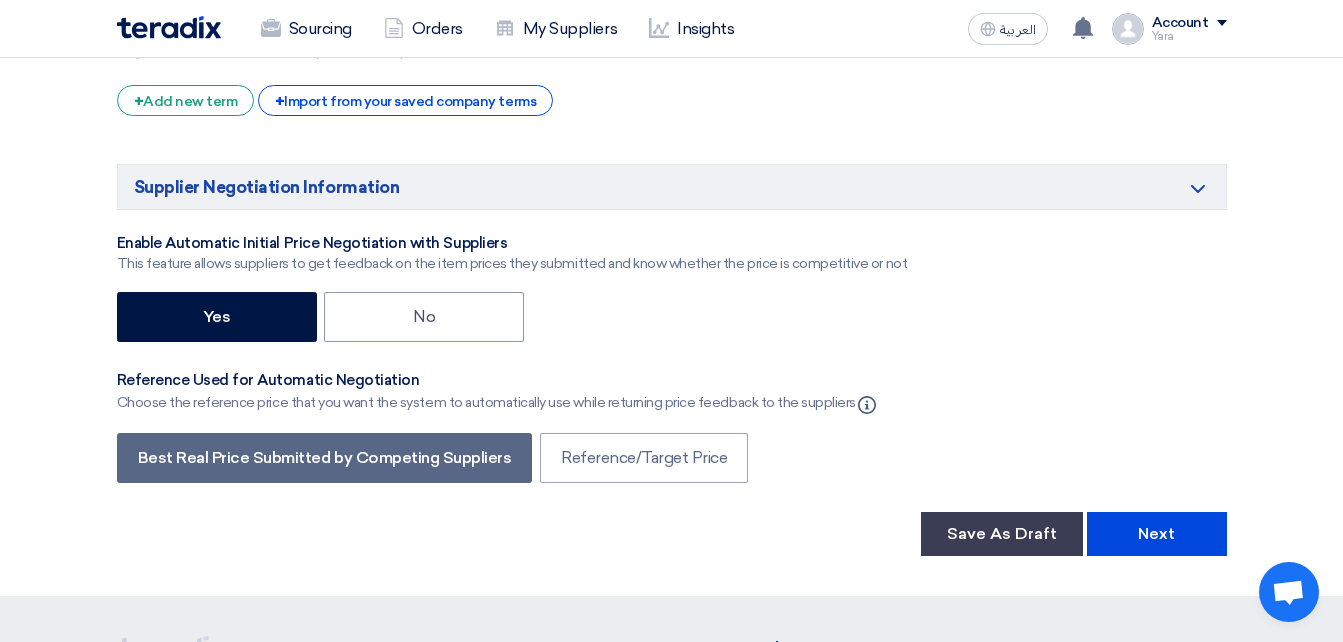 scroll, scrollTop: 3090, scrollLeft: 0, axis: vertical 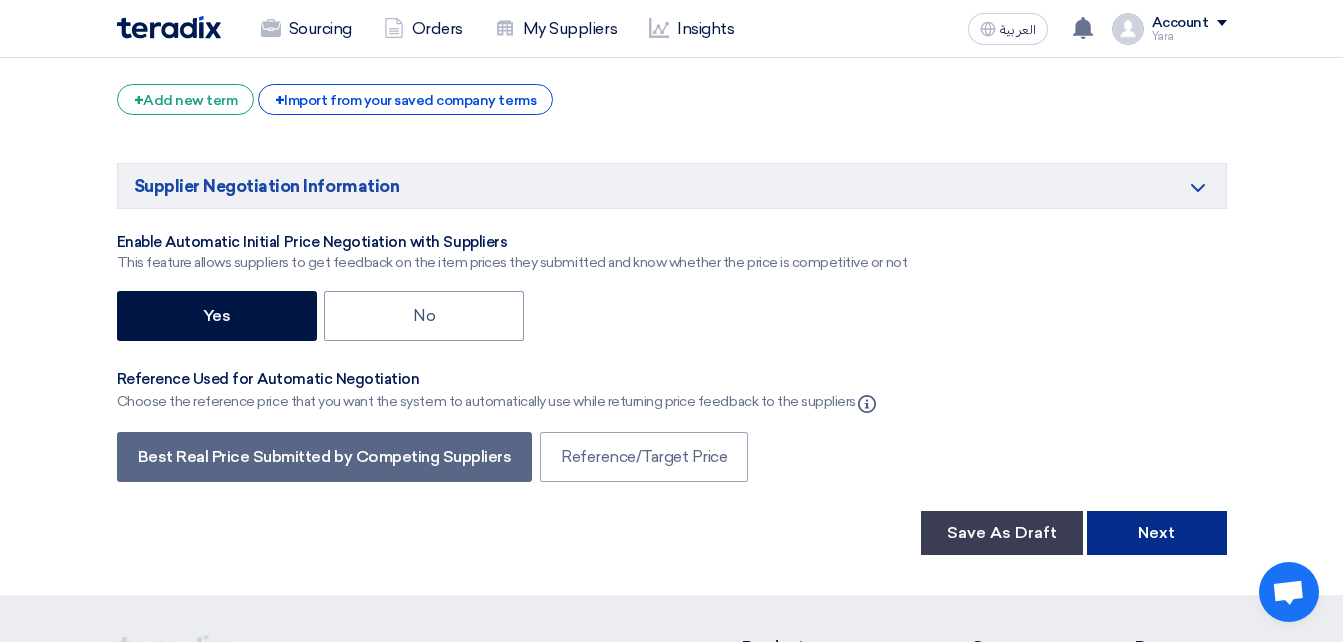 click on "Next" 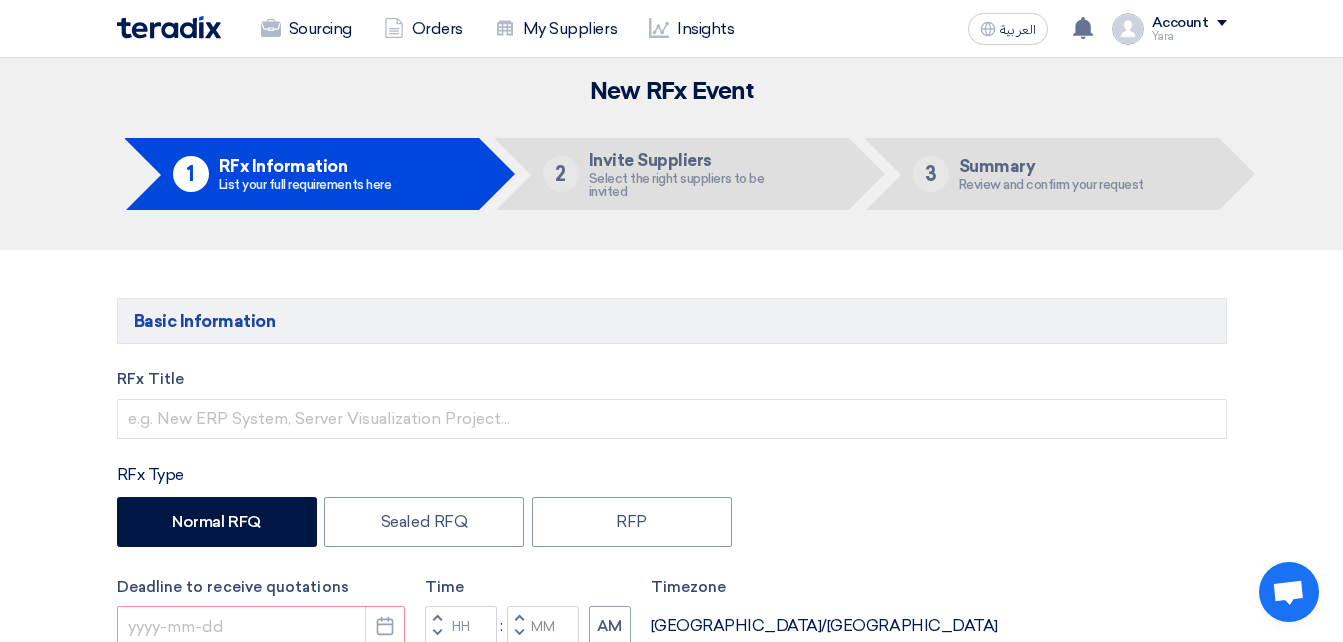 scroll, scrollTop: 0, scrollLeft: 0, axis: both 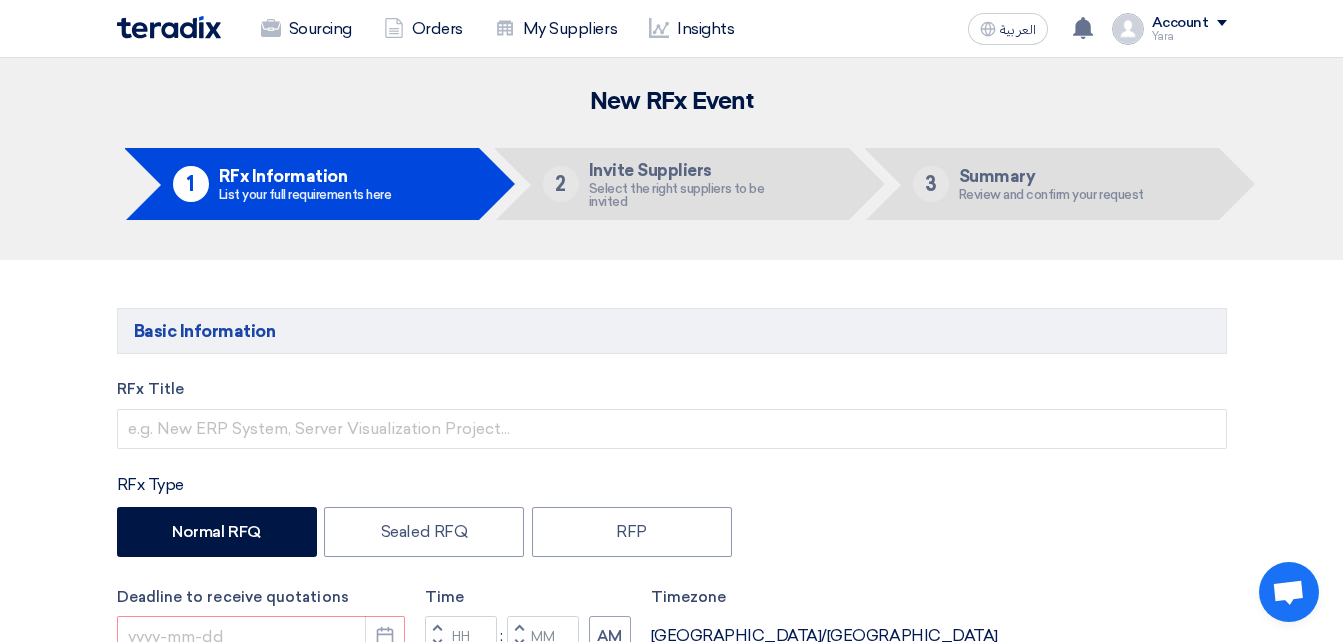 click 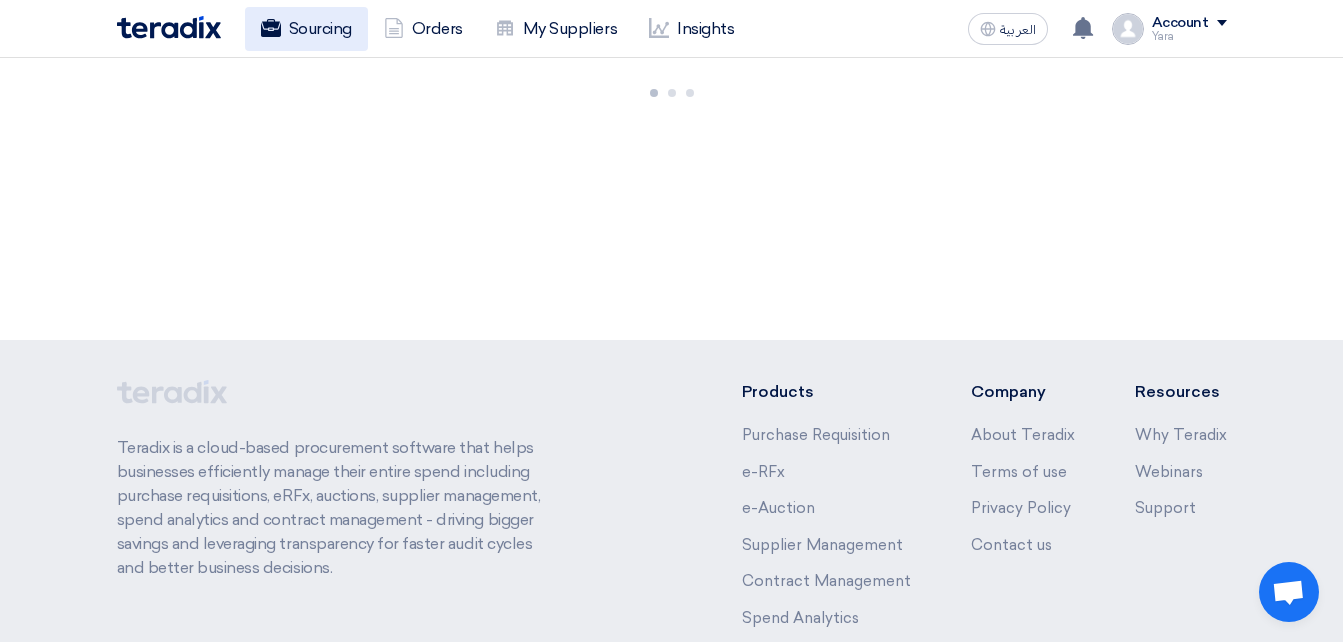 click on "Sourcing" 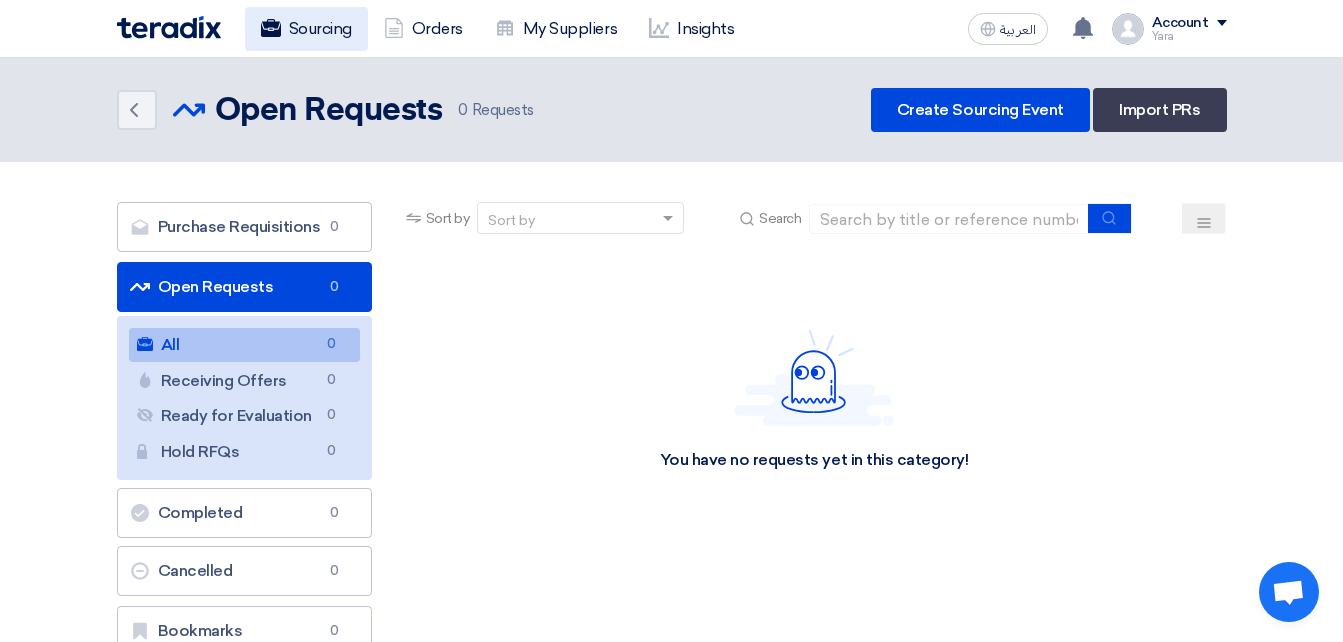 click on "Sourcing" 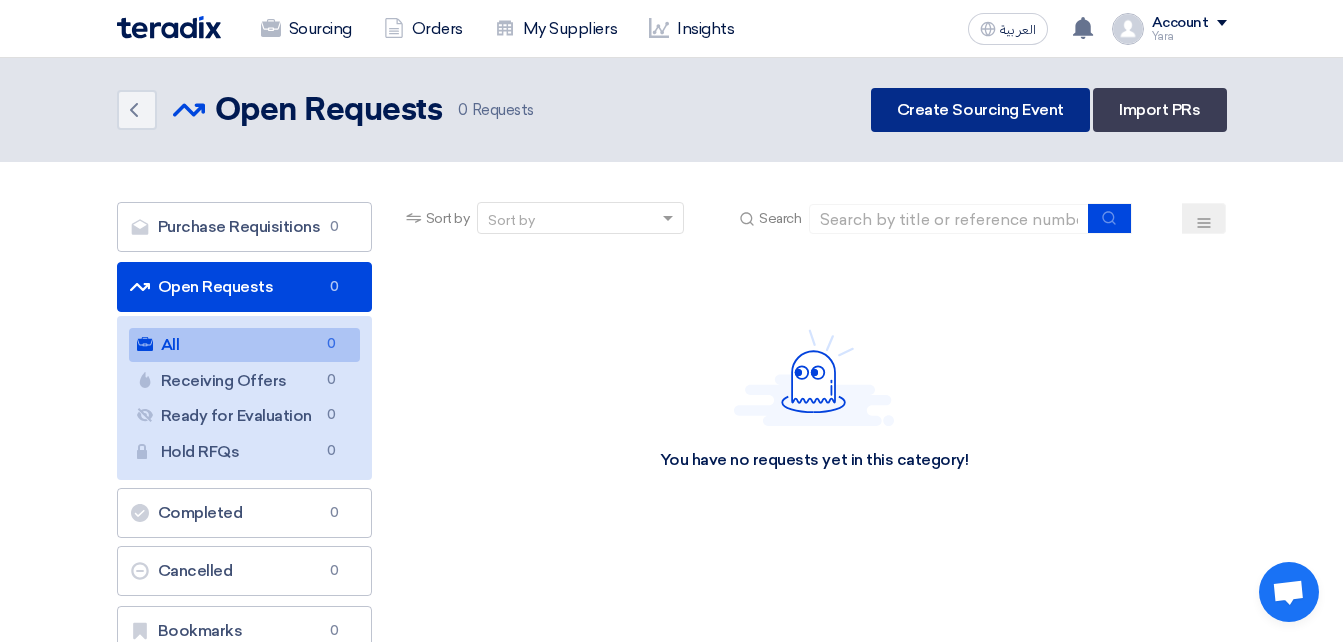 click on "Create Sourcing Event" 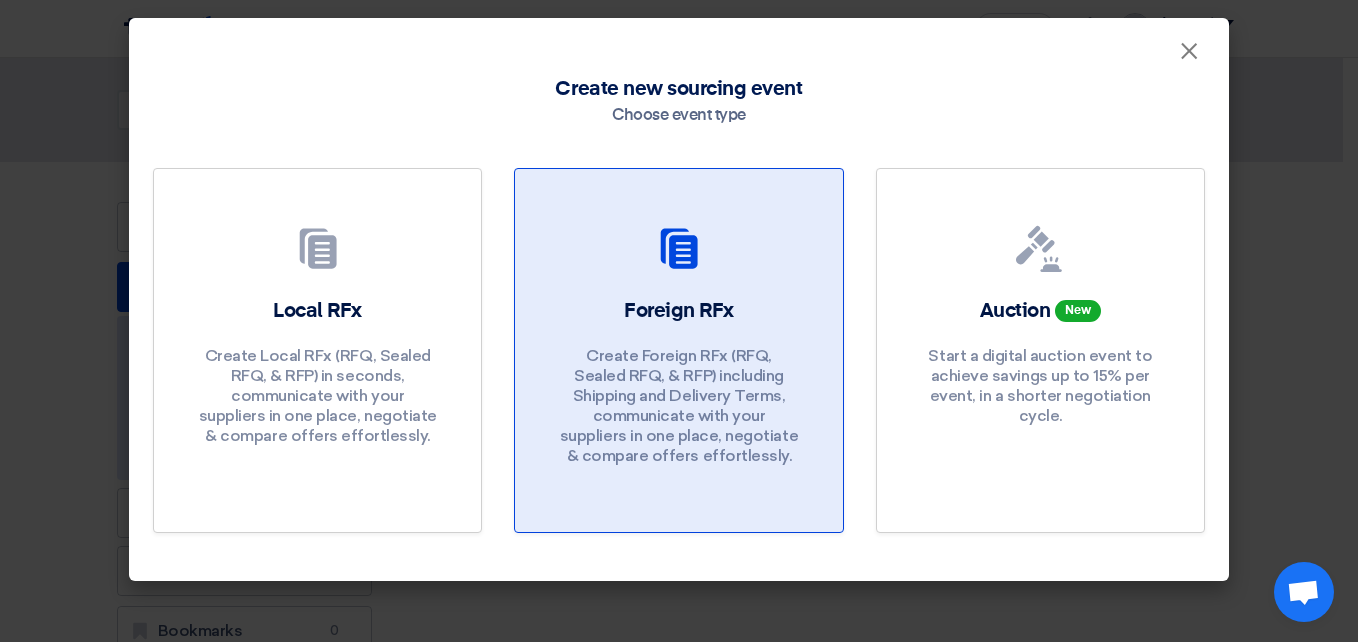 click on "Foreign RFx" 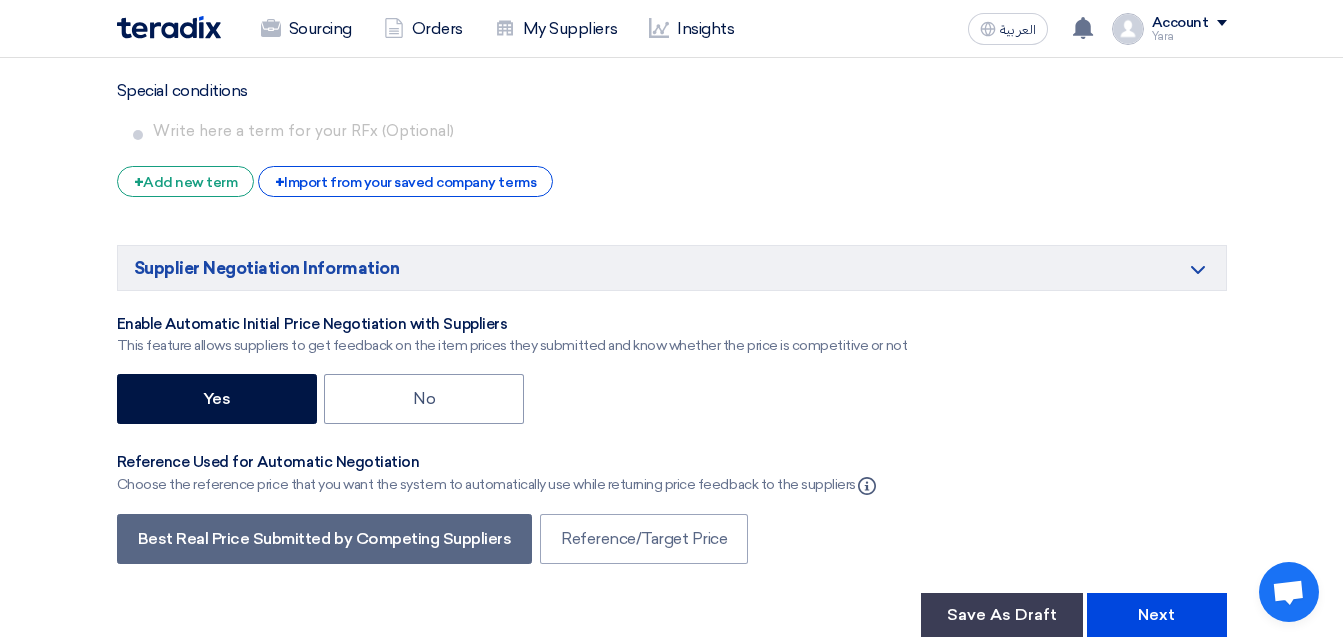 scroll, scrollTop: 3704, scrollLeft: 0, axis: vertical 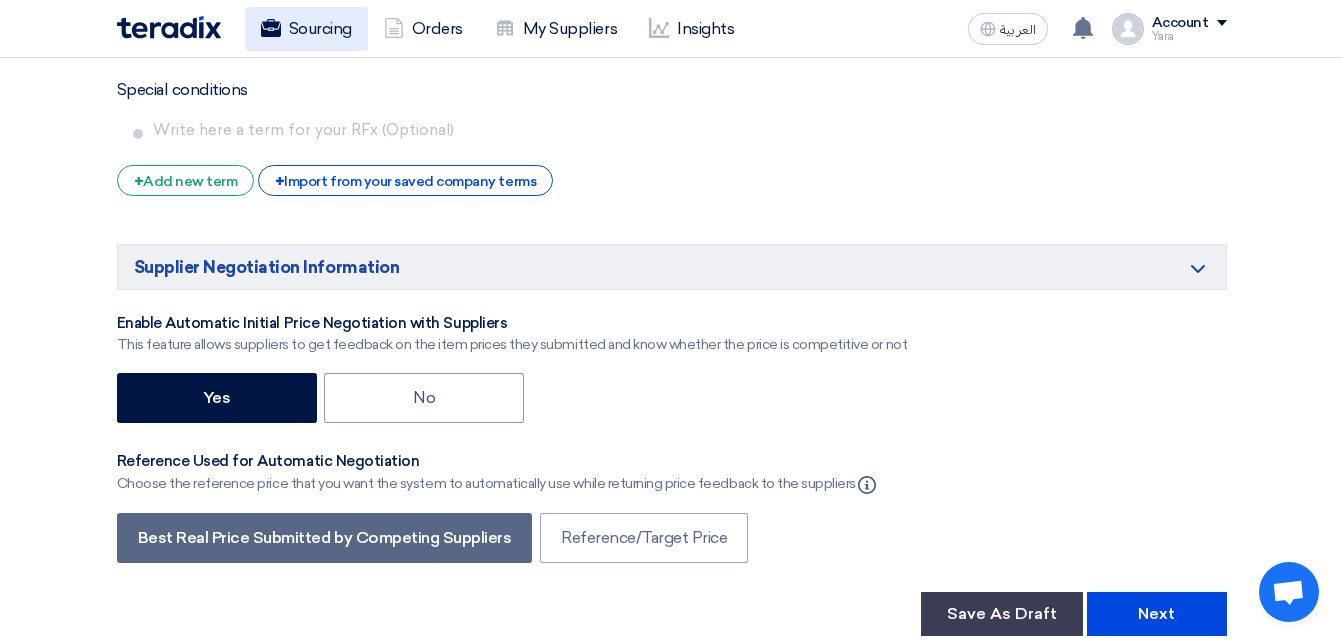 click on "Sourcing" 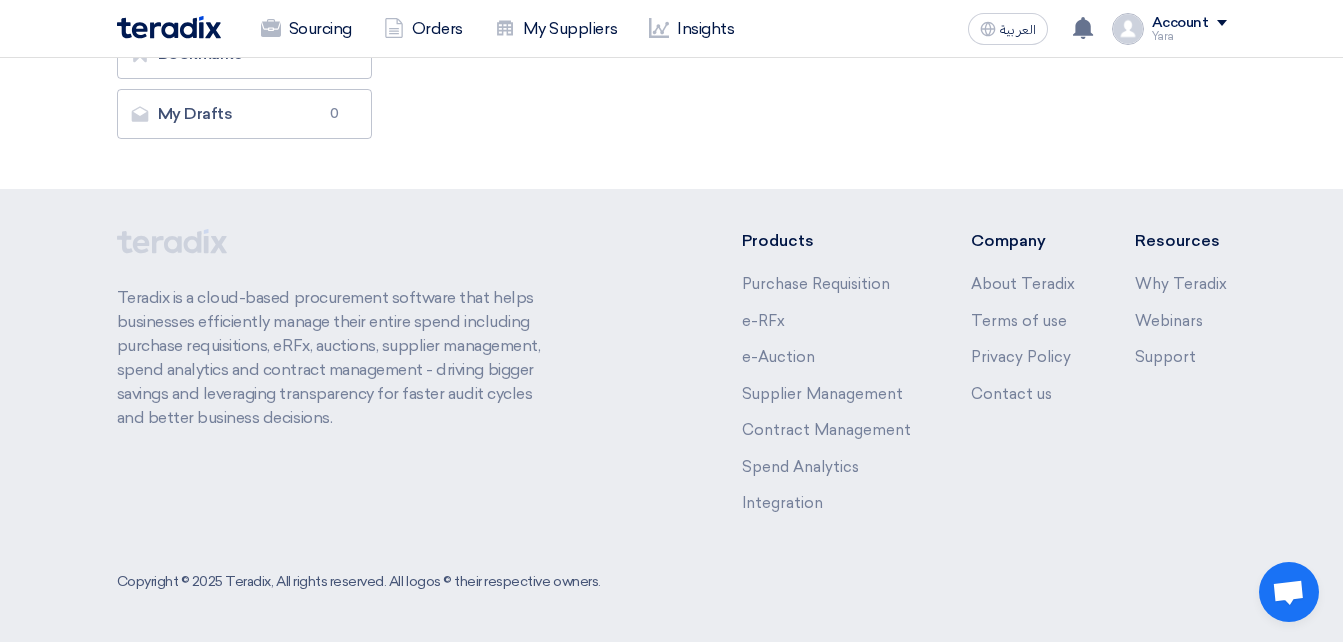 scroll, scrollTop: 0, scrollLeft: 0, axis: both 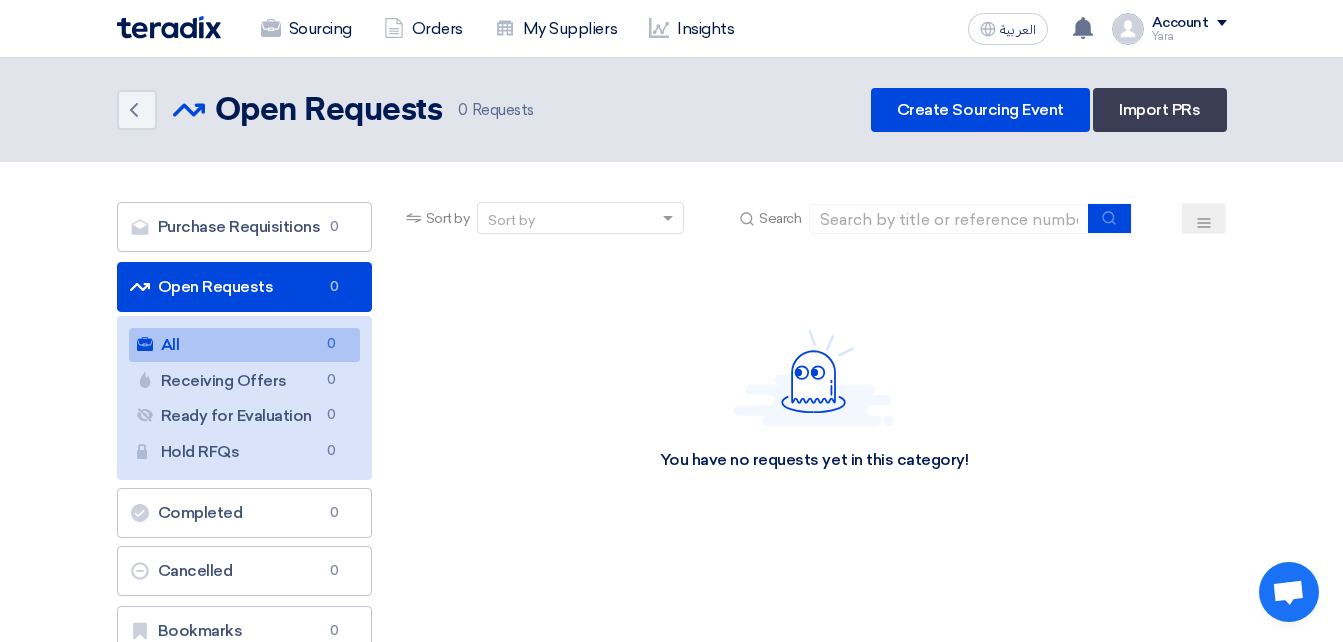 click on "Sourcing" 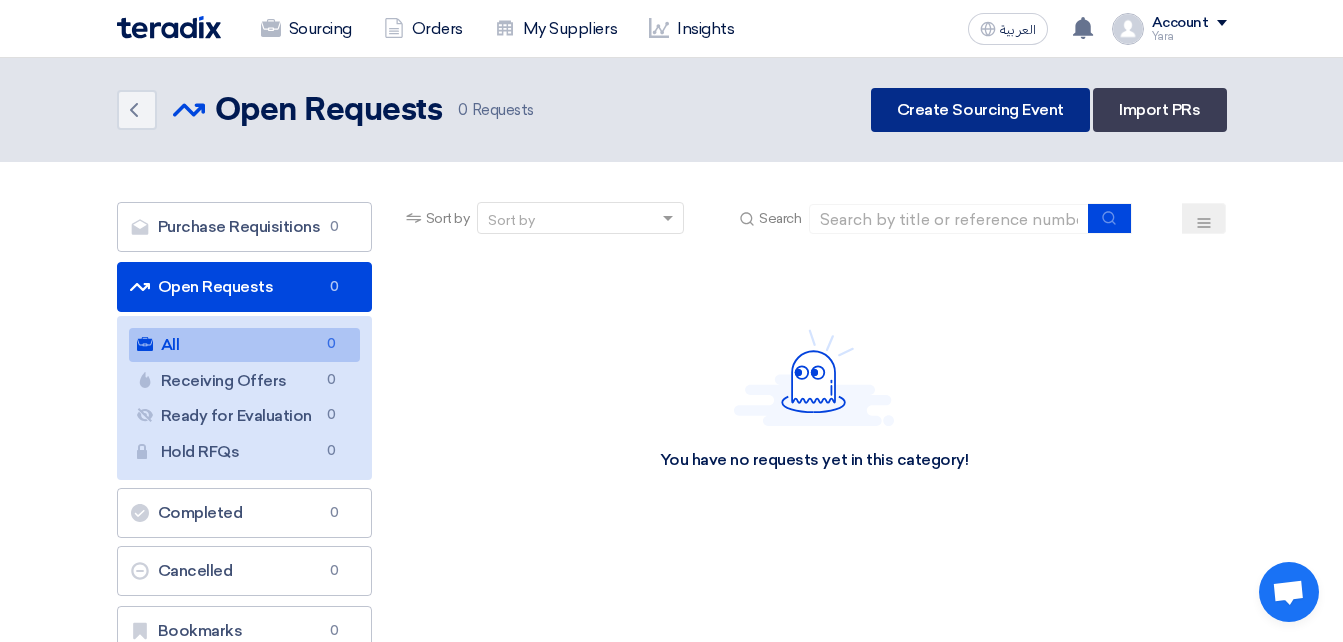 click on "Create Sourcing Event" 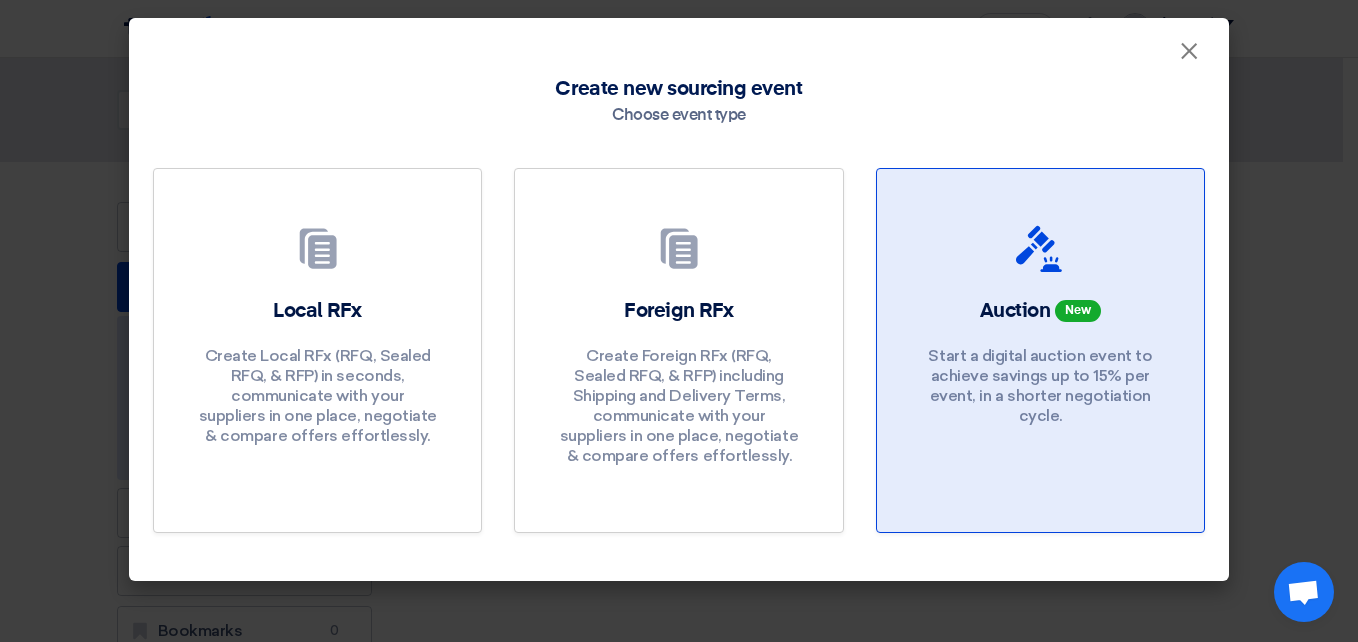 click on "Auction
New
Start a digital auction event to achieve savings up to 15% per event, in a shorter negotiation cycle." 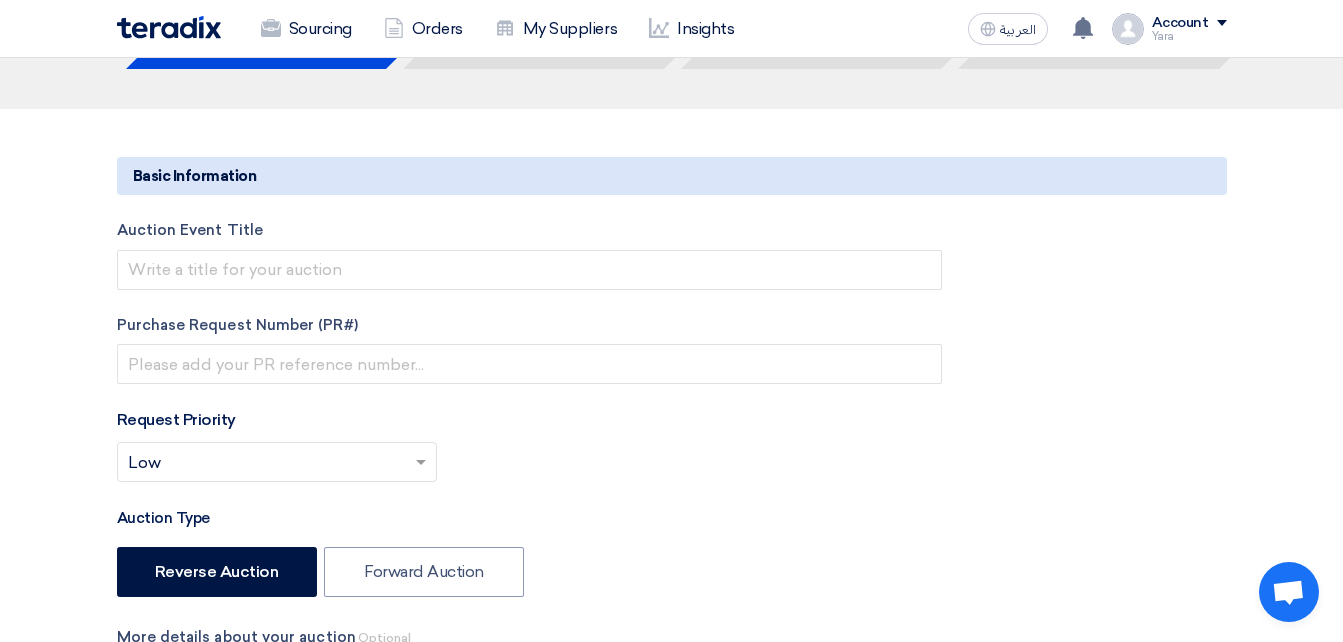 scroll, scrollTop: 0, scrollLeft: 0, axis: both 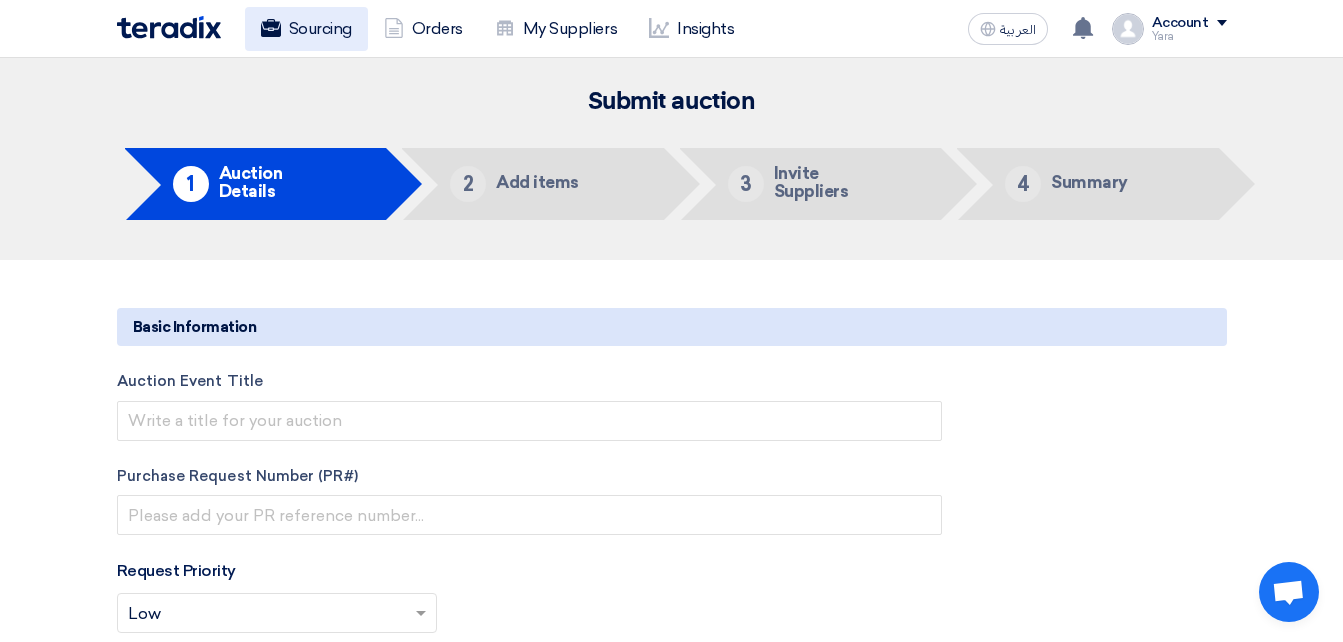 click on "Sourcing" 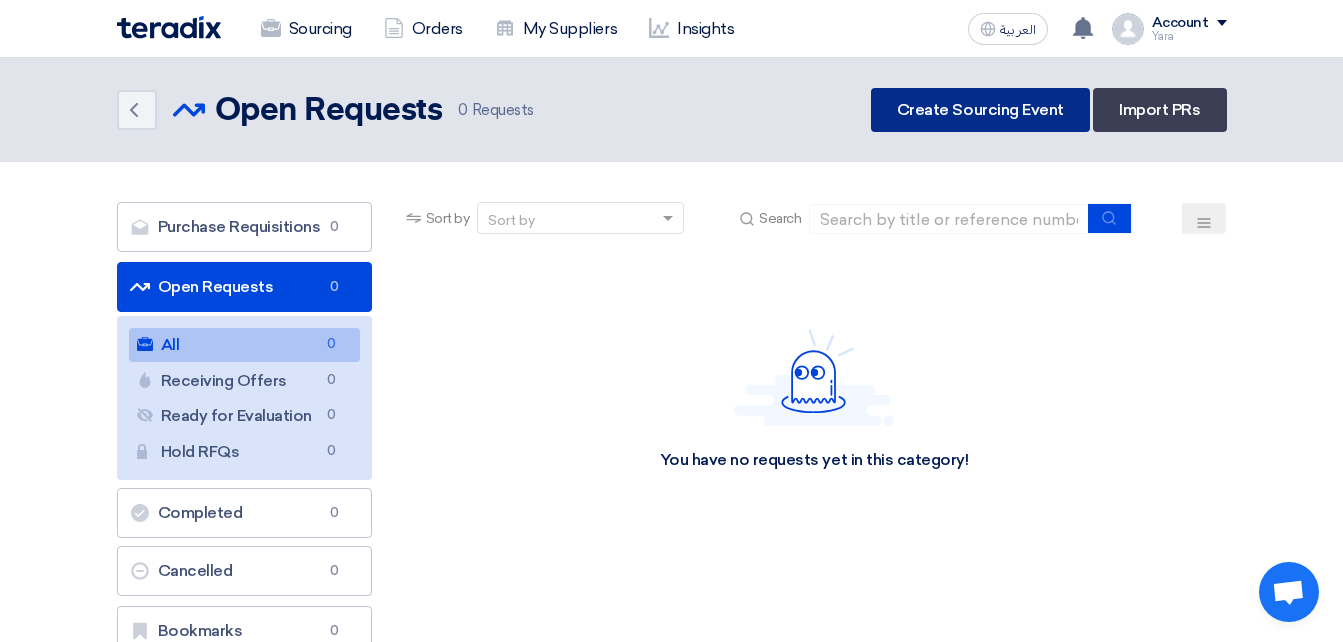 click on "Create Sourcing Event" 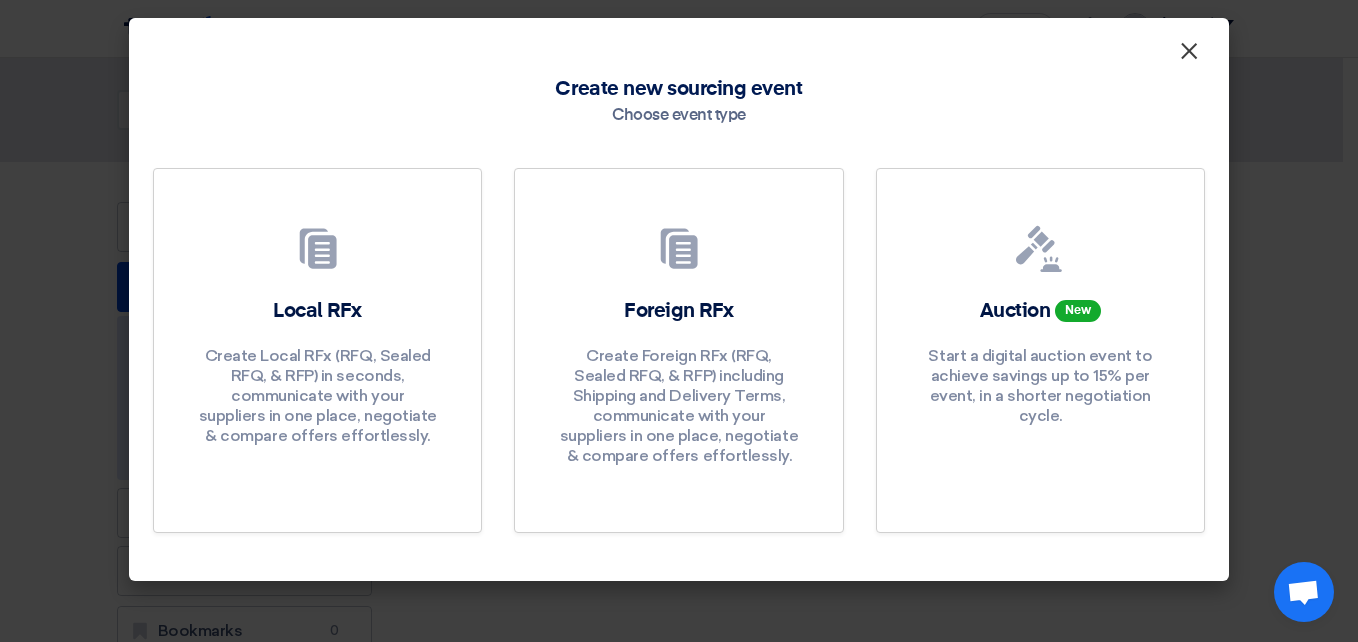 click on "×" 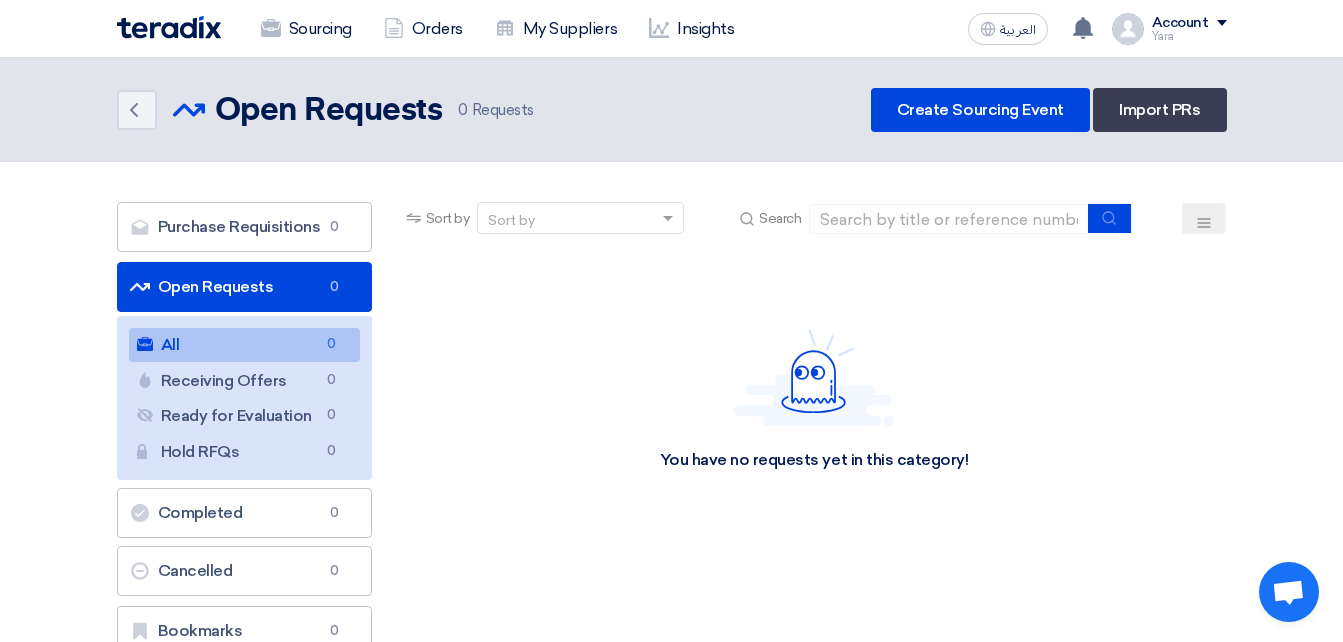 click 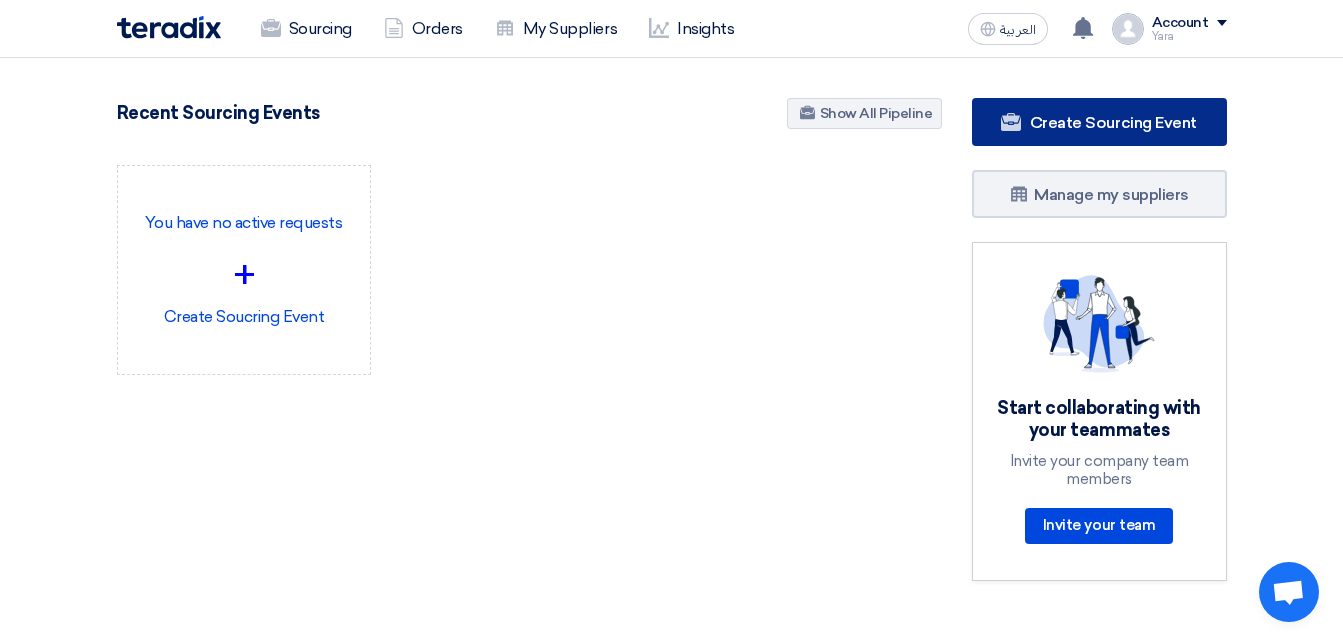 click on "Create Sourcing Event" 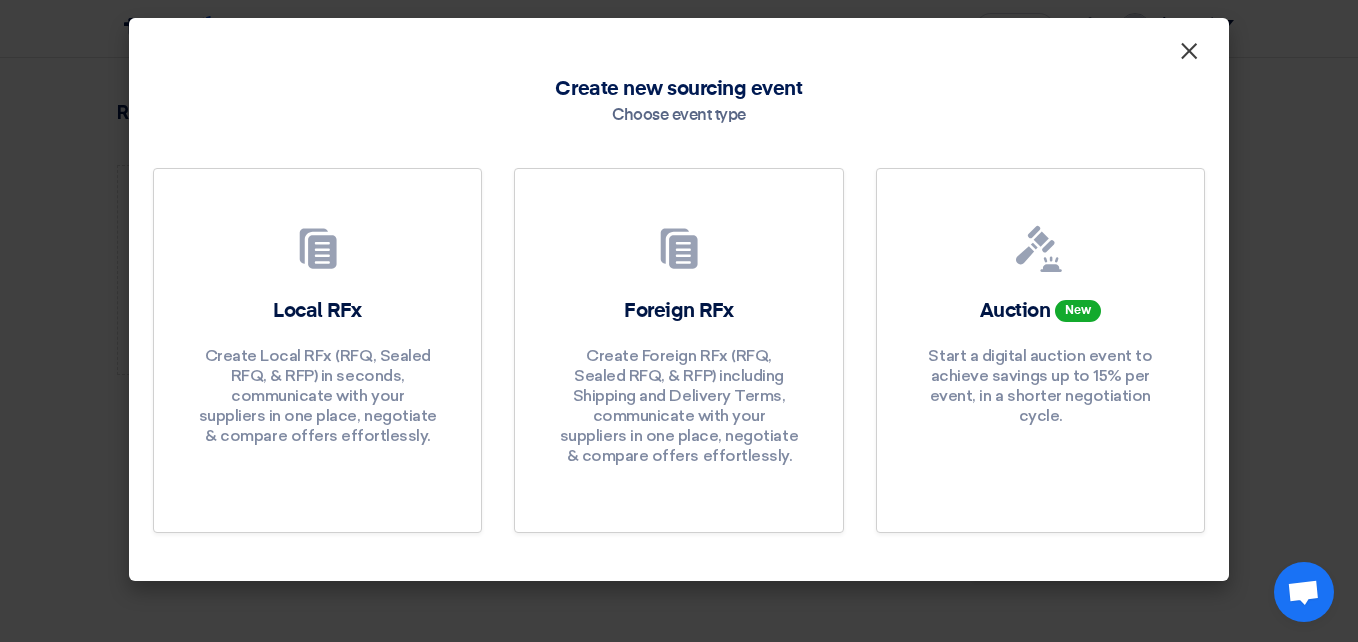 click on "×" 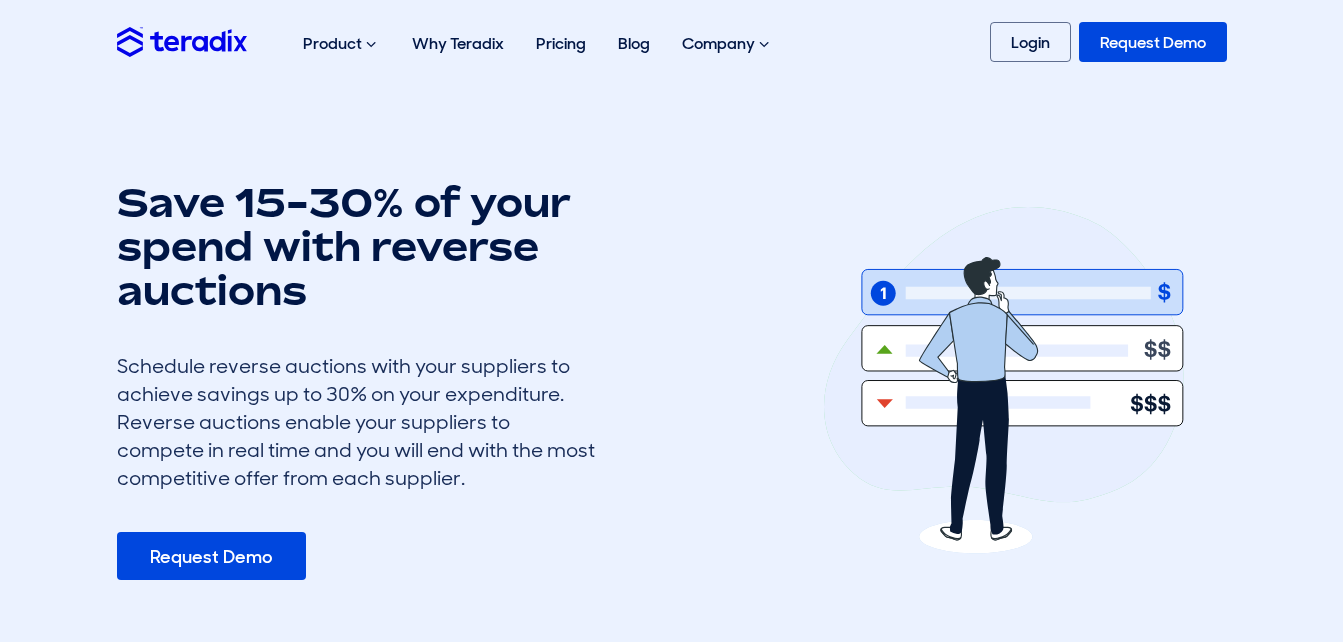 scroll, scrollTop: 0, scrollLeft: 0, axis: both 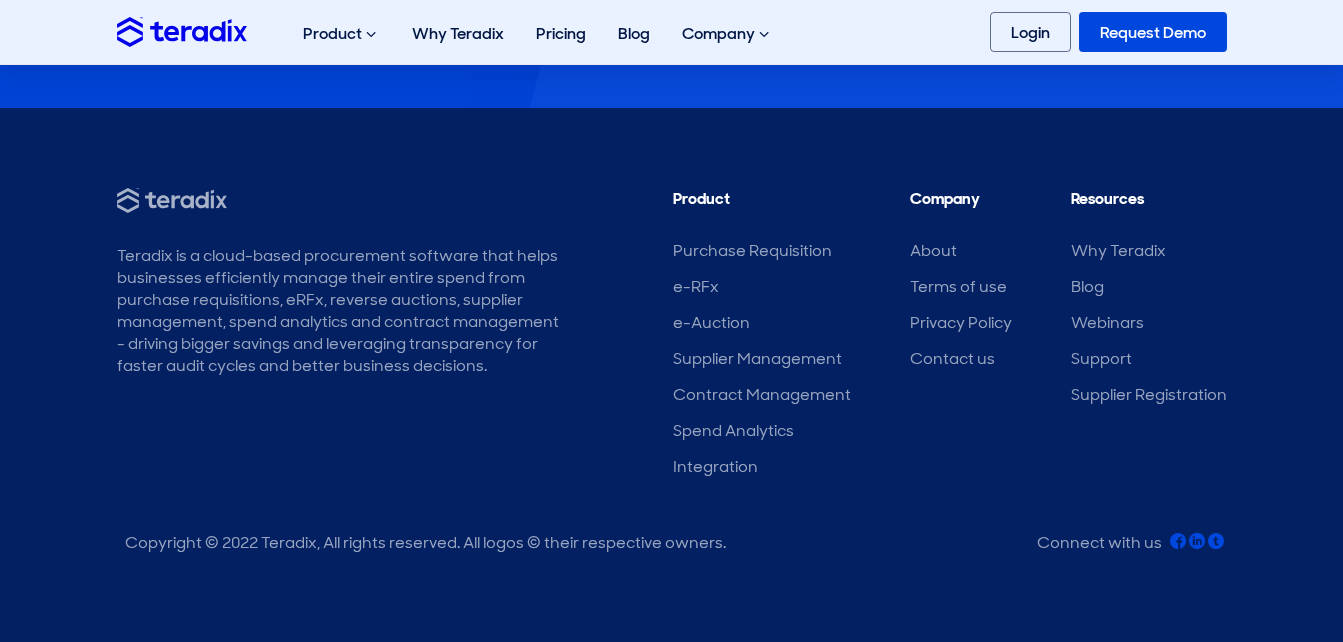 click on "Resources
Why Teradix
Blog
Webinars
Support
Supplier Registration" at bounding box center (1149, 304) 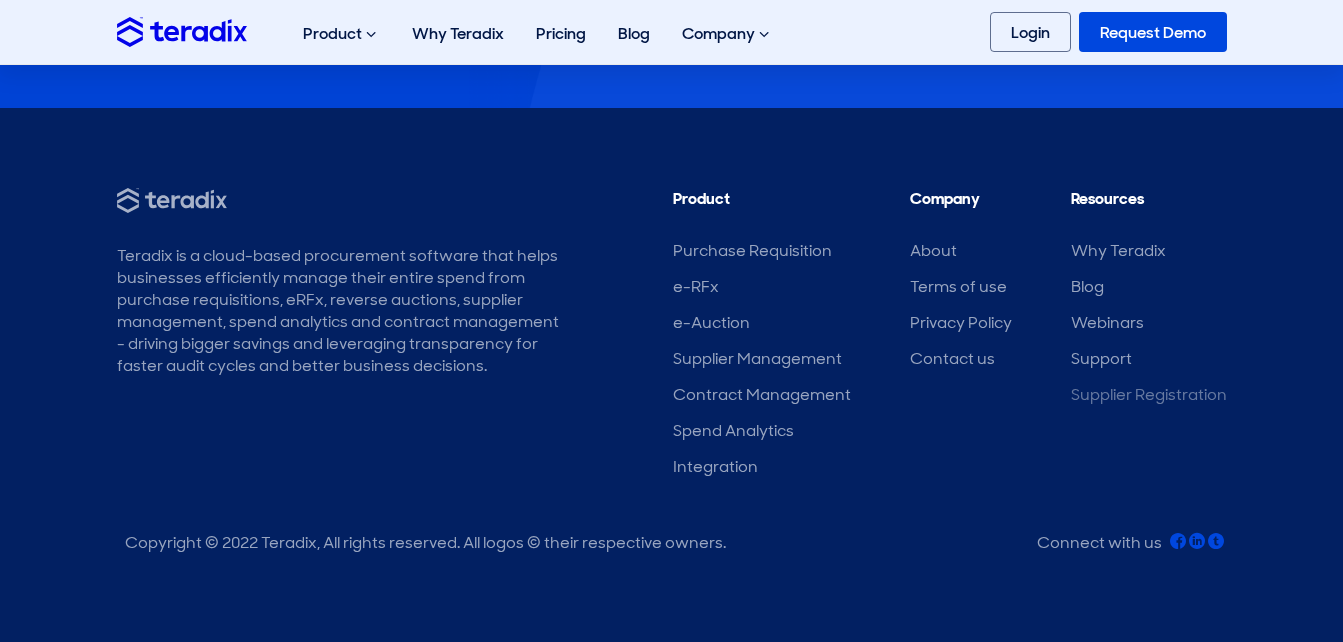 click on "Supplier Registration" at bounding box center [1149, 394] 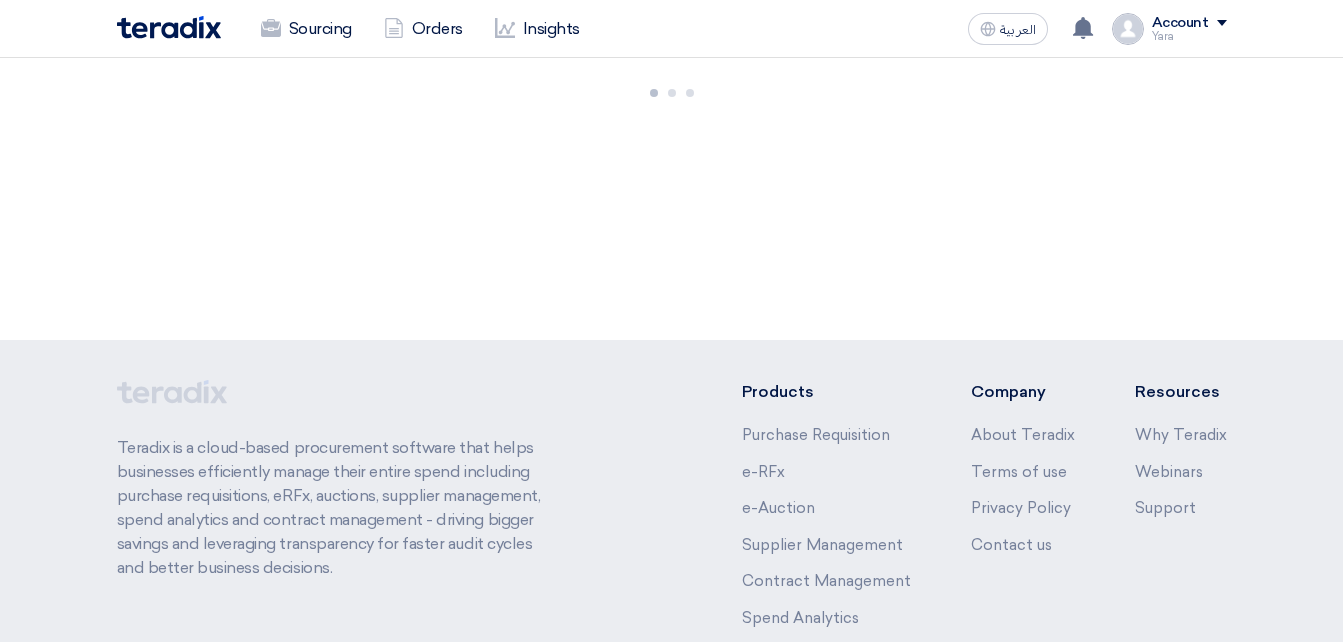 scroll, scrollTop: 0, scrollLeft: 0, axis: both 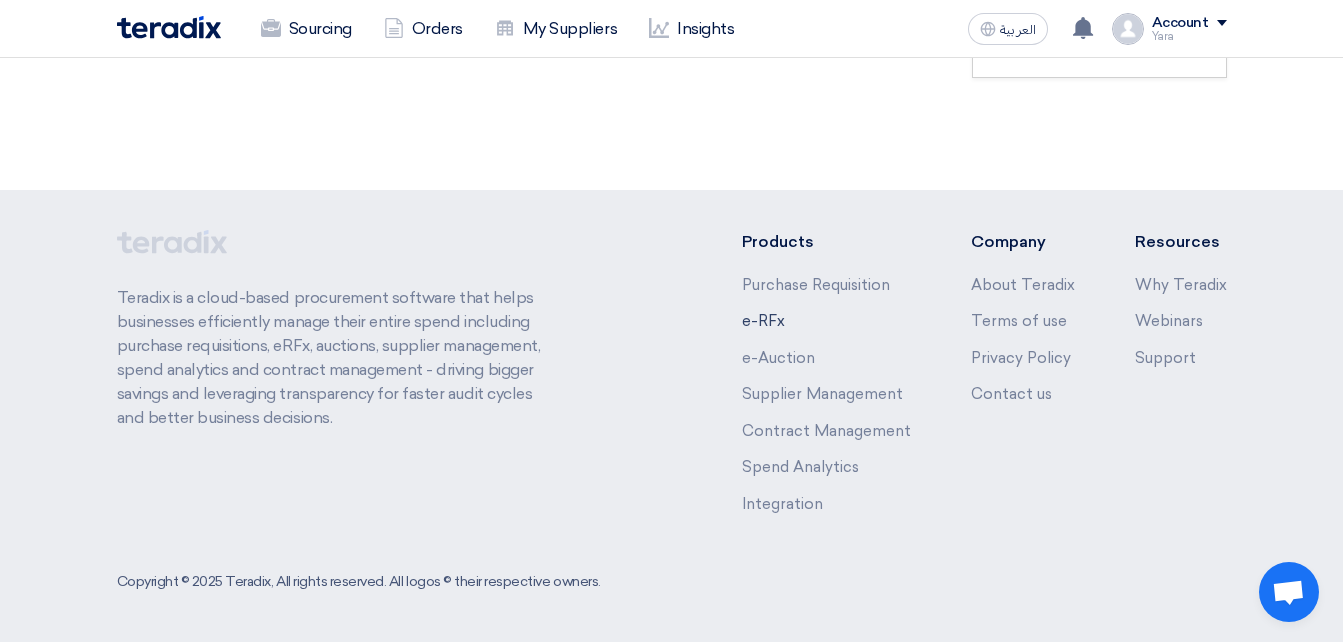 click on "e-RFx" 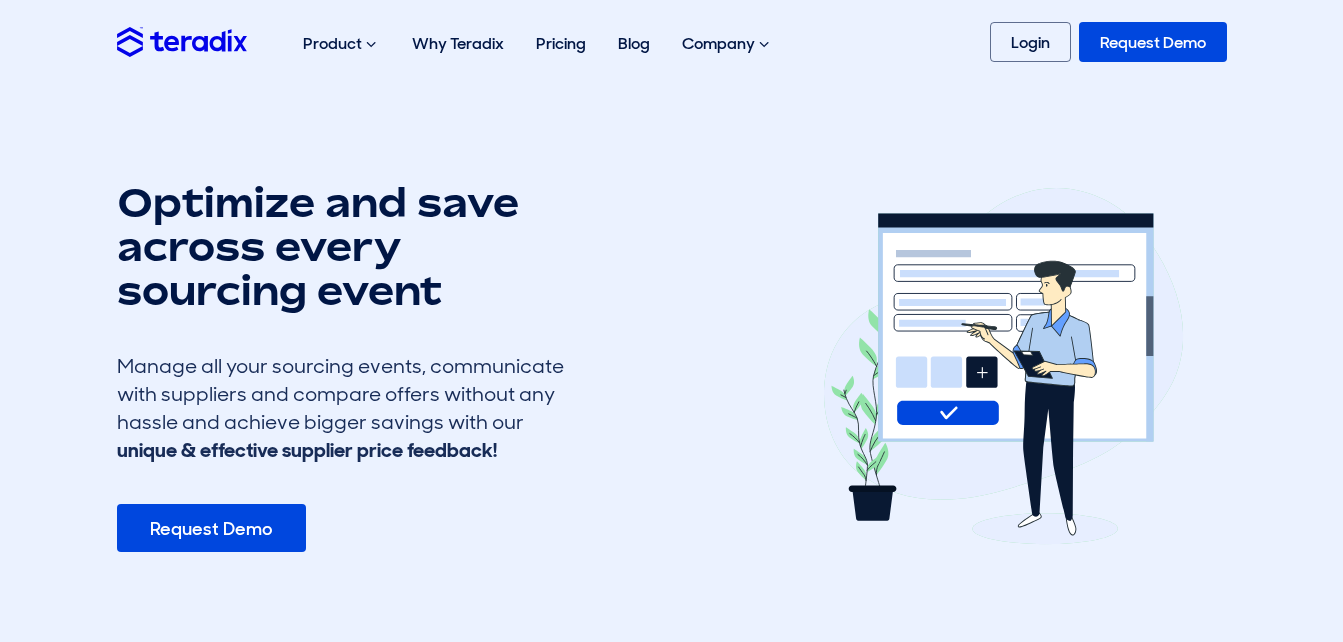 scroll, scrollTop: 0, scrollLeft: 0, axis: both 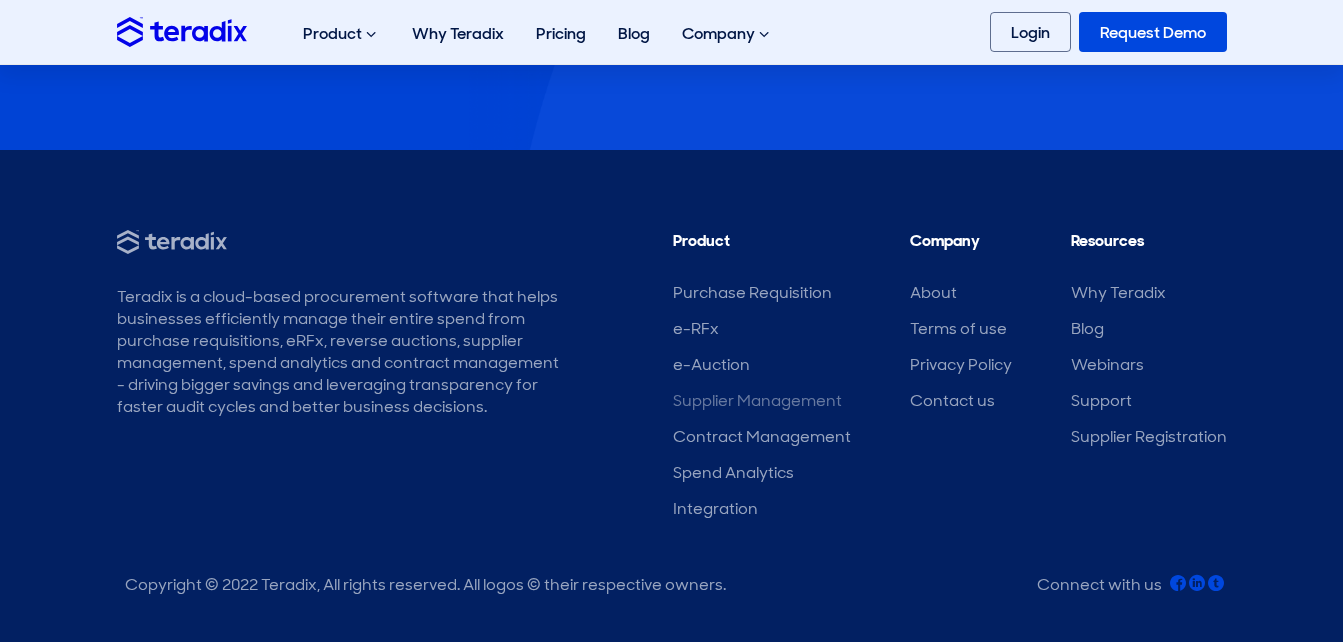 click on "Supplier Management" at bounding box center (757, 400) 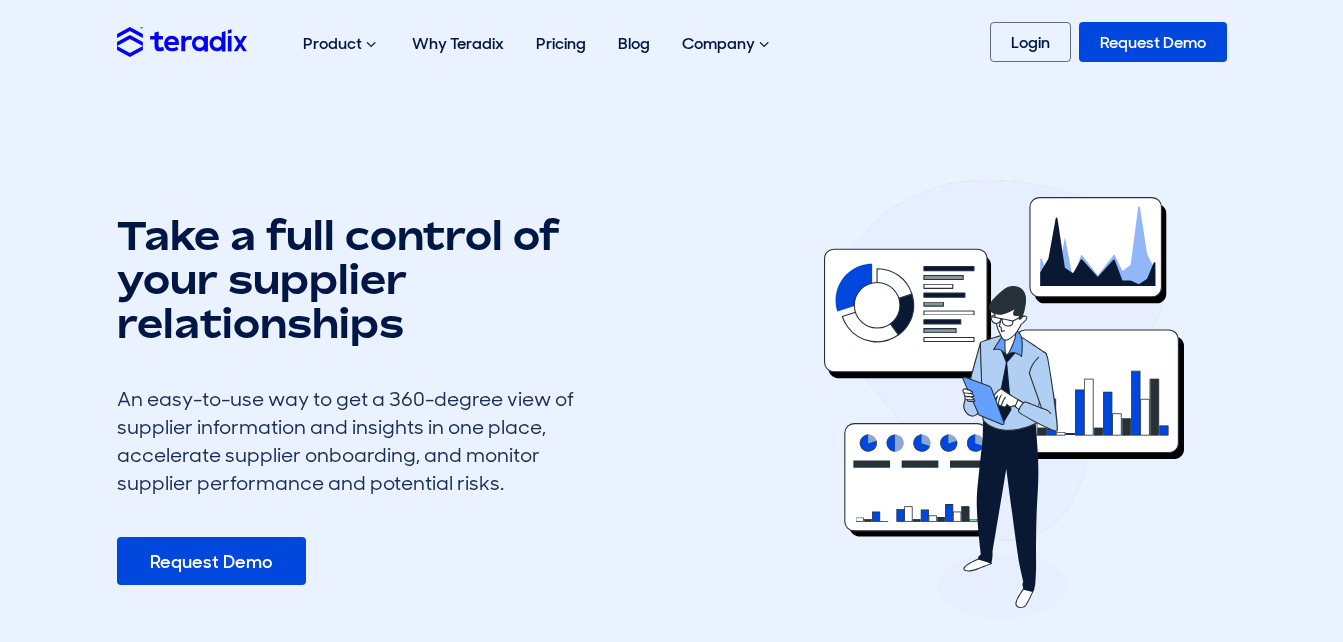scroll, scrollTop: 0, scrollLeft: 0, axis: both 